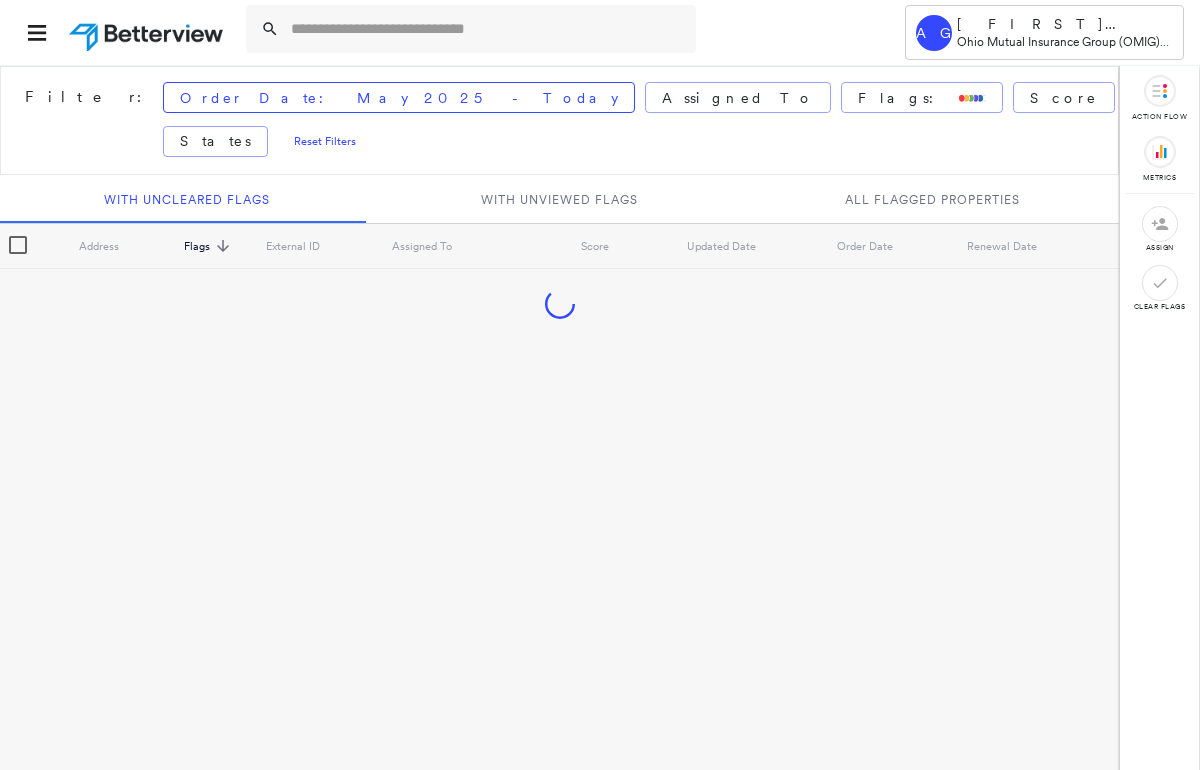 scroll, scrollTop: 0, scrollLeft: 0, axis: both 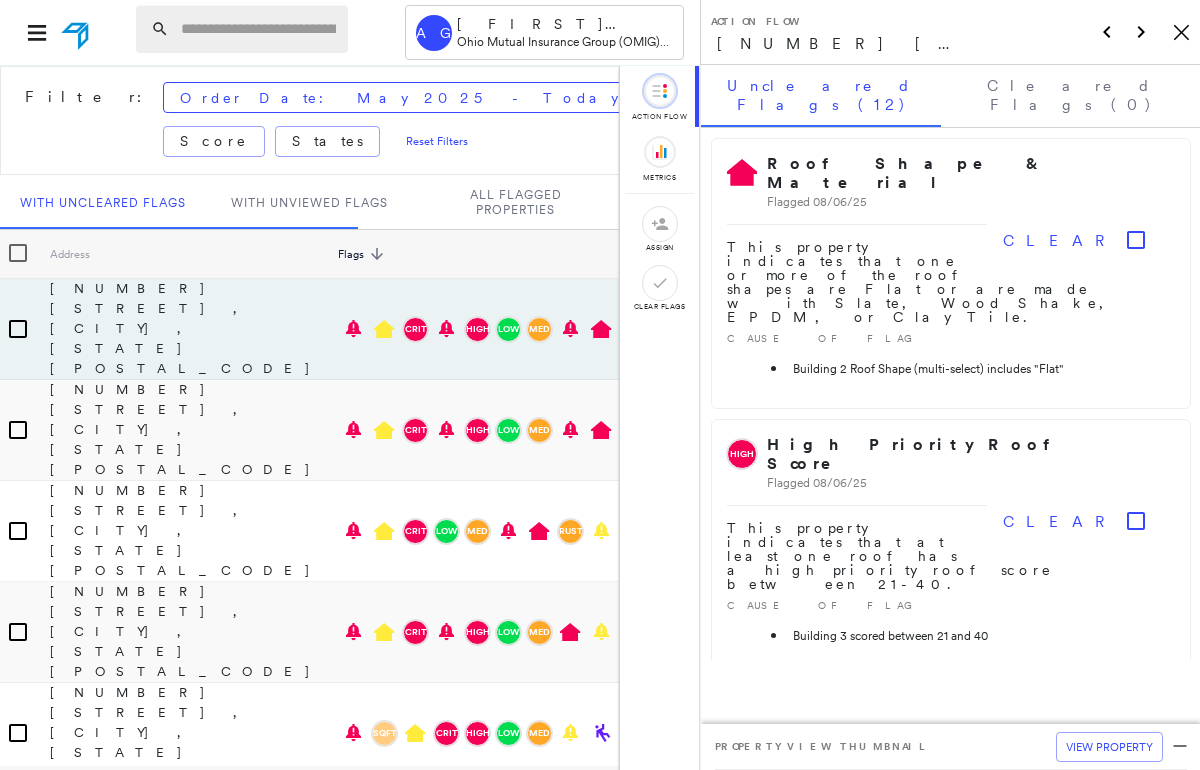 click at bounding box center [258, 29] 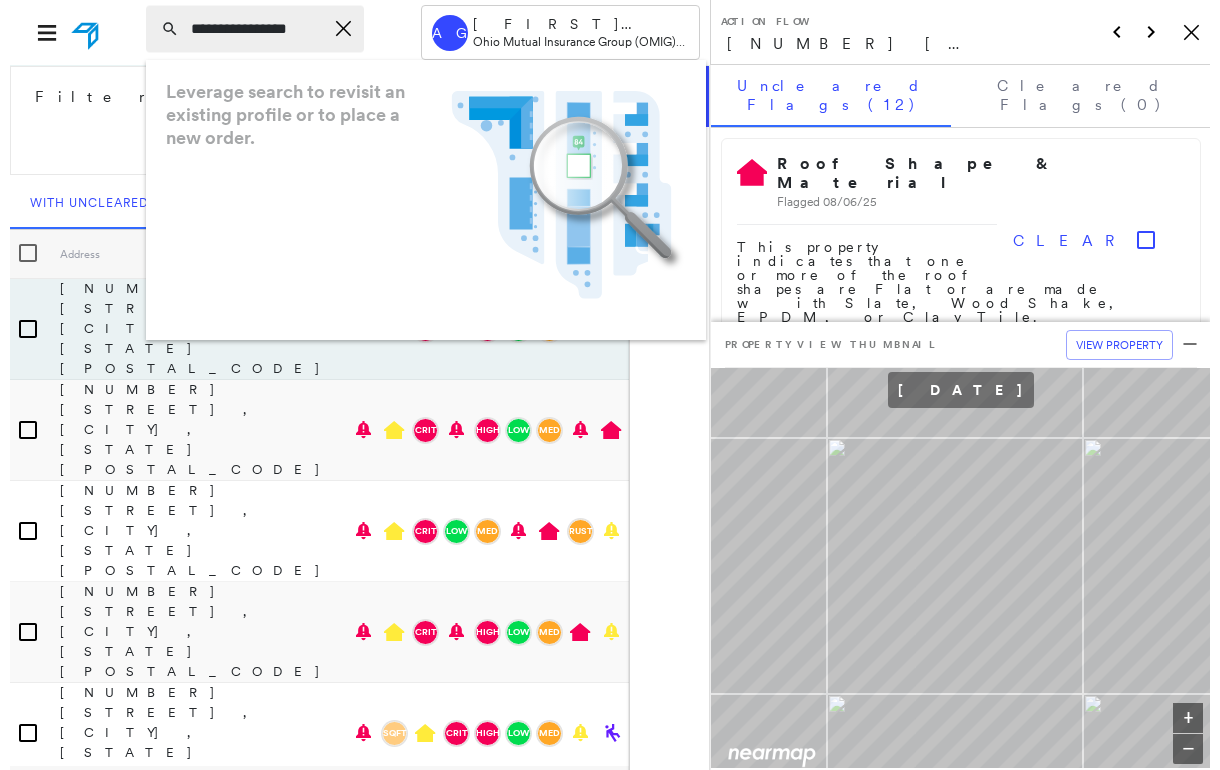 scroll, scrollTop: 0, scrollLeft: 0, axis: both 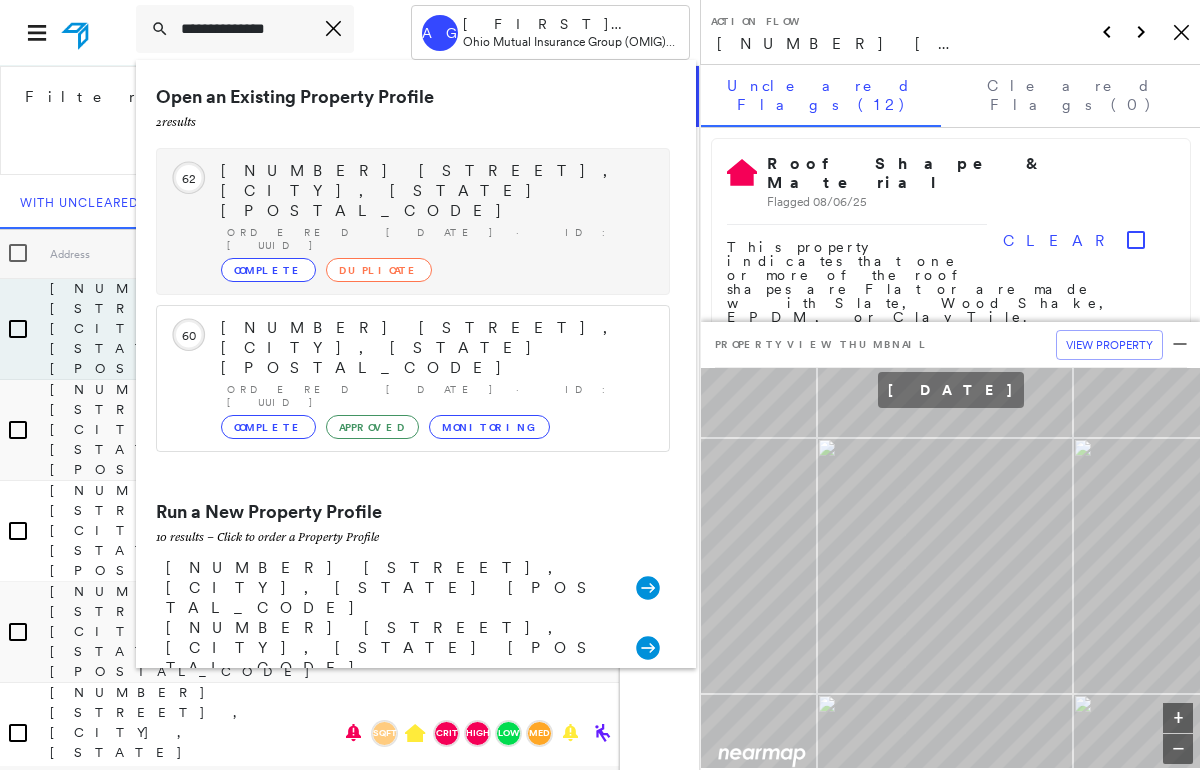 type on "**********" 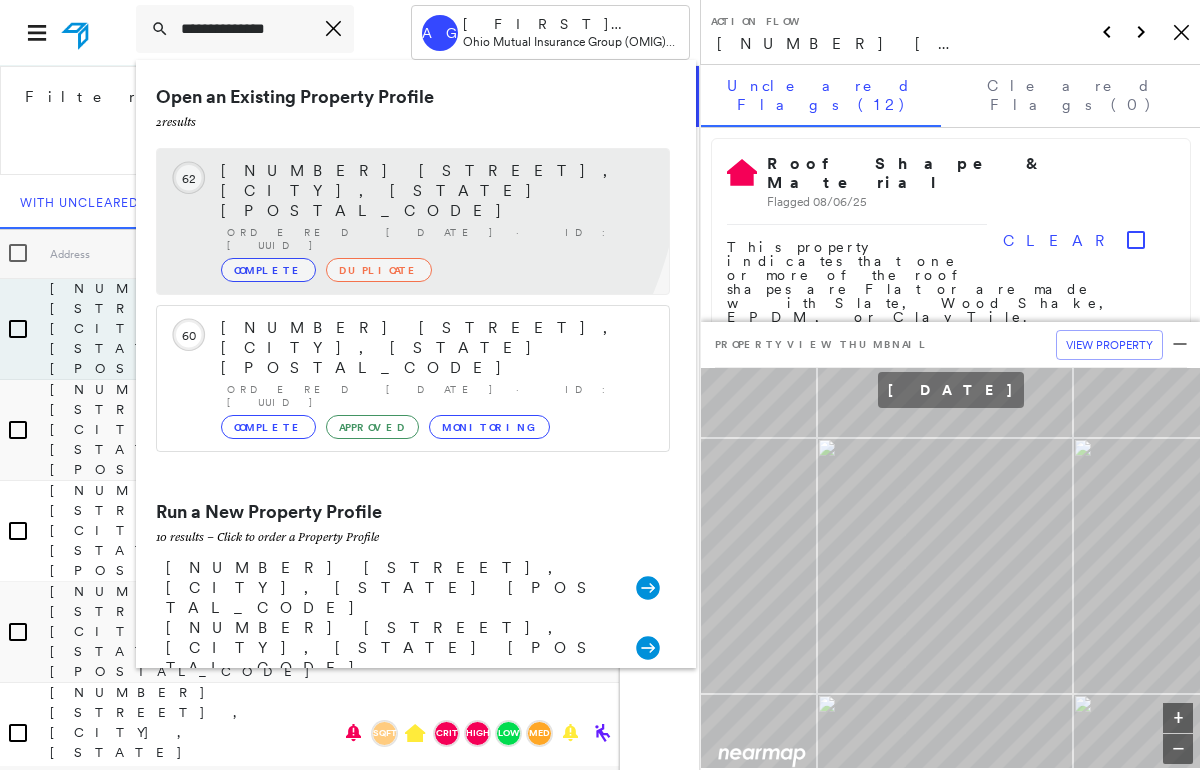 click on "[NUMBER] [STREET], [CITY], [STATE] [POSTAL_CODE]" at bounding box center (435, 191) 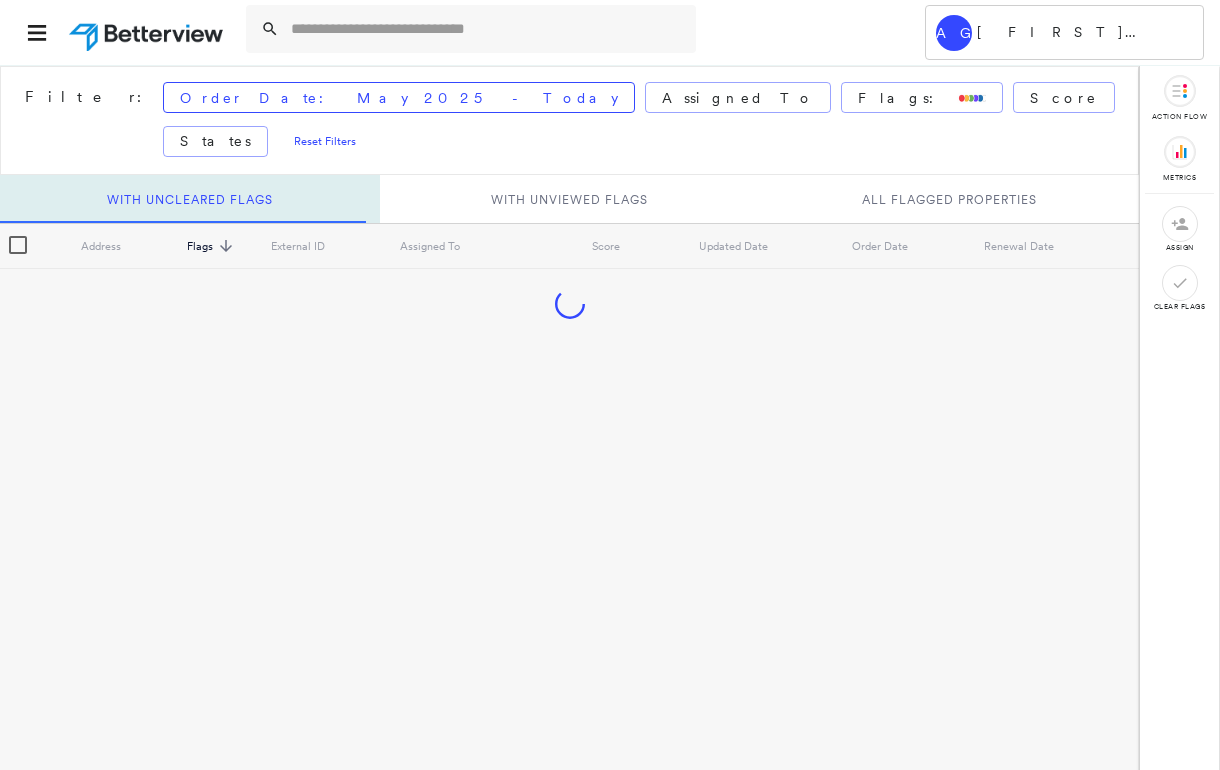scroll, scrollTop: 0, scrollLeft: 0, axis: both 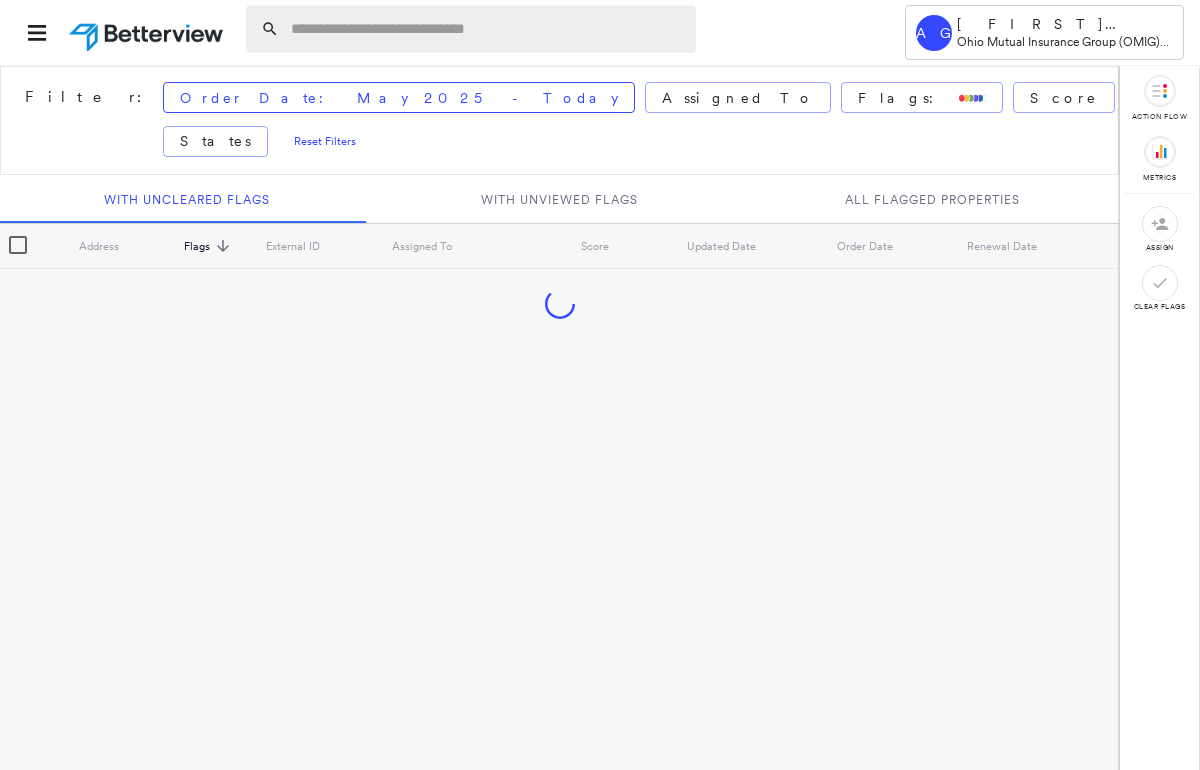 click at bounding box center [487, 29] 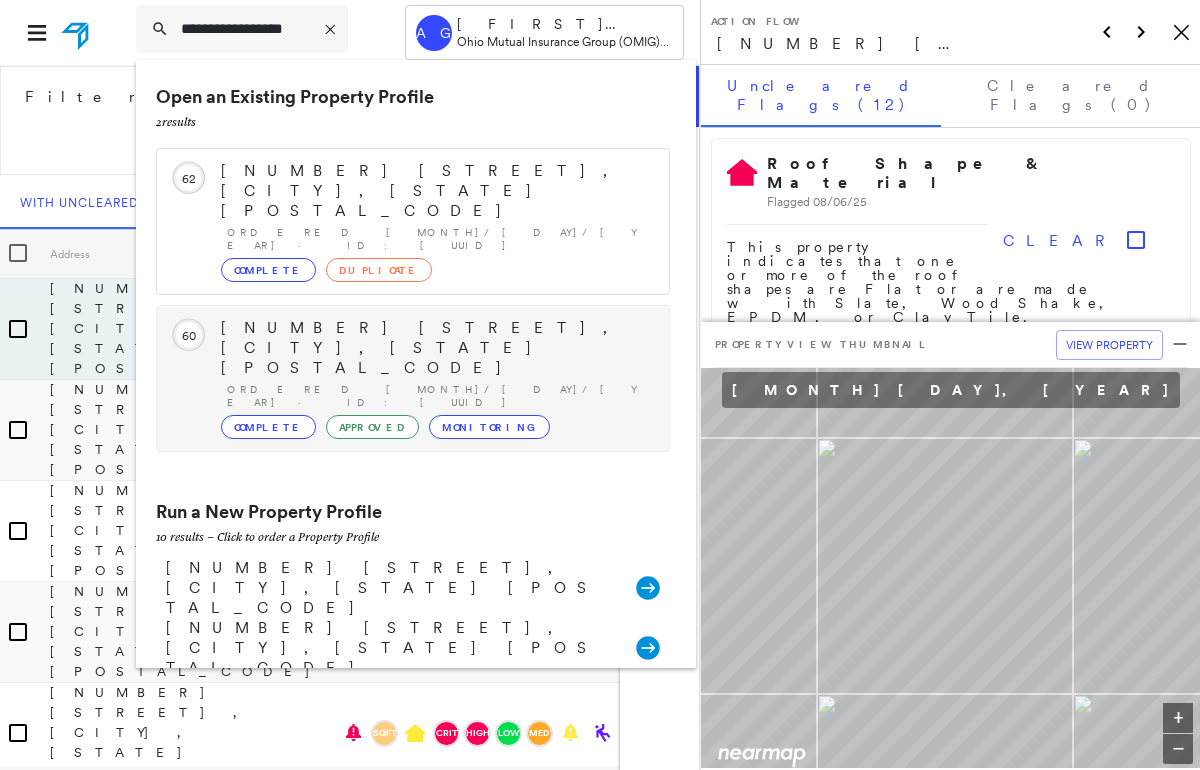 type on "**********" 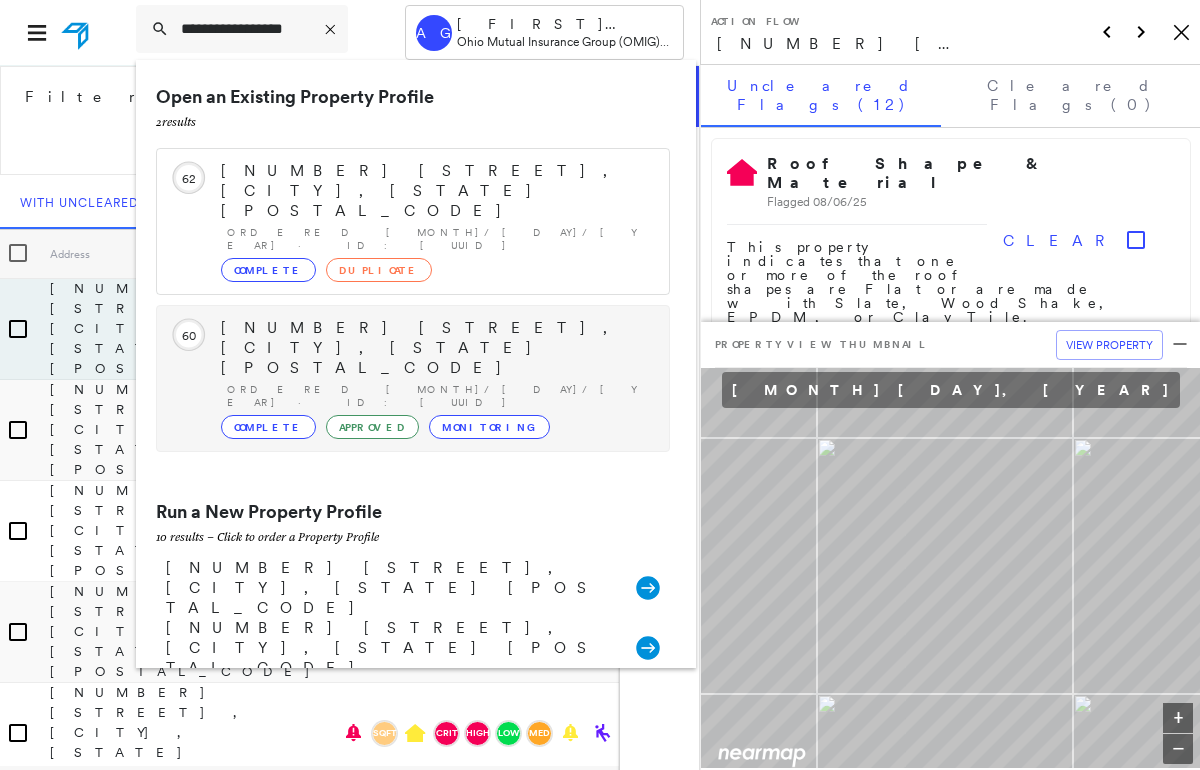 click on "[NUMBER] [STREET], [CITY], [STATE] [POSTAL_CODE]" at bounding box center (435, 348) 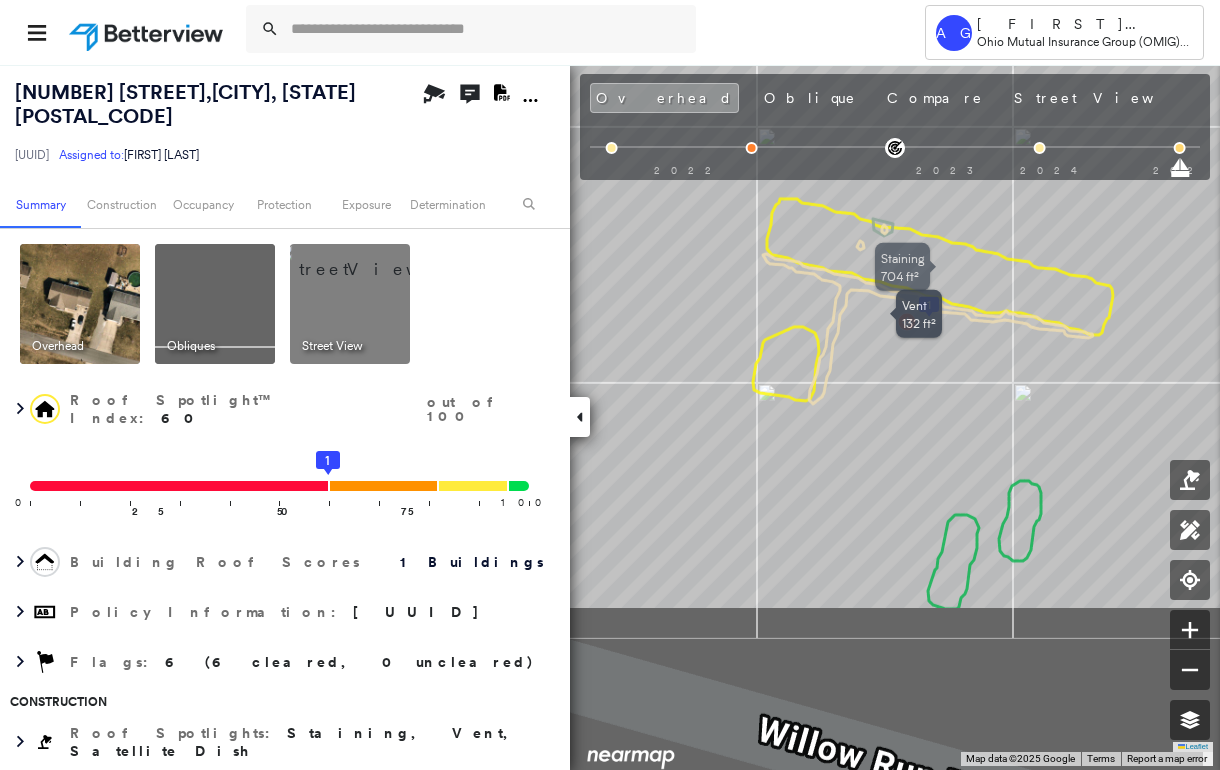 drag, startPoint x: 893, startPoint y: 541, endPoint x: 965, endPoint y: 309, distance: 242.91562 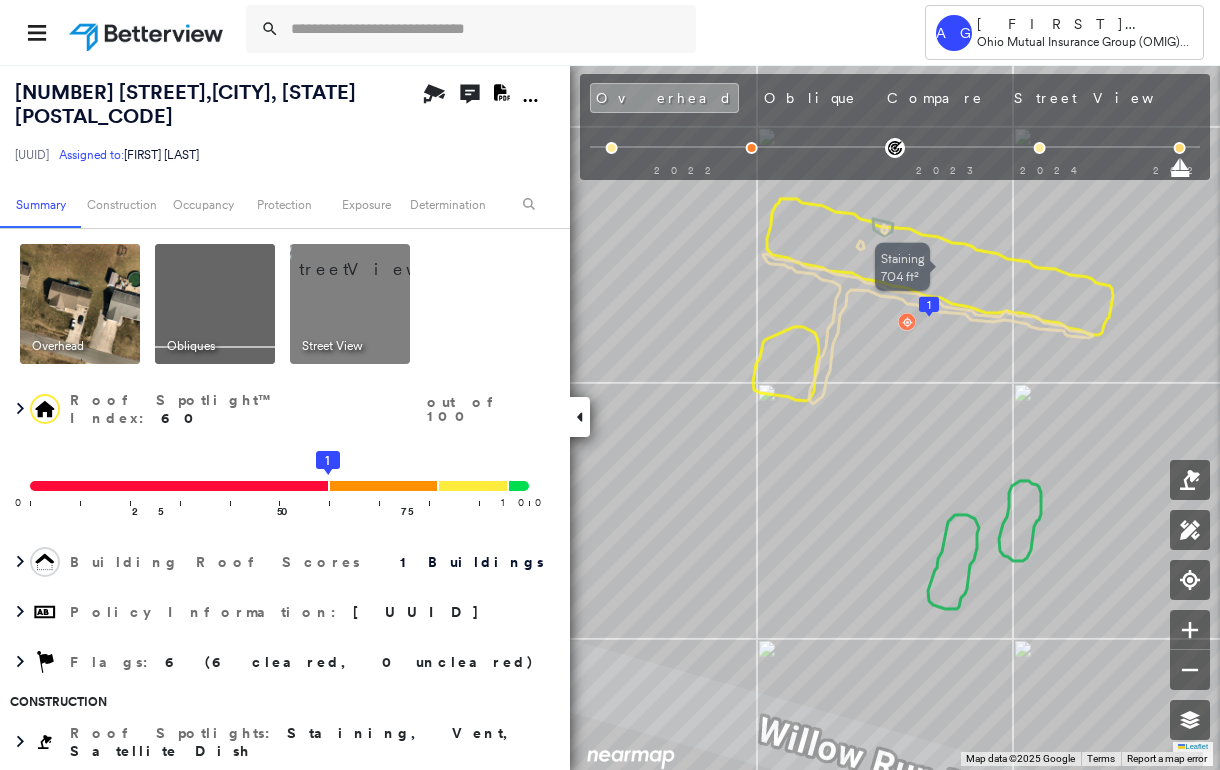 click at bounding box center [374, 259] 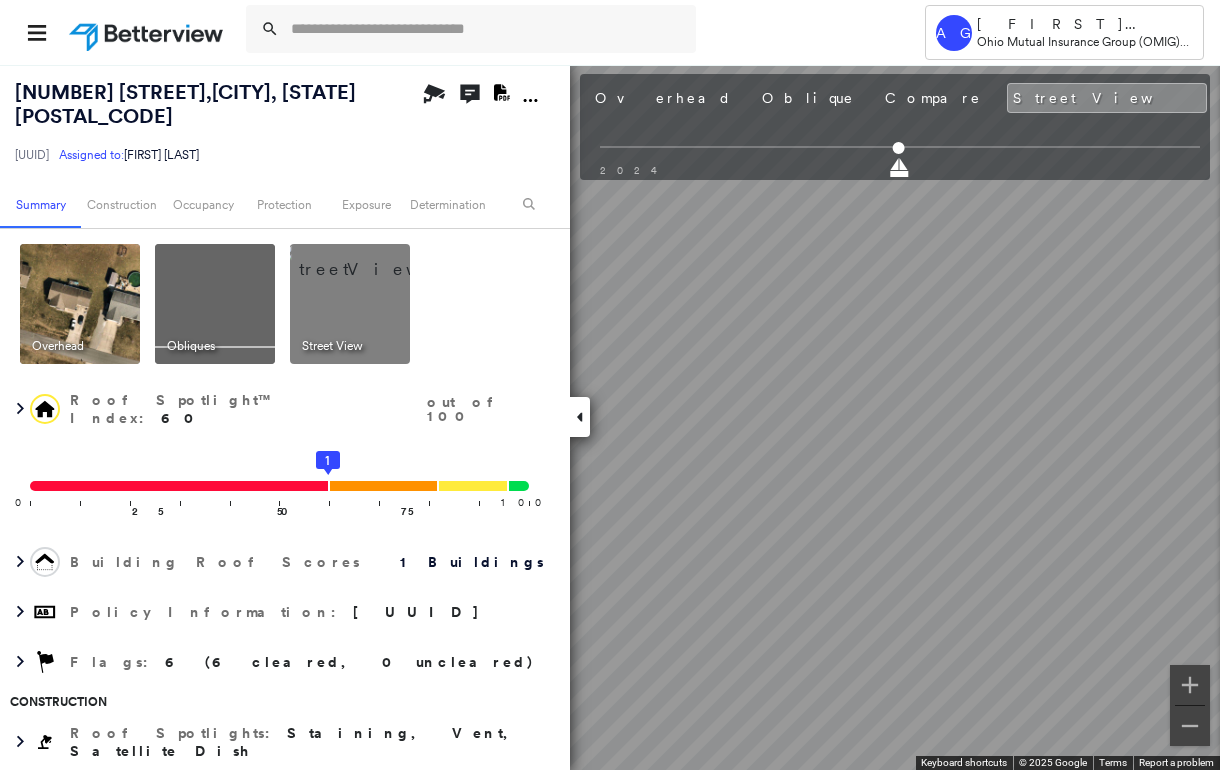 click 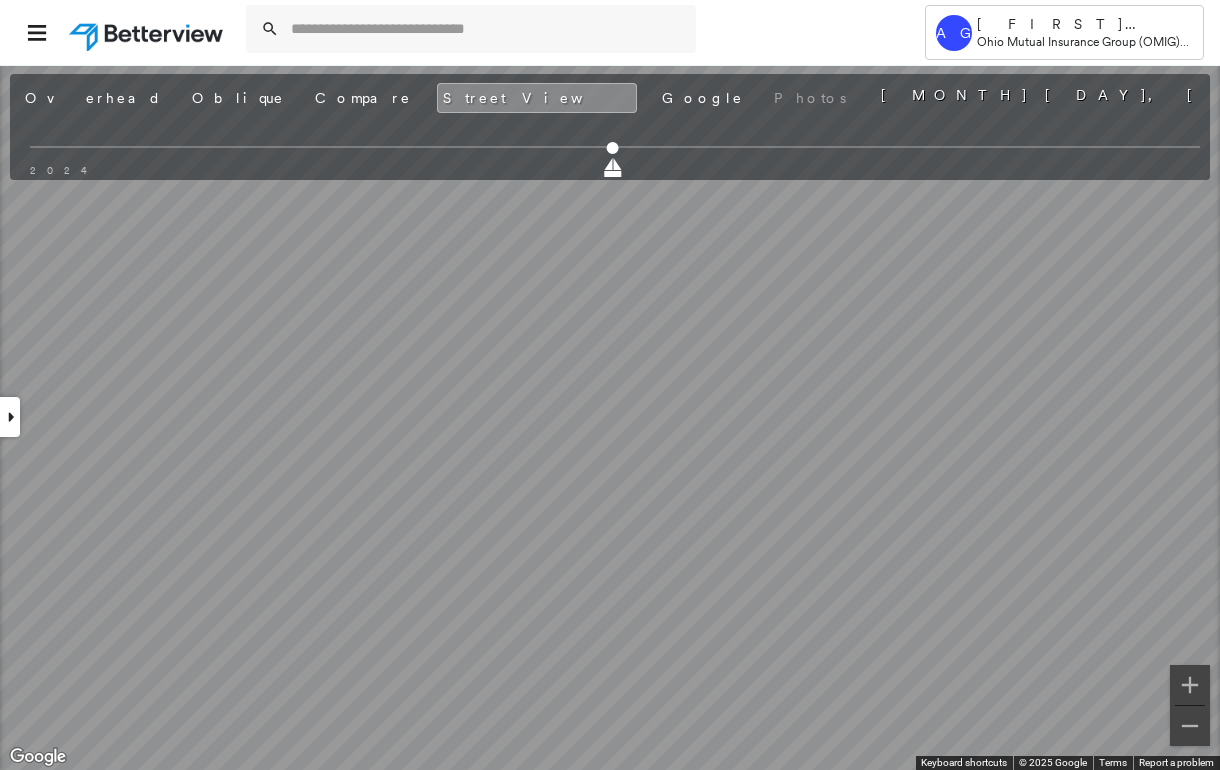 click 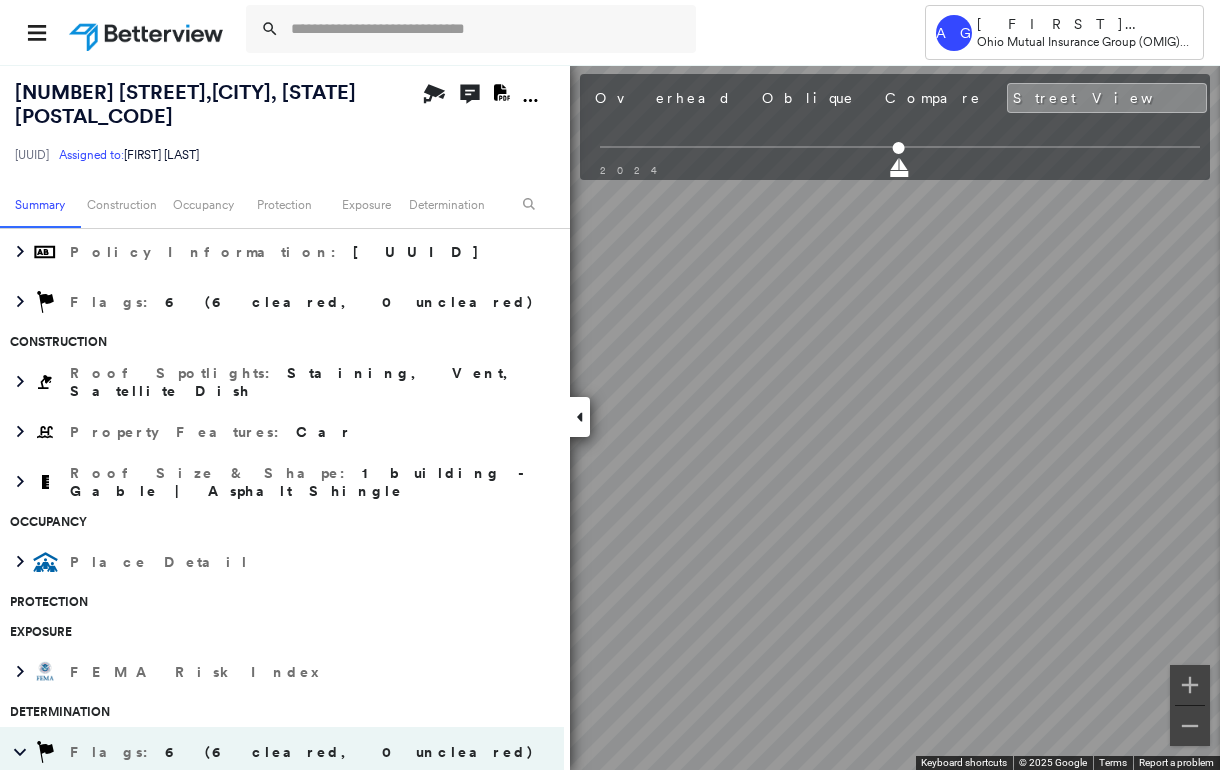 scroll, scrollTop: 400, scrollLeft: 0, axis: vertical 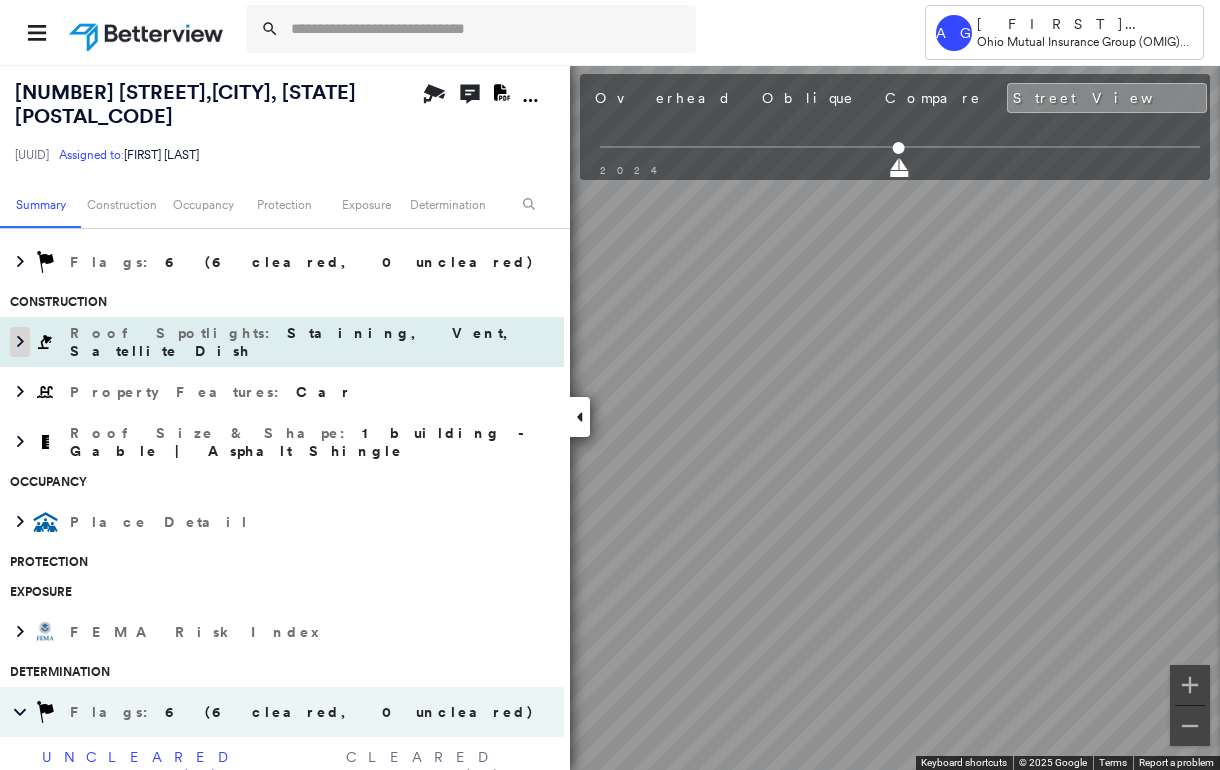 click at bounding box center [20, 342] 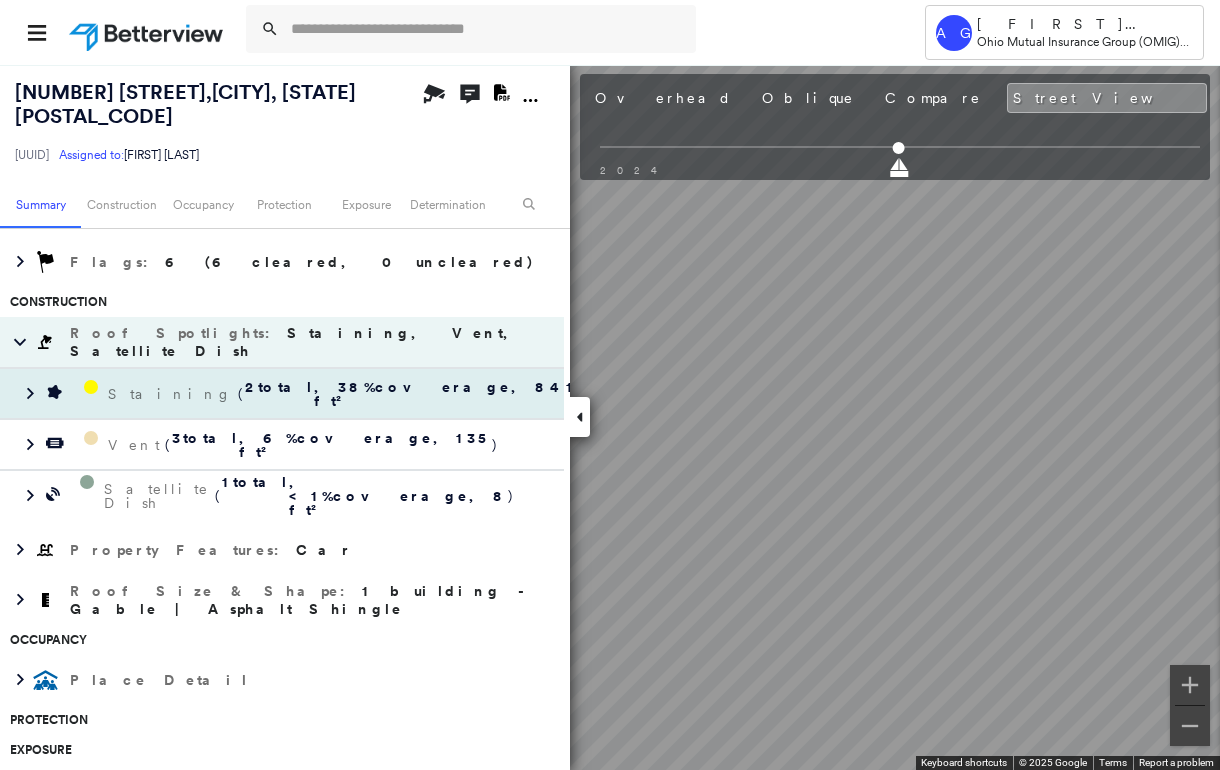 click on "Staining ( 2  total ,  38 %  coverage,  841 ft² )" at bounding box center [283, 394] 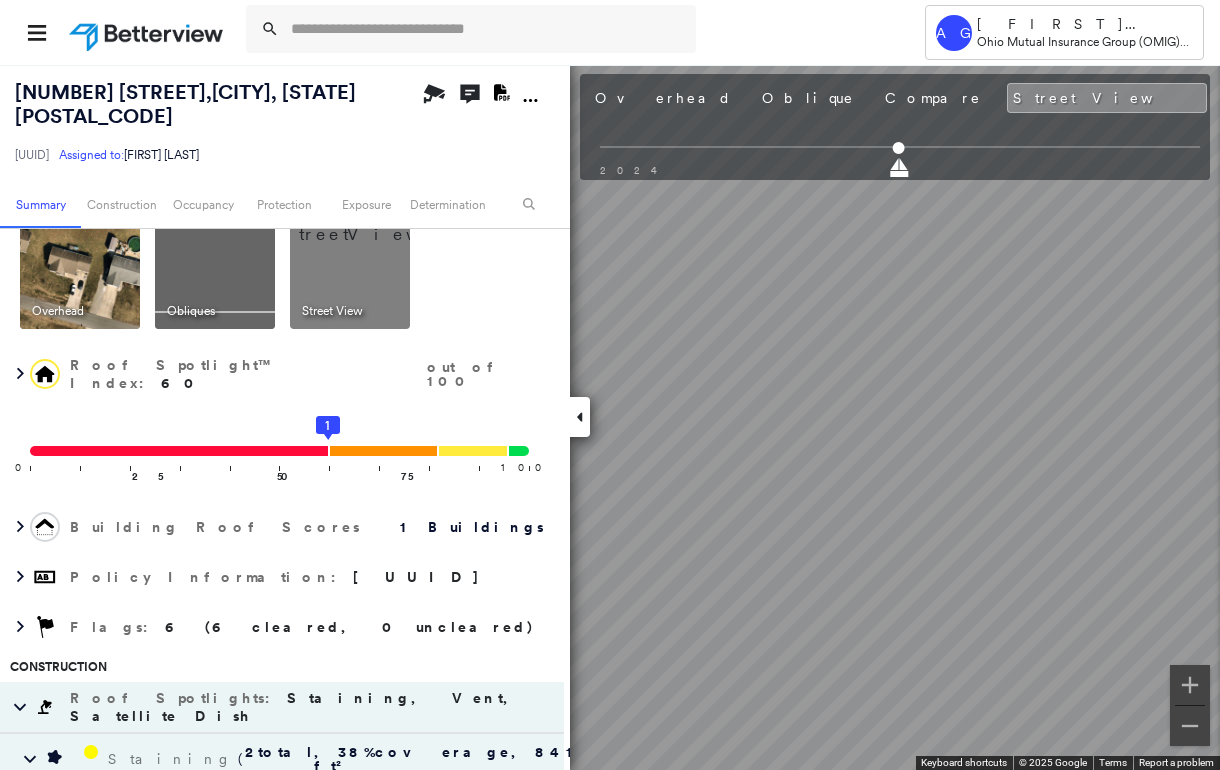 scroll, scrollTop: 0, scrollLeft: 0, axis: both 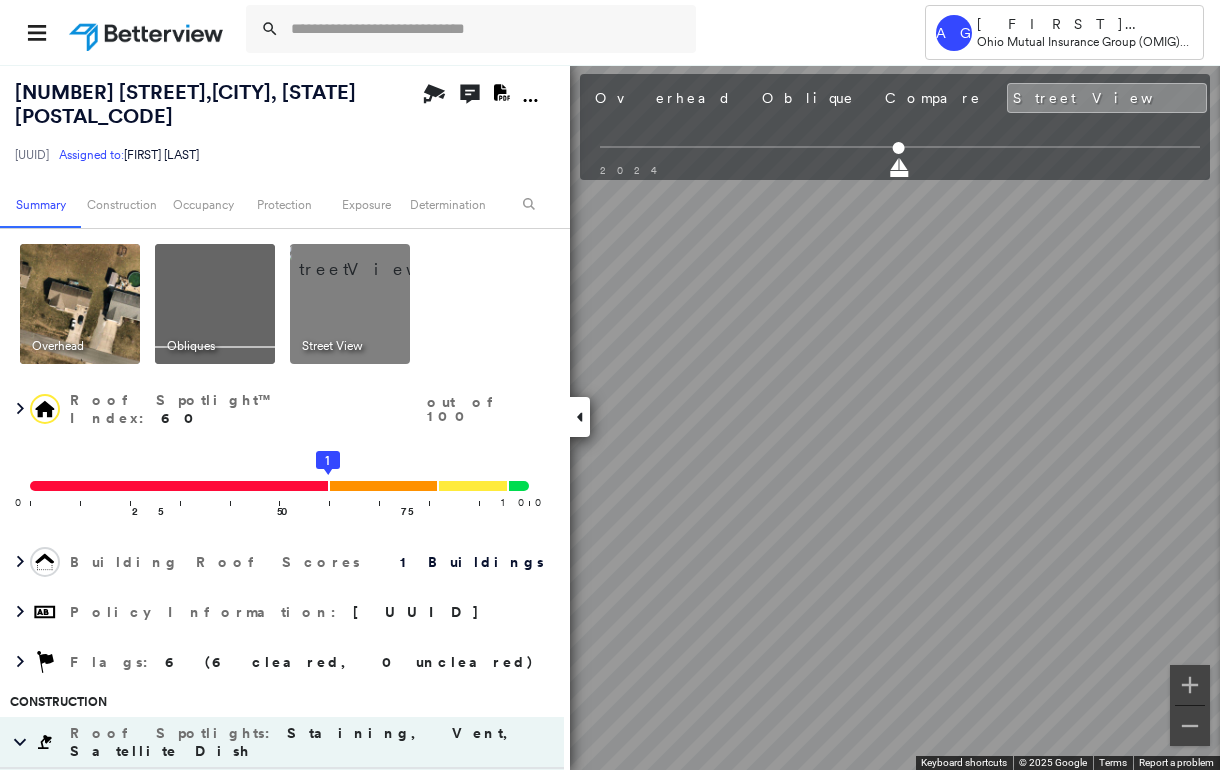 click at bounding box center [80, 304] 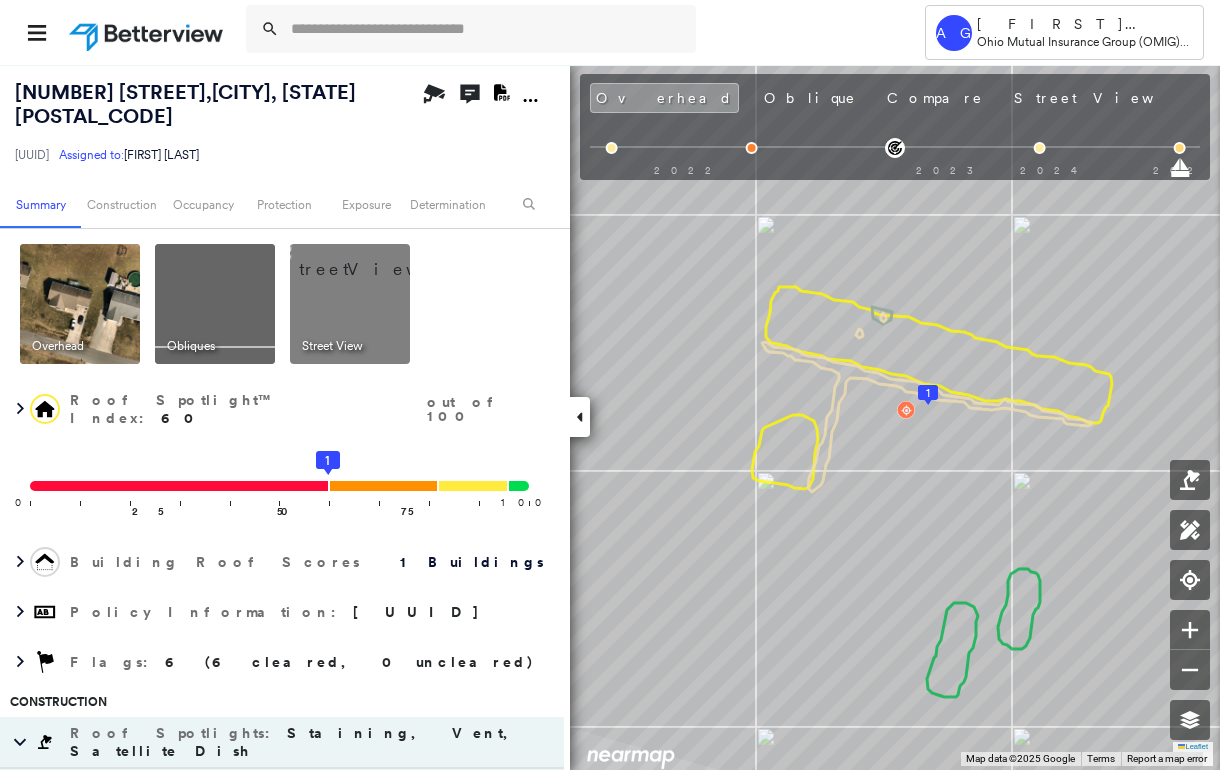 click at bounding box center (215, 304) 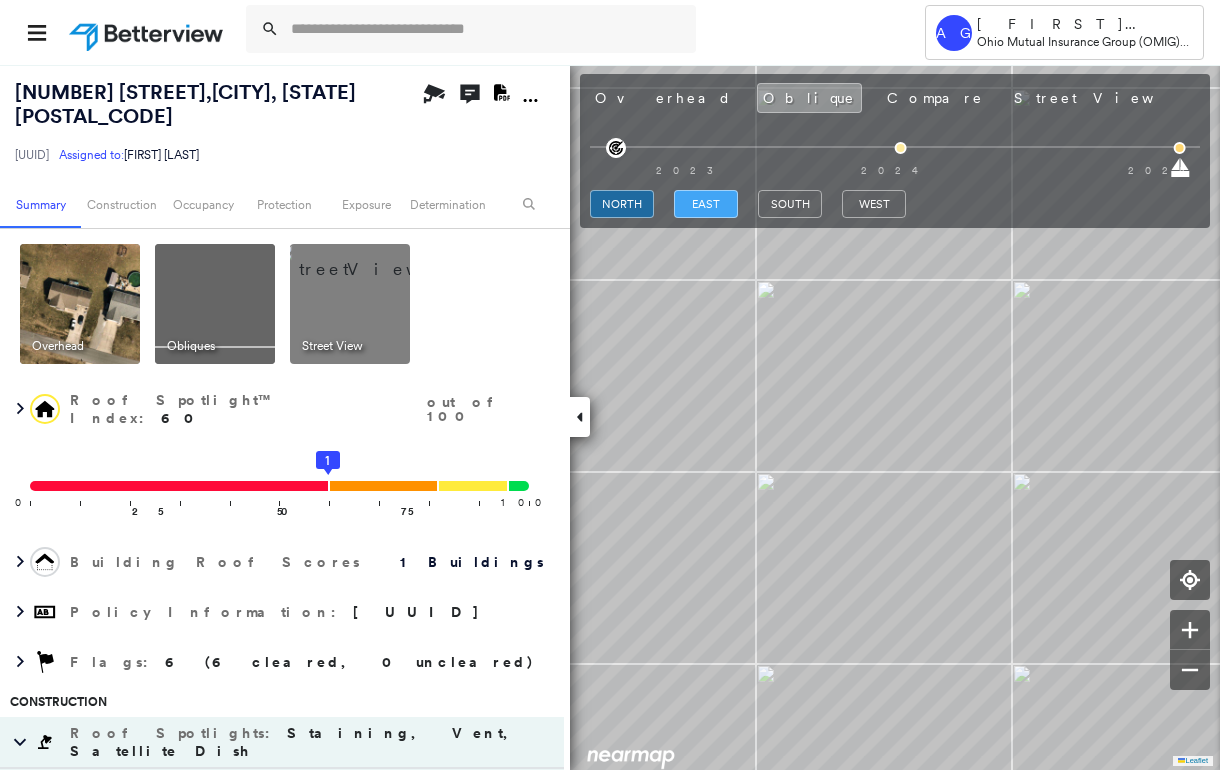 click on "east" at bounding box center (706, 204) 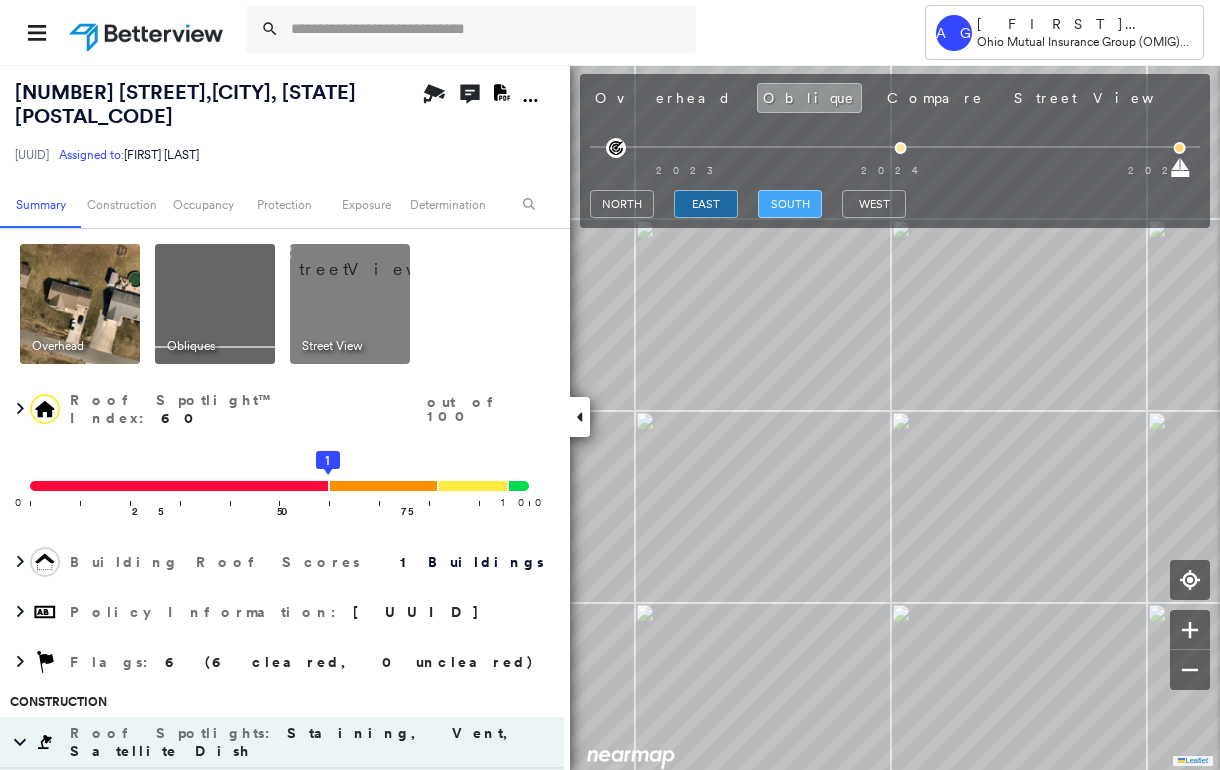 click on "south" at bounding box center (790, 204) 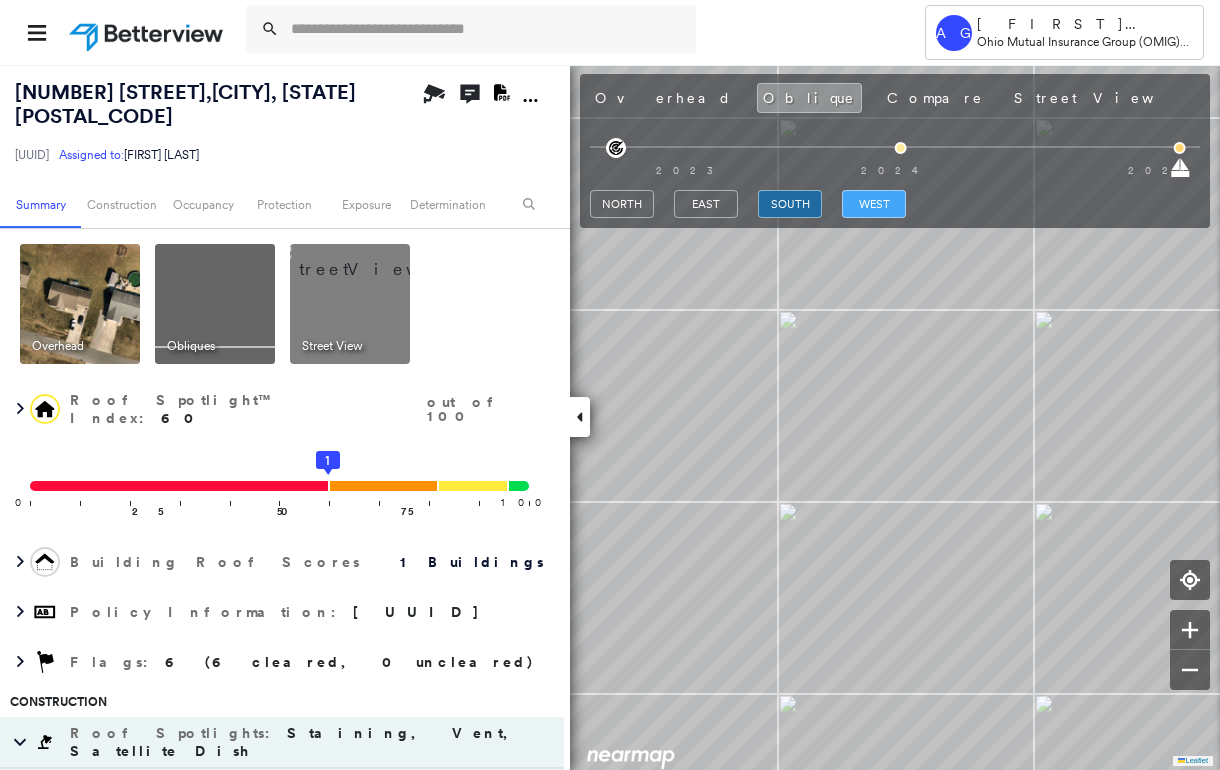 click on "west" at bounding box center (874, 204) 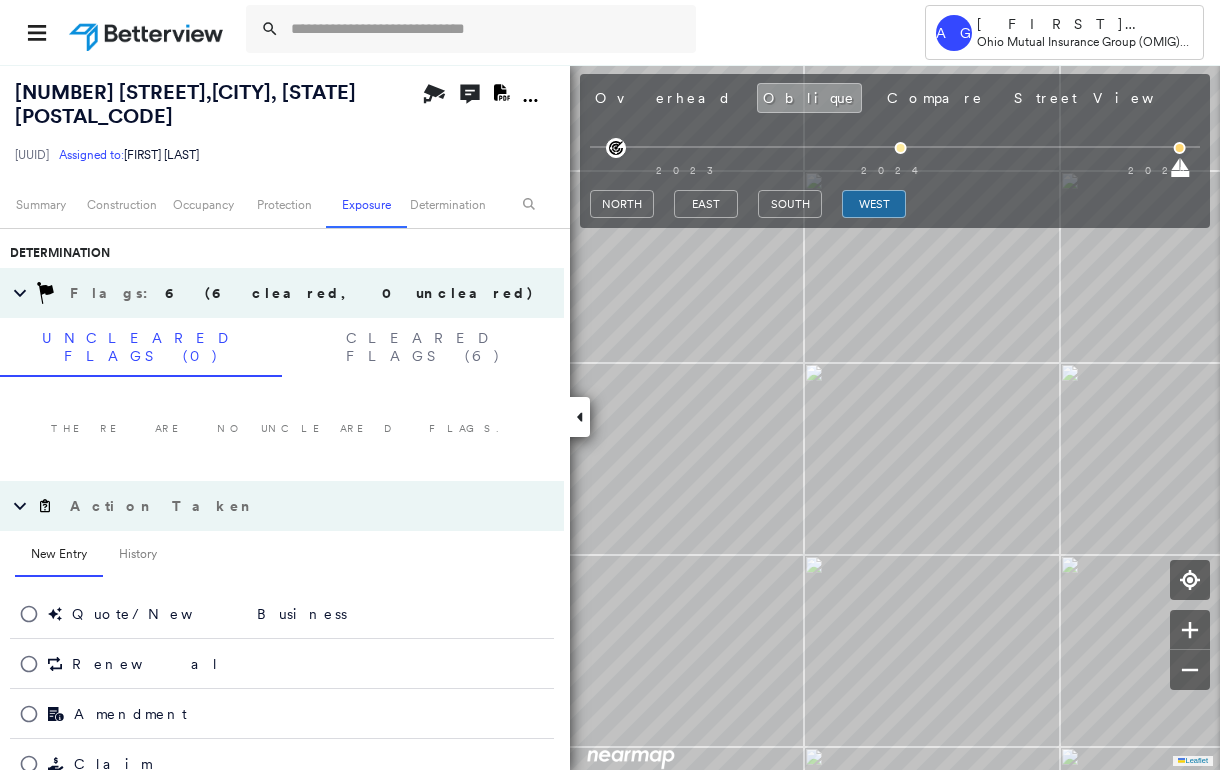 scroll, scrollTop: 277, scrollLeft: 0, axis: vertical 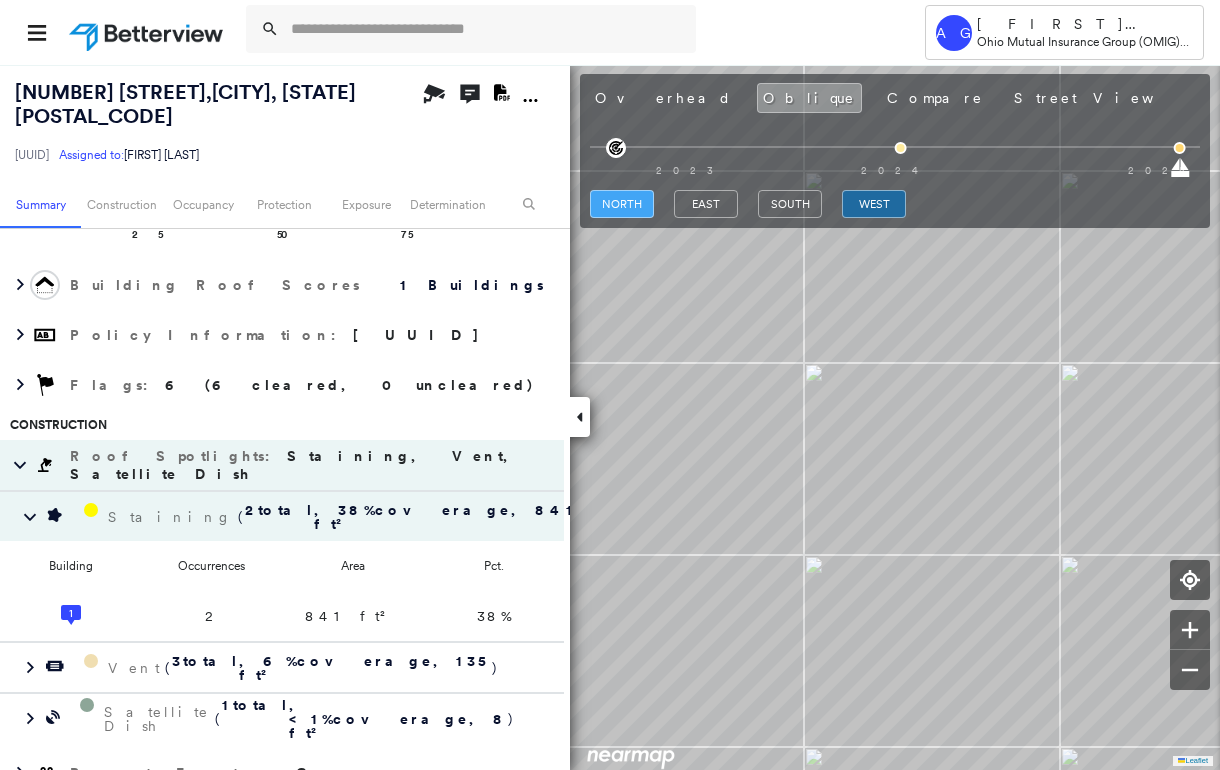 click on "north" at bounding box center [622, 204] 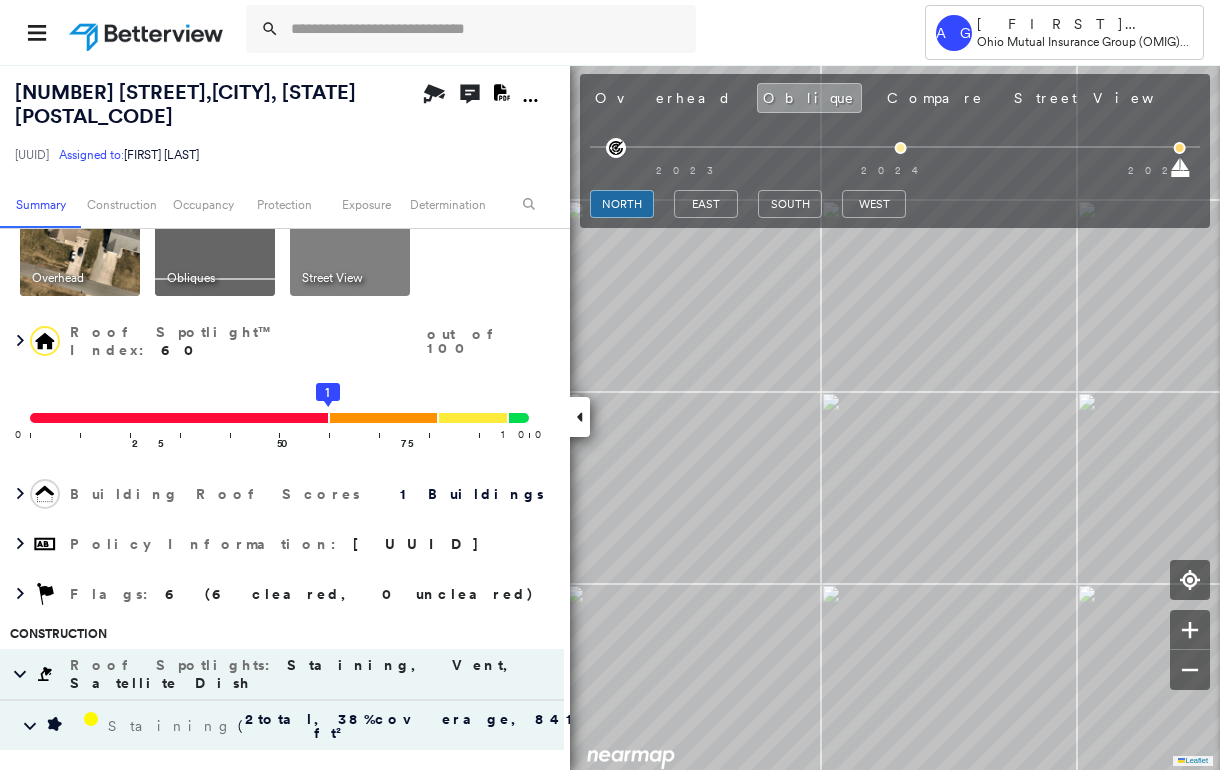 scroll, scrollTop: 0, scrollLeft: 0, axis: both 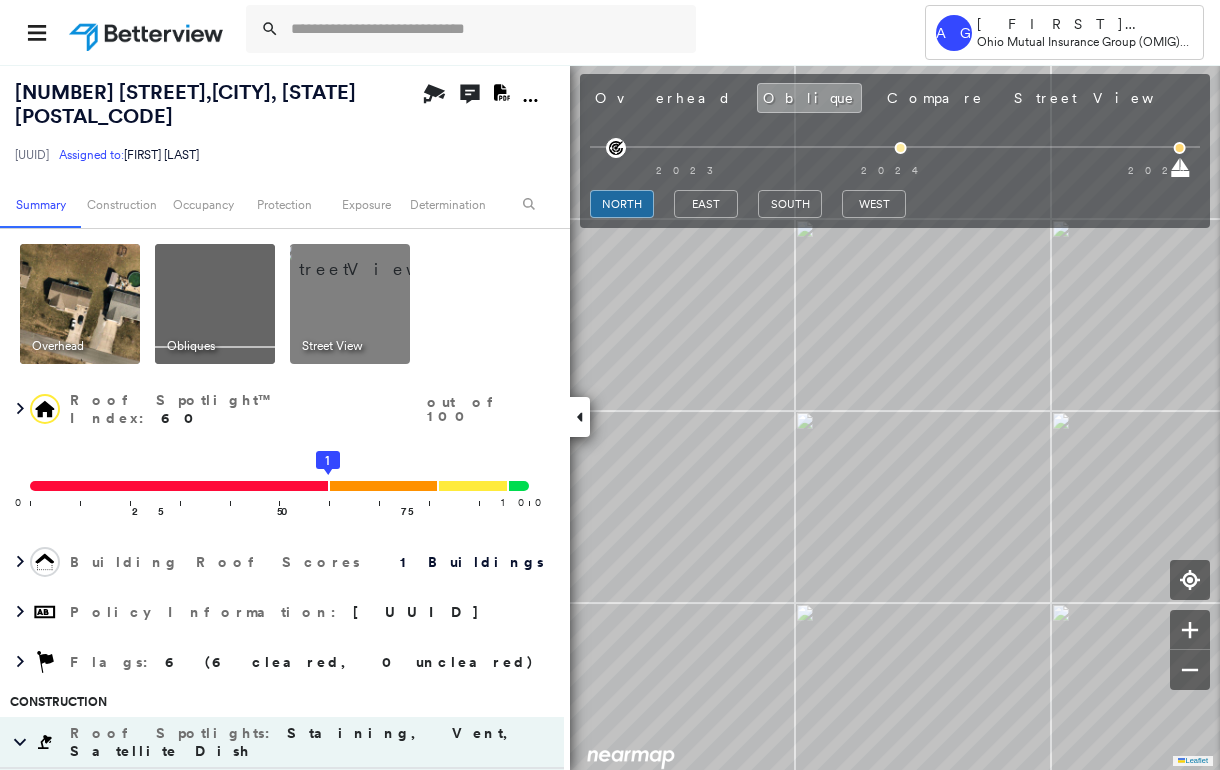 click at bounding box center (80, 304) 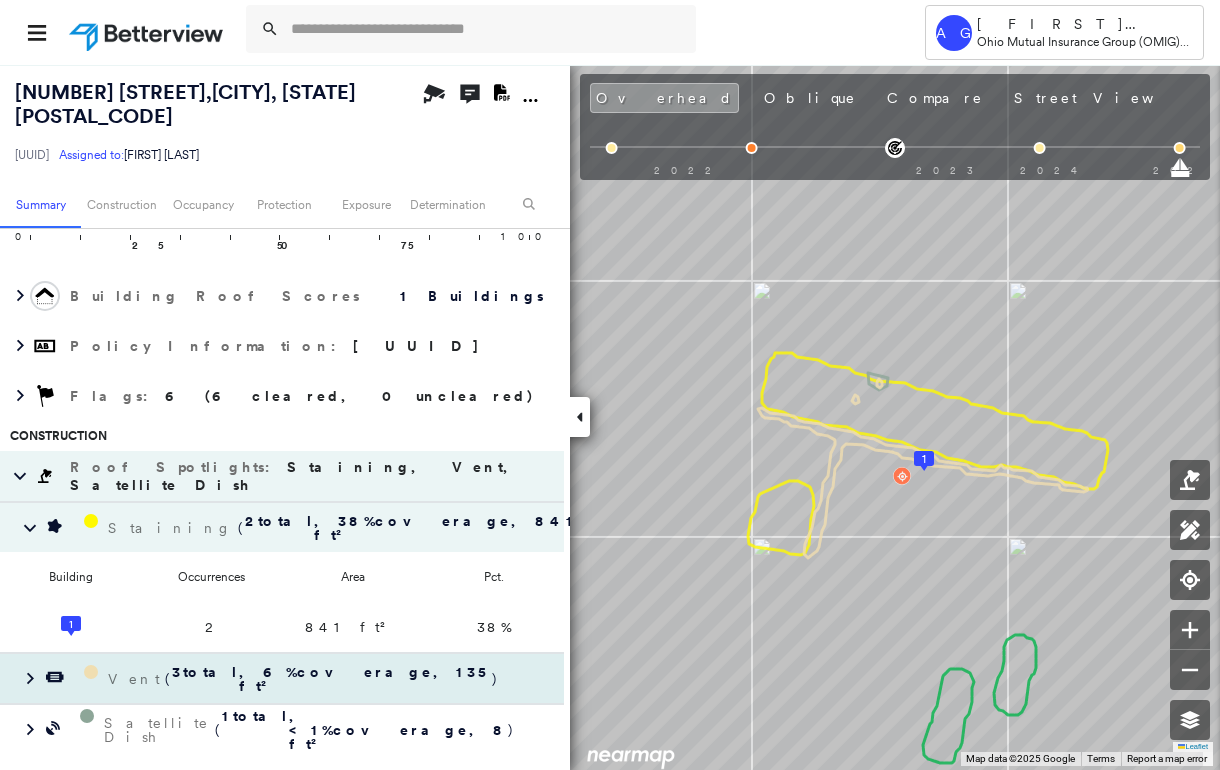 scroll, scrollTop: 133, scrollLeft: 0, axis: vertical 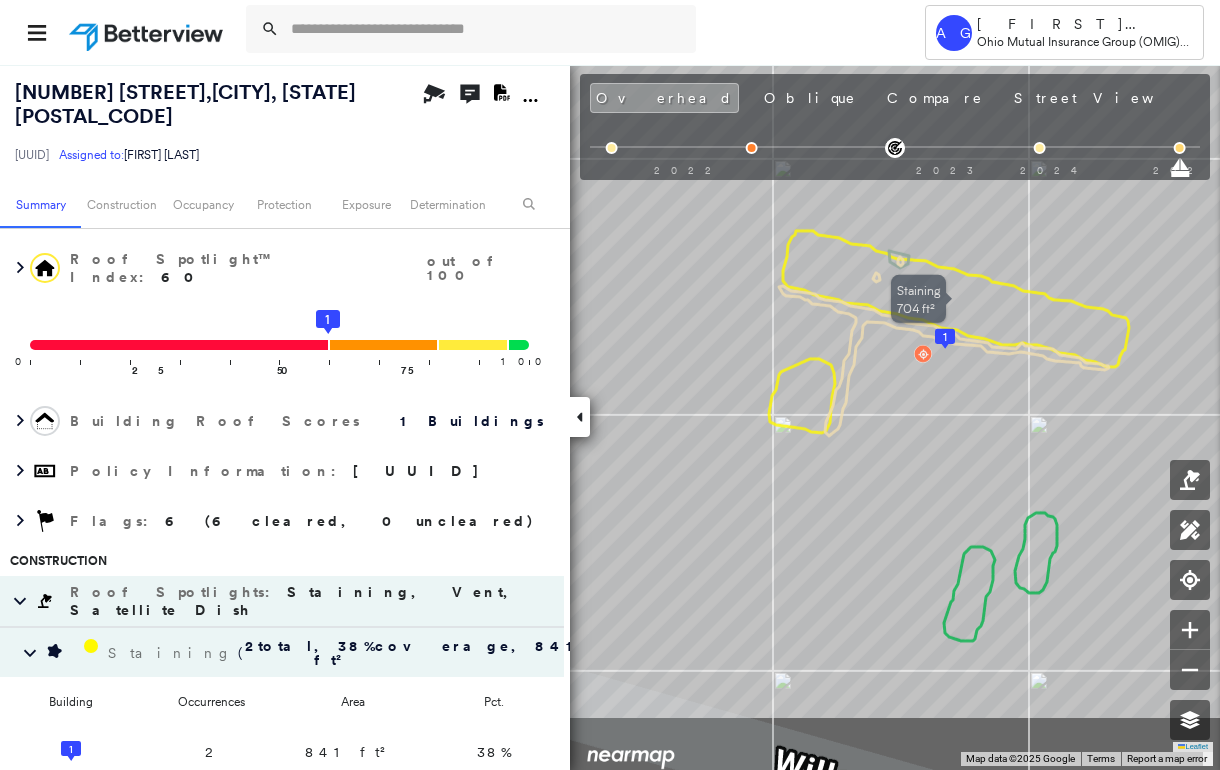 drag, startPoint x: 969, startPoint y: 461, endPoint x: 987, endPoint y: 340, distance: 122.33152 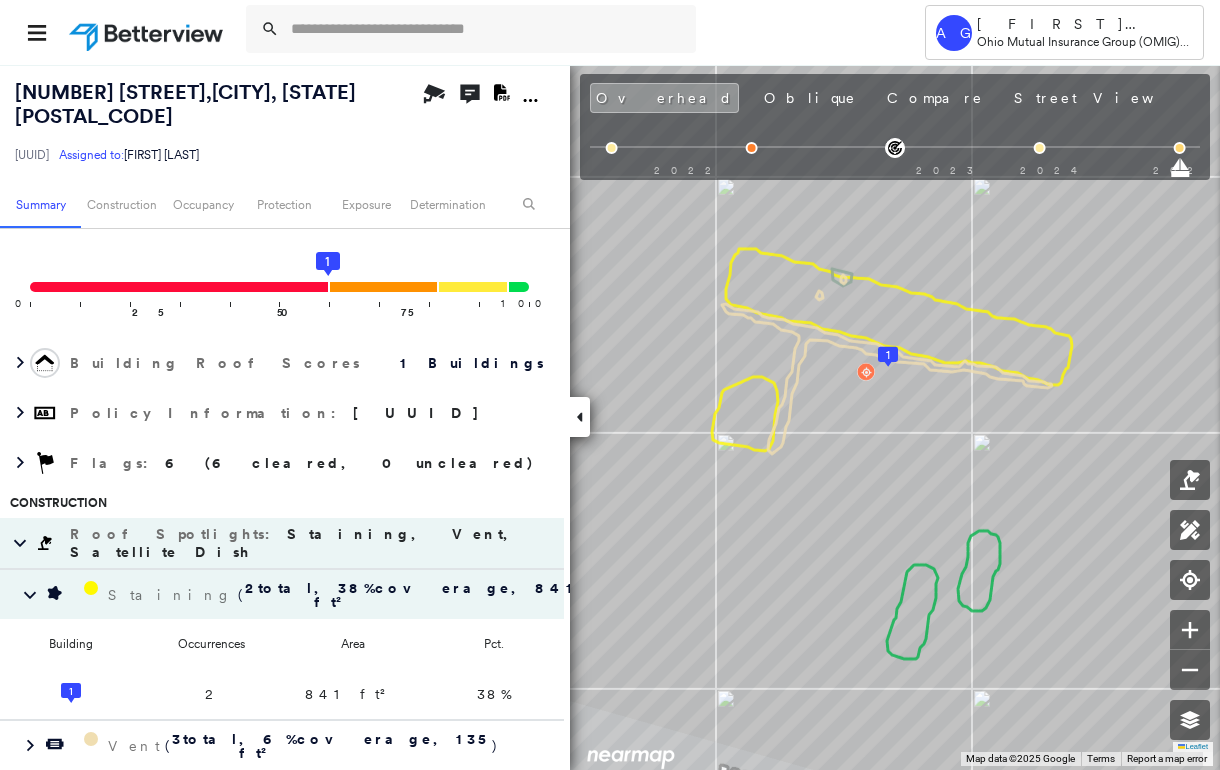 scroll, scrollTop: 158, scrollLeft: 0, axis: vertical 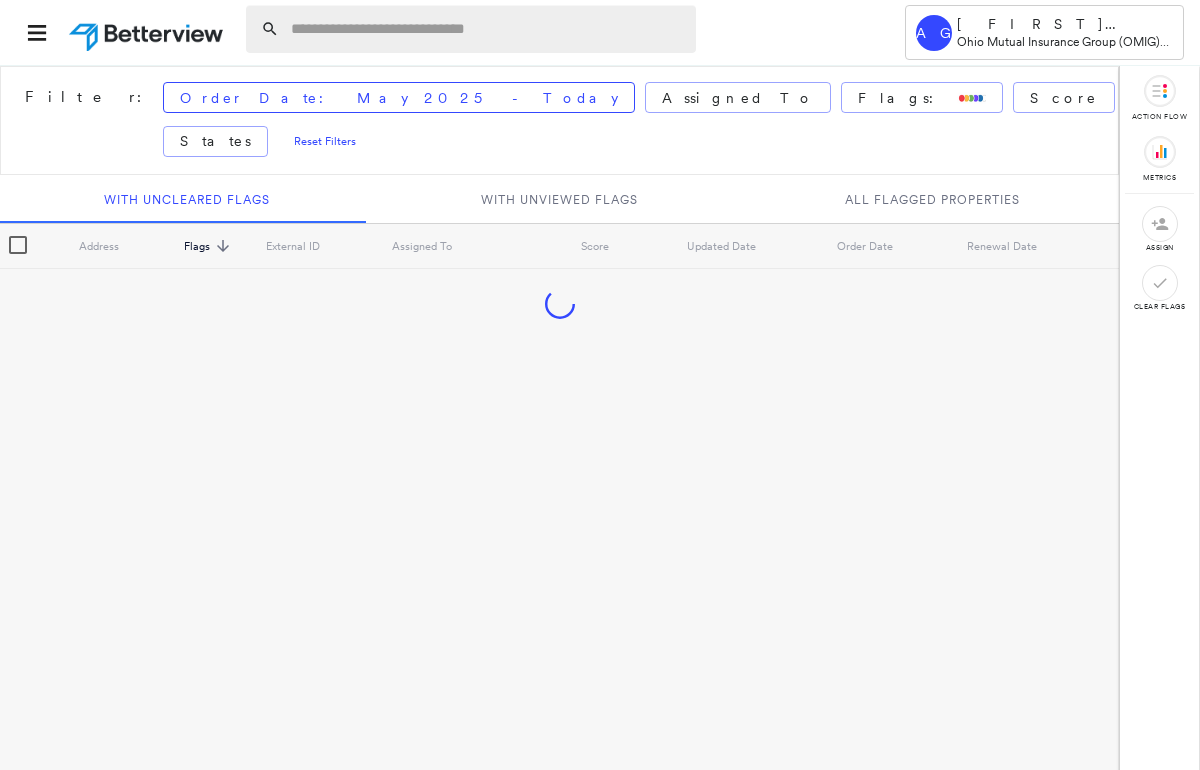 click at bounding box center [487, 29] 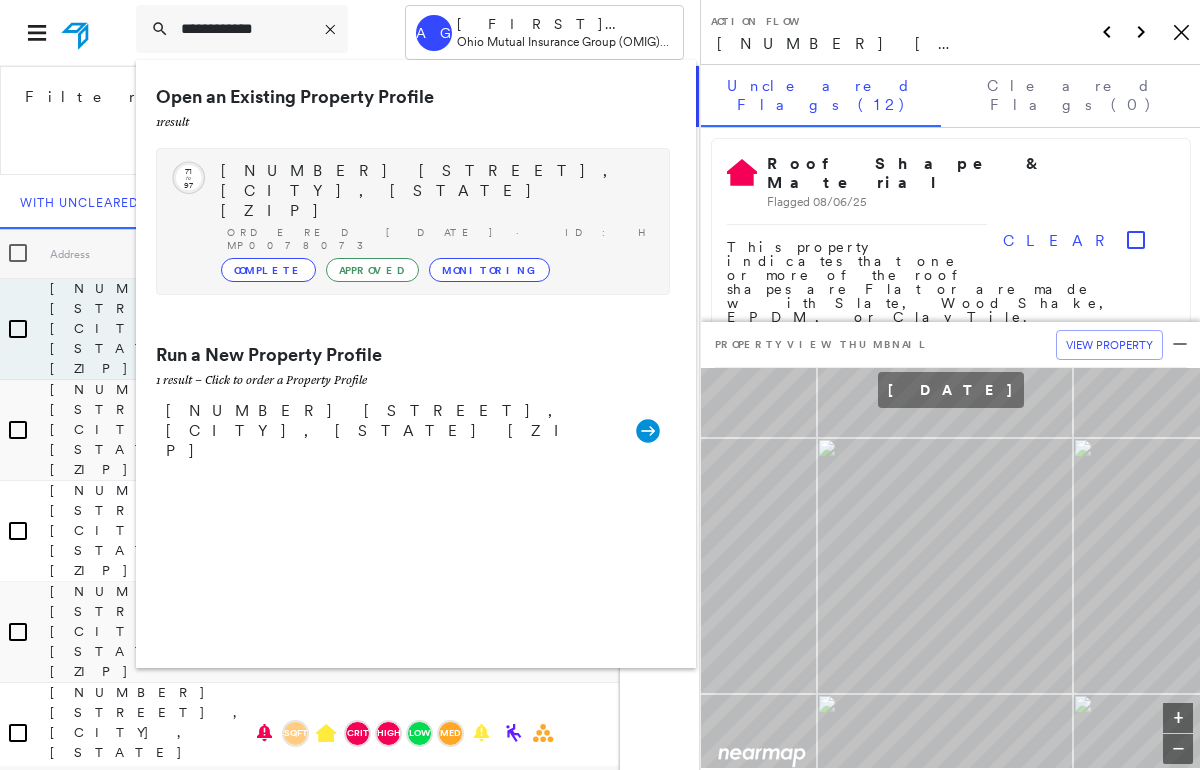 type on "**********" 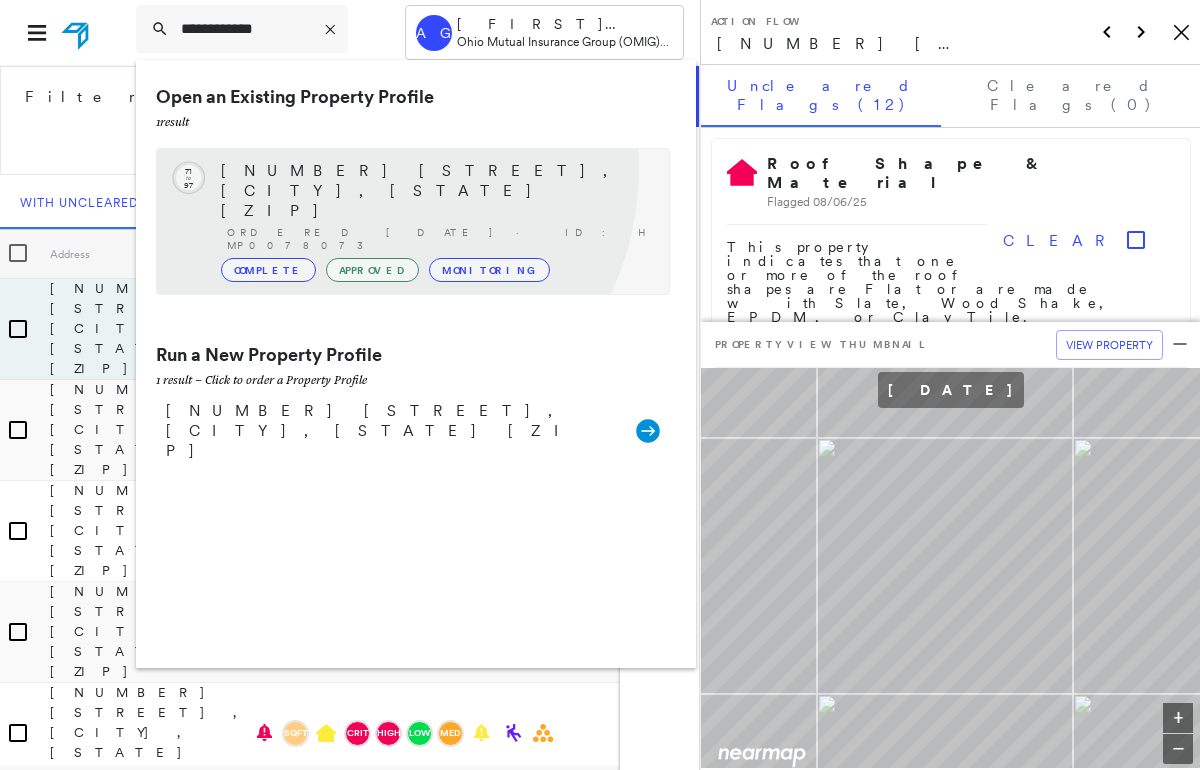 click on "11757 FRAZE RD, DOYLESTOWN, OH 44230" at bounding box center (435, 191) 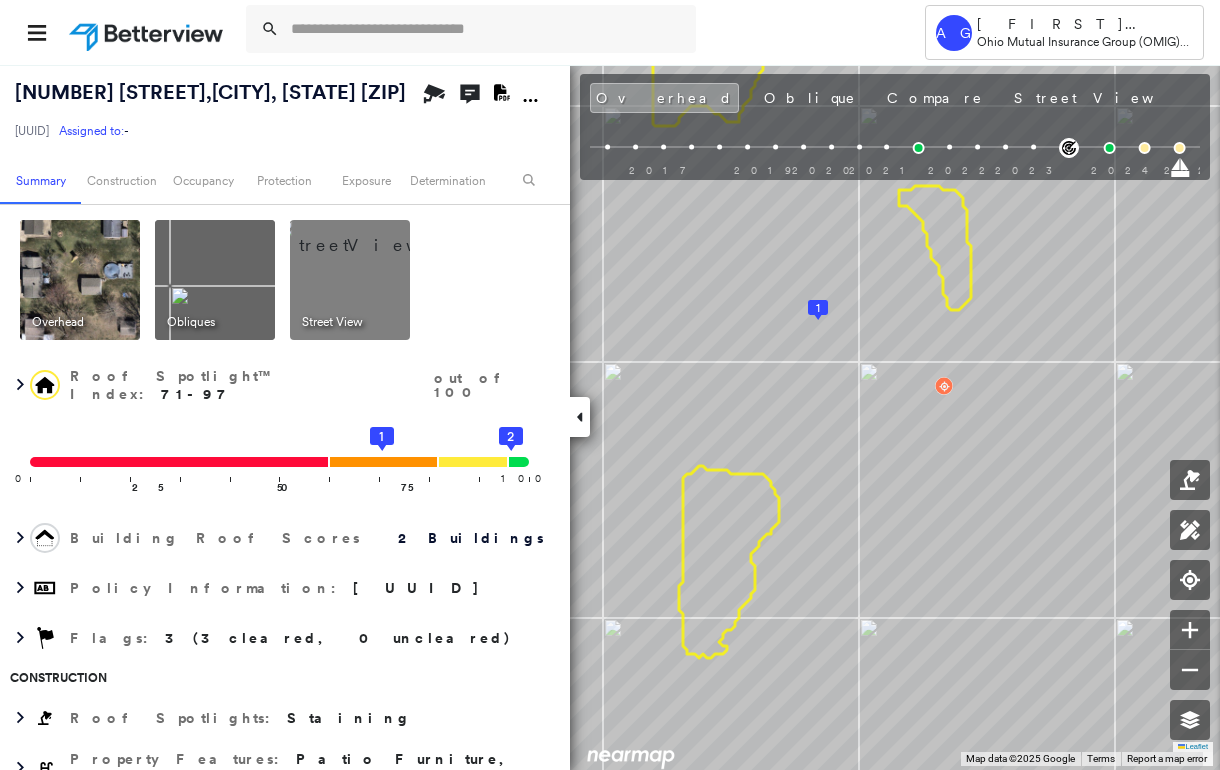 click at bounding box center (374, 235) 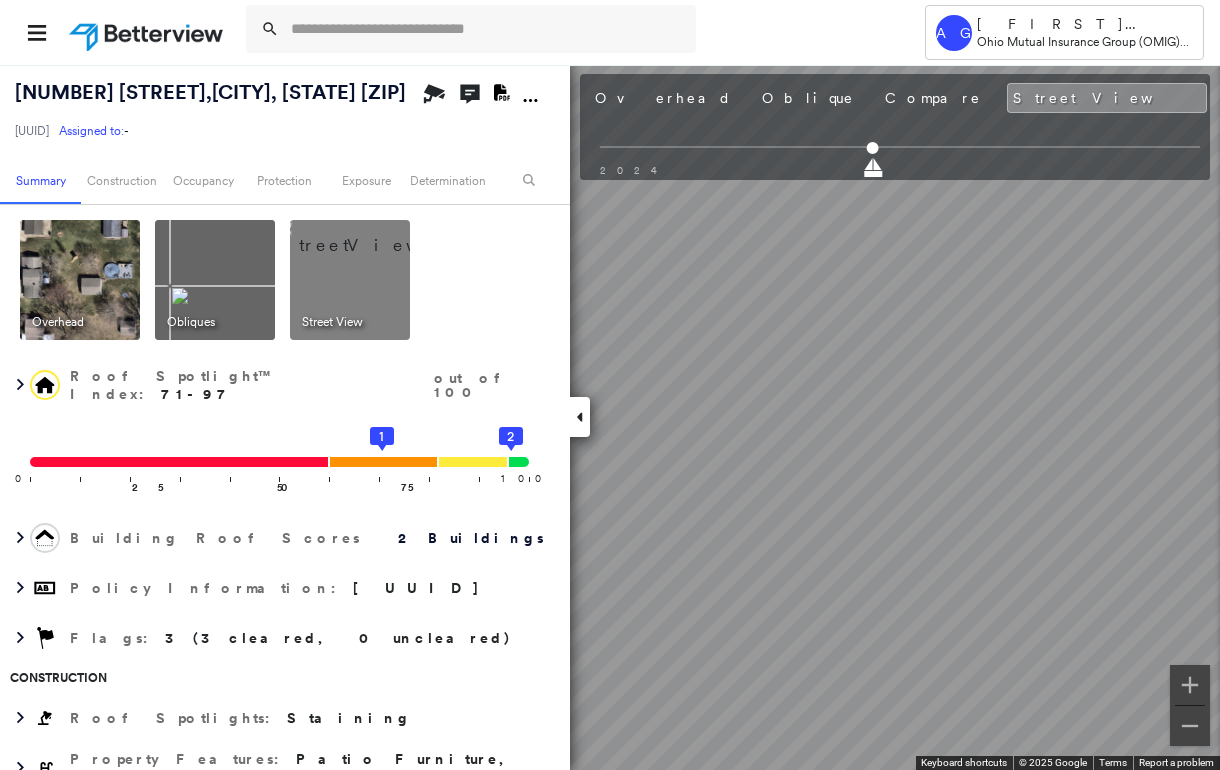 click at bounding box center (580, 417) 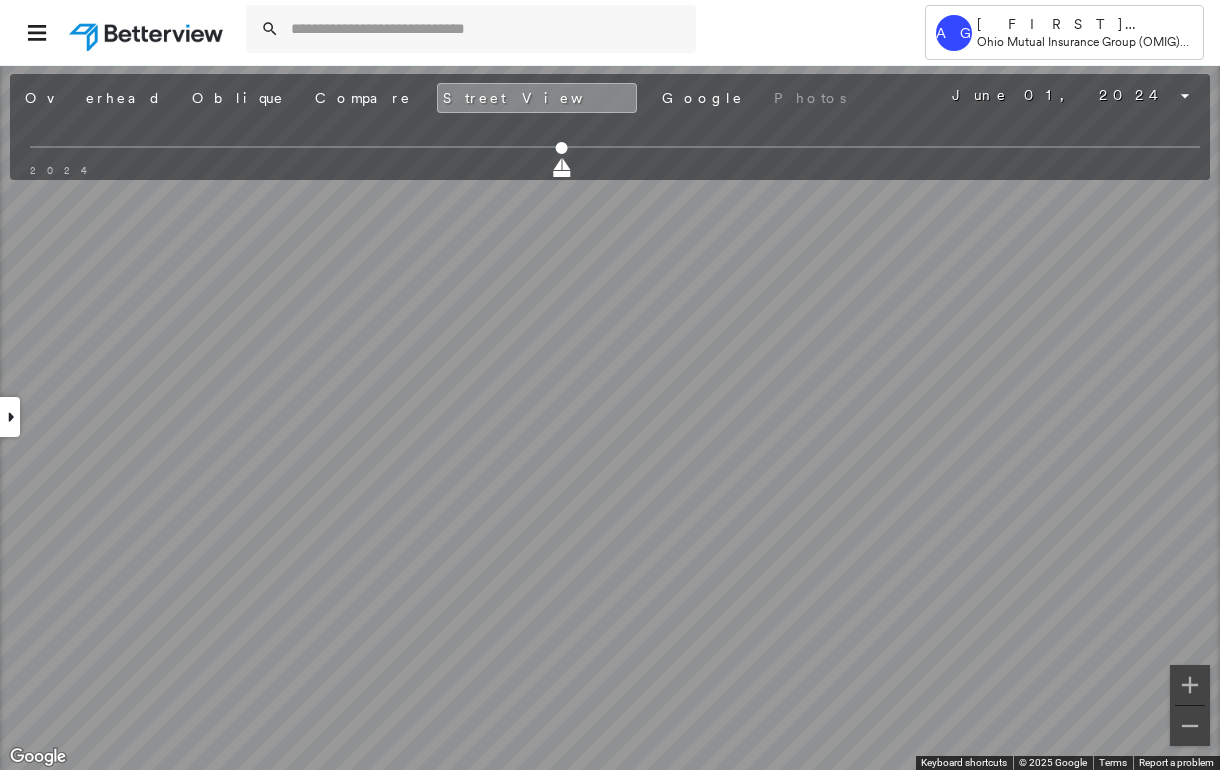 click 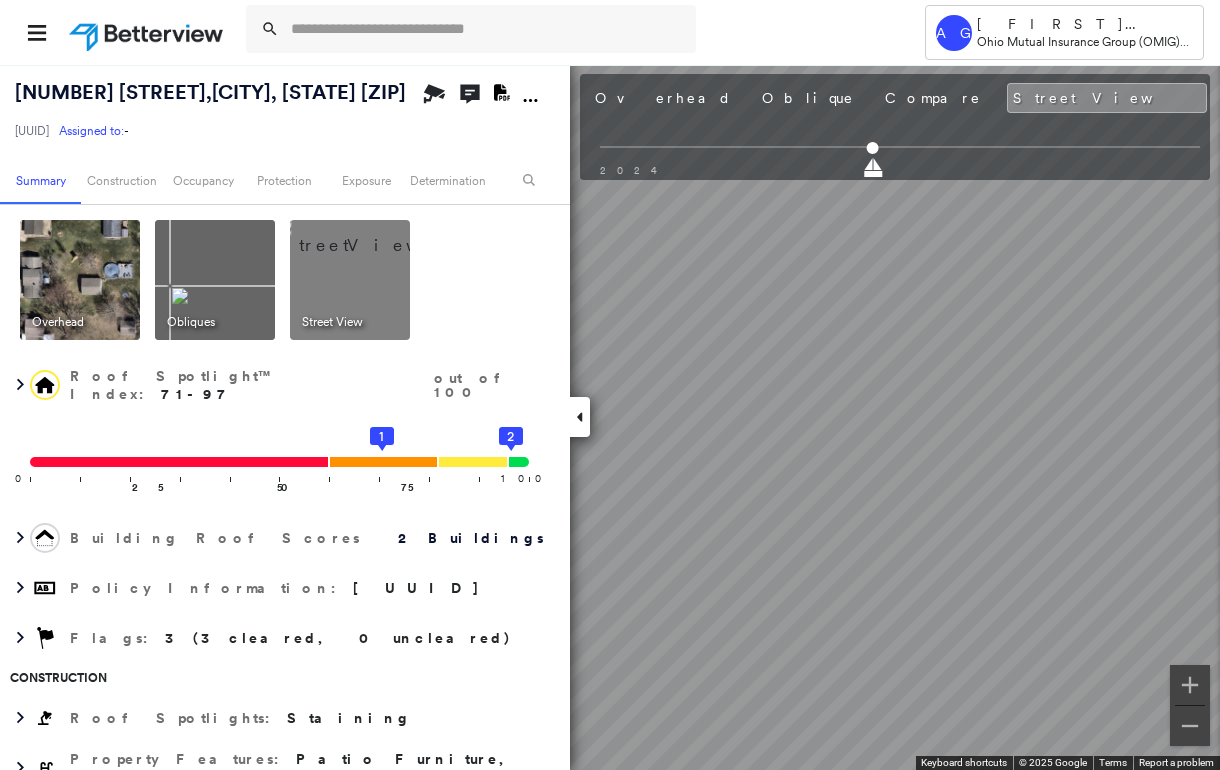 click at bounding box center (80, 280) 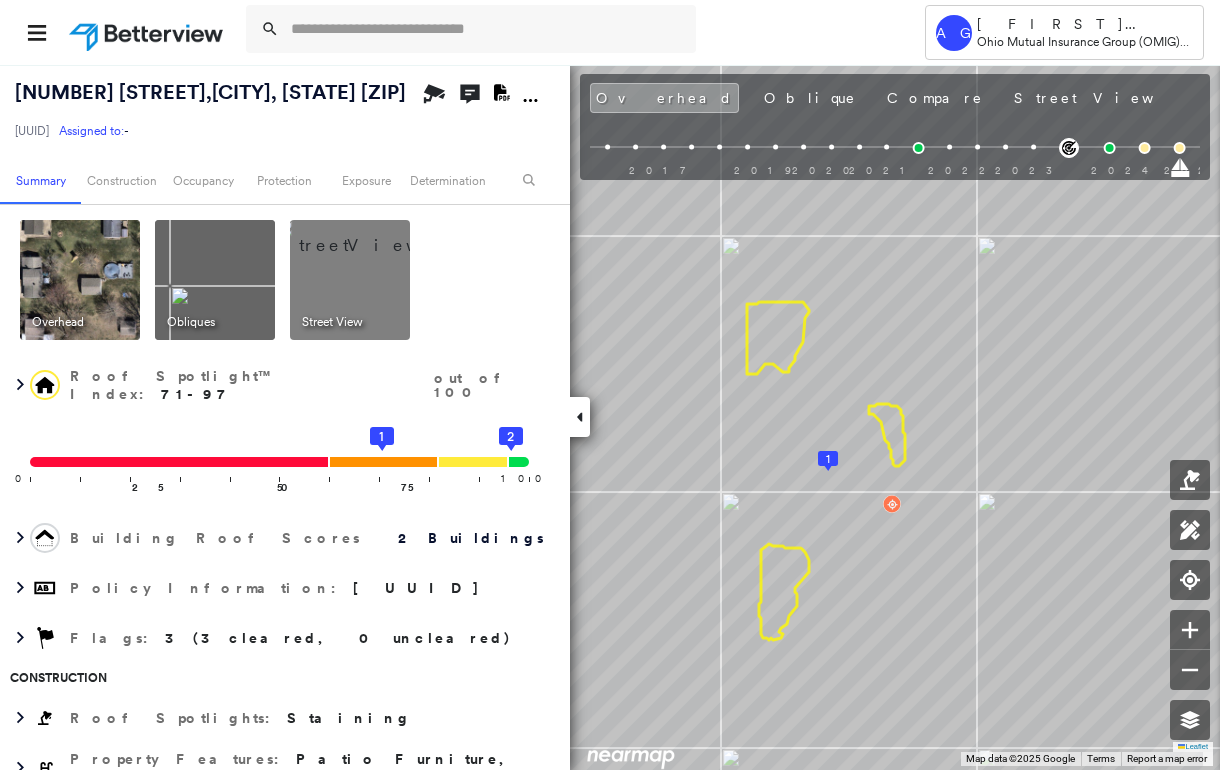 click at bounding box center (215, 280) 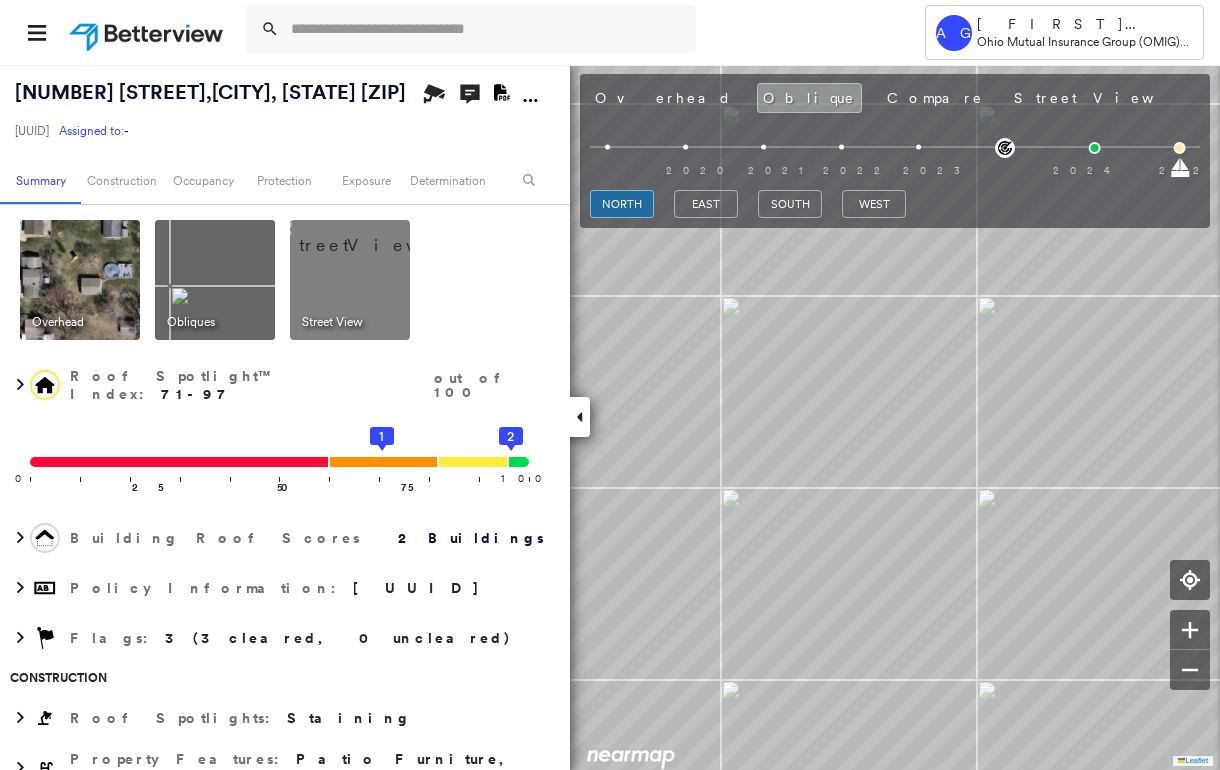 click at bounding box center (580, 417) 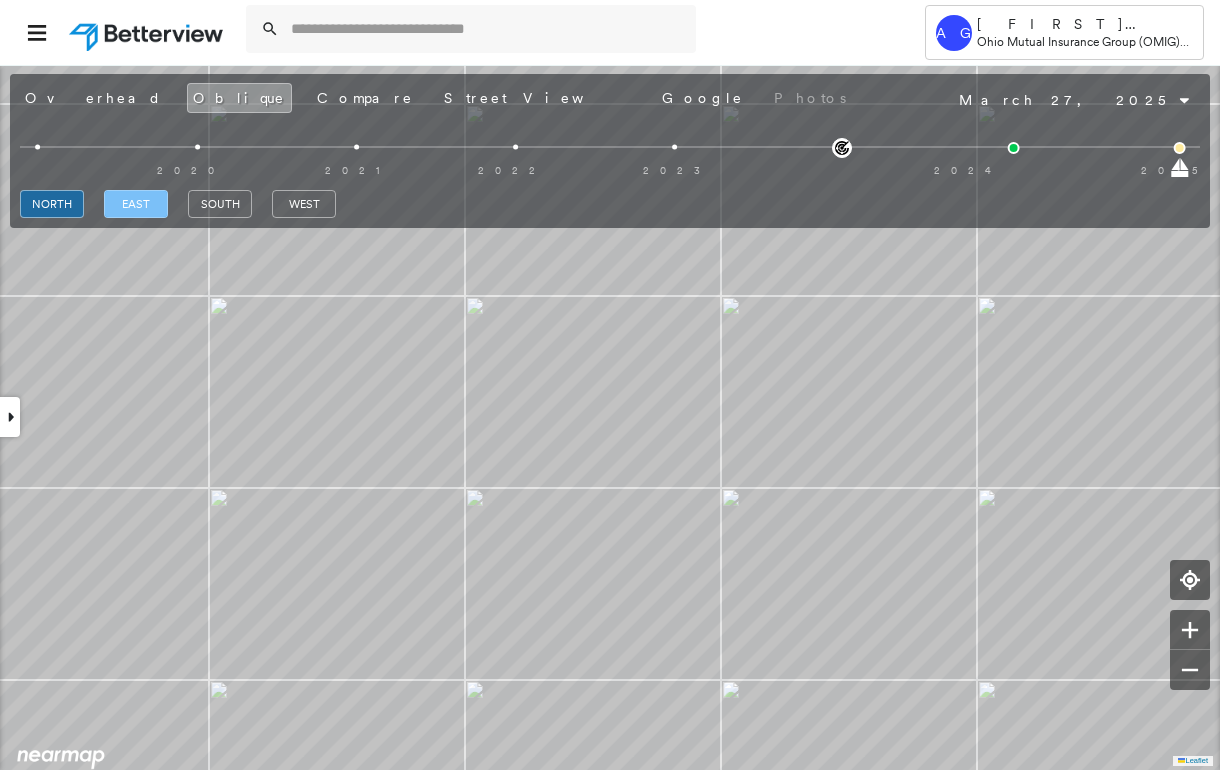 click on "east" at bounding box center [136, 204] 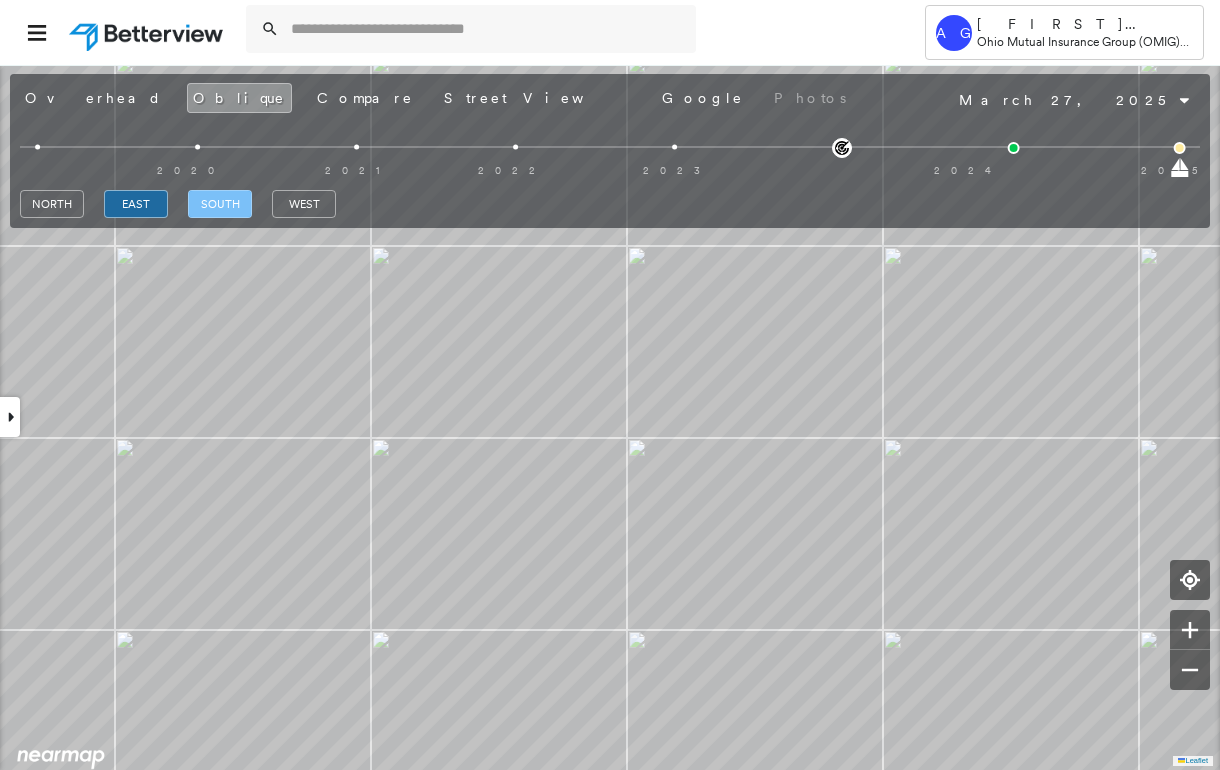 click on "south" at bounding box center (220, 204) 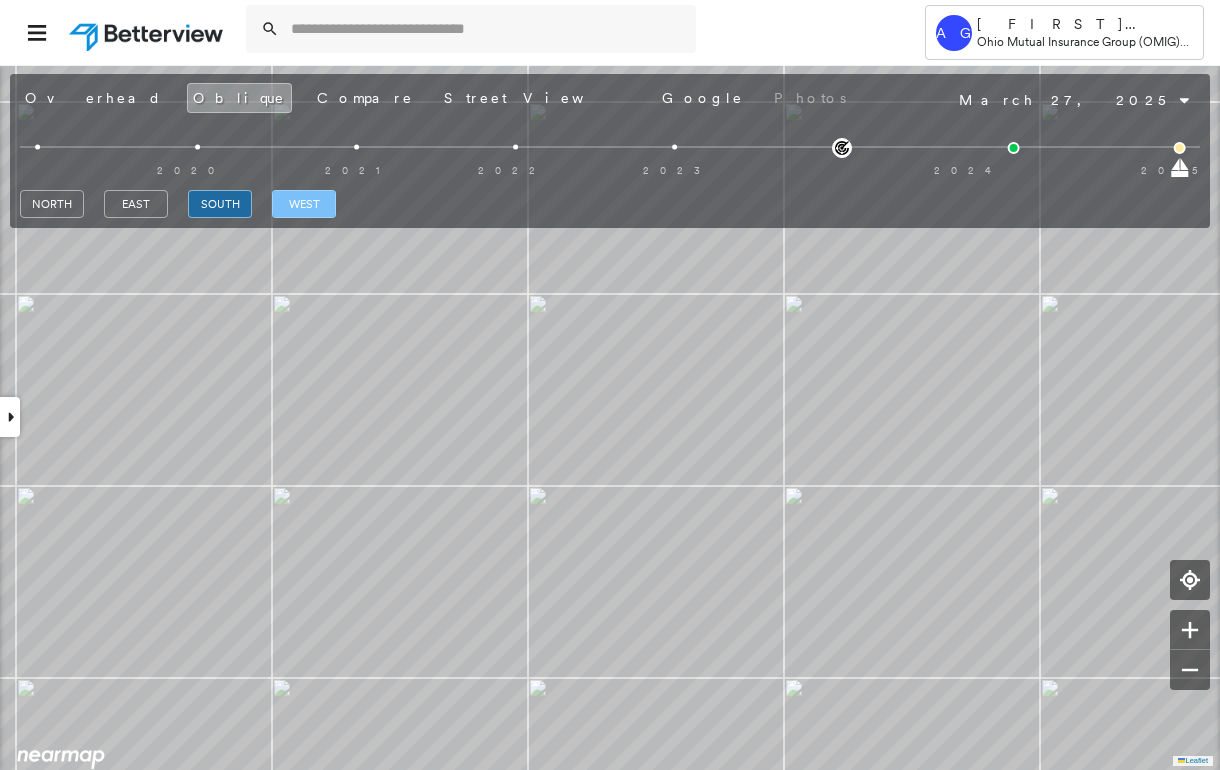 click on "west" at bounding box center [304, 204] 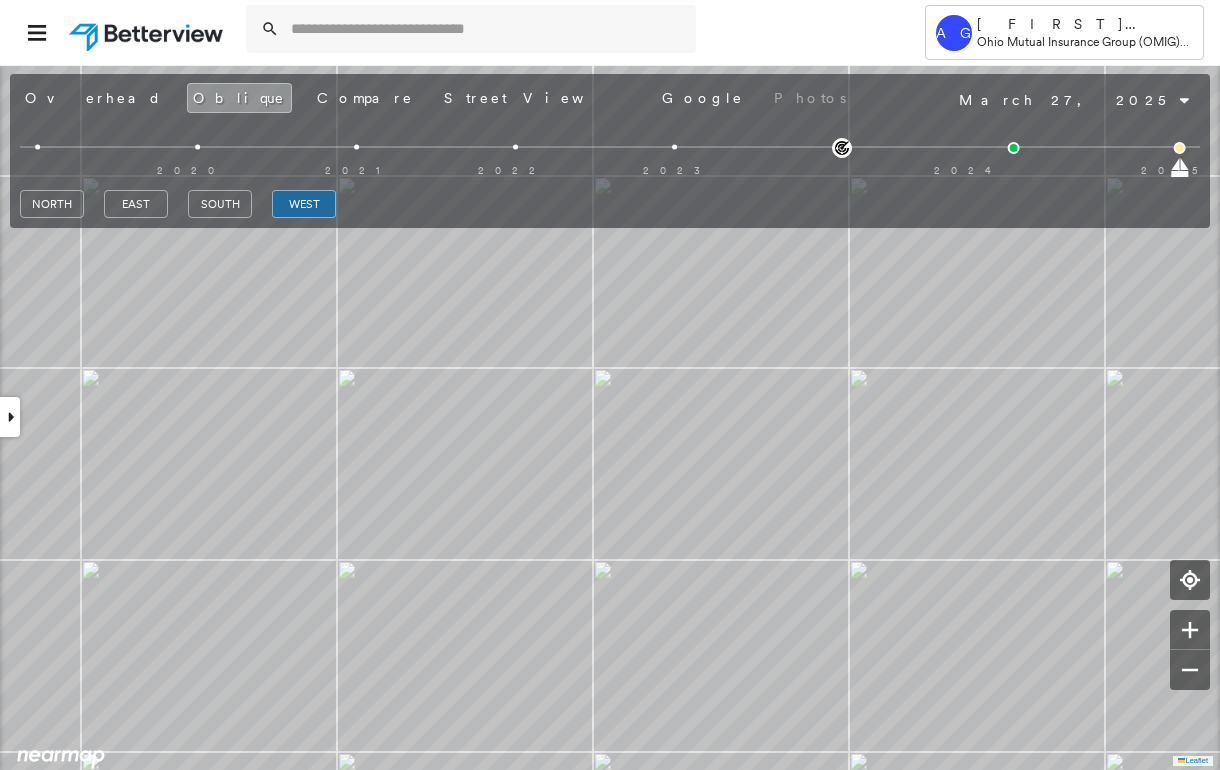 click at bounding box center [10, 417] 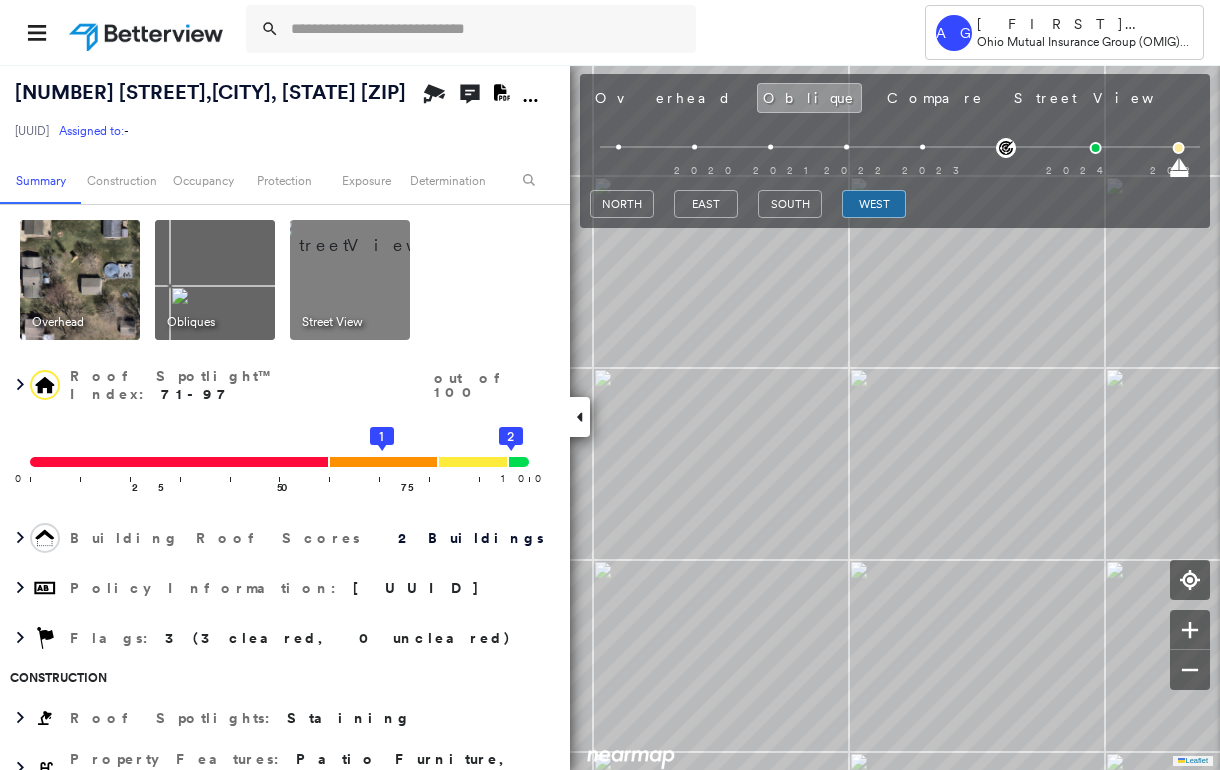 click at bounding box center [374, 235] 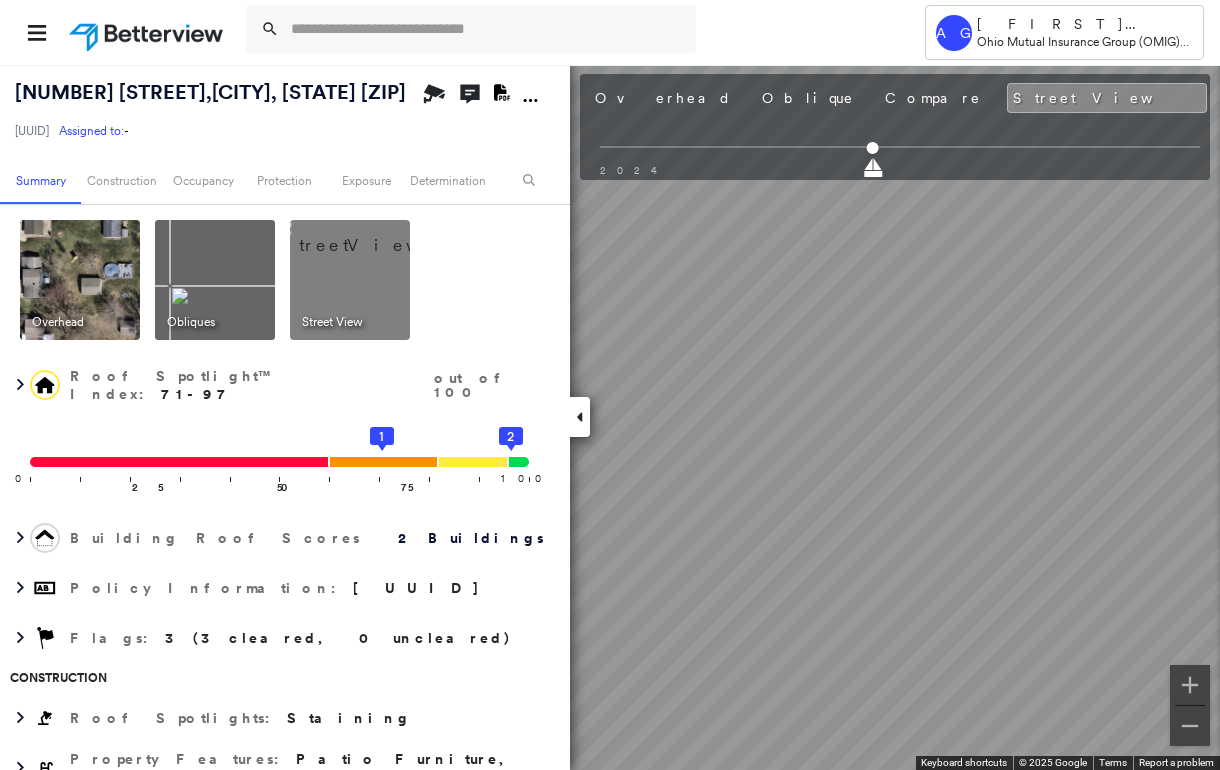 click at bounding box center [580, 417] 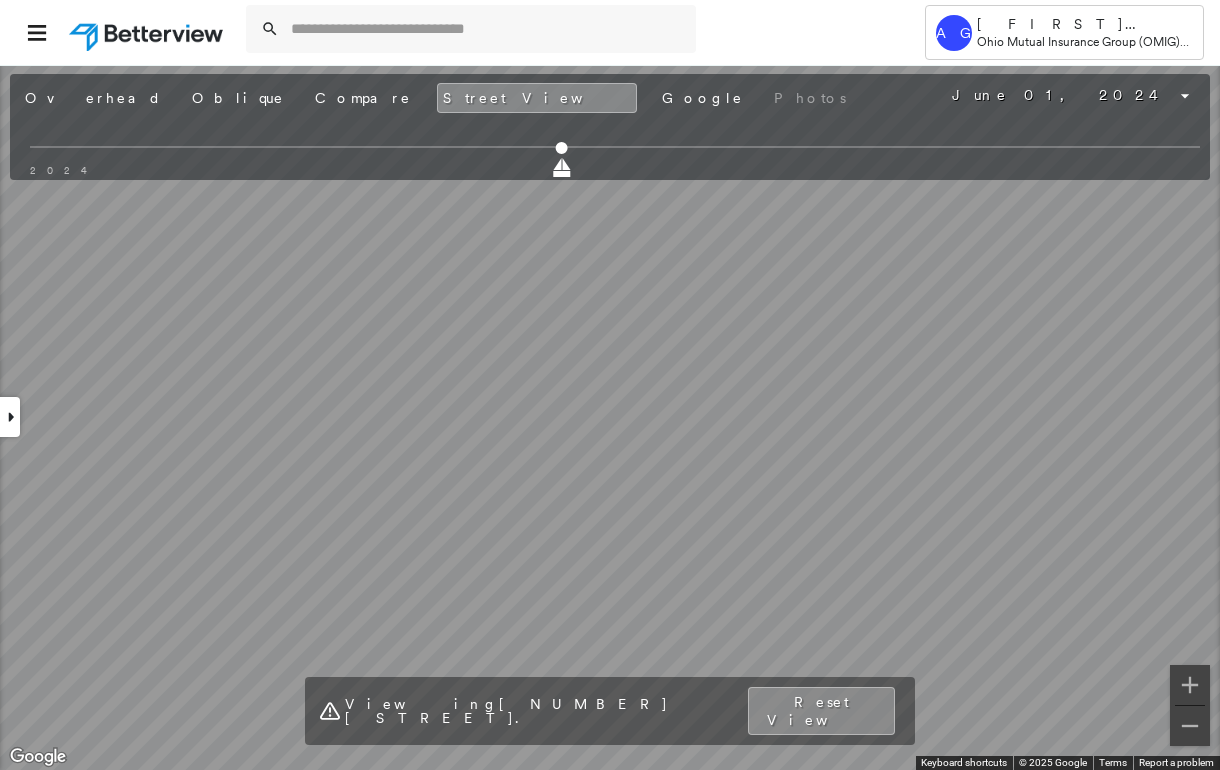 click 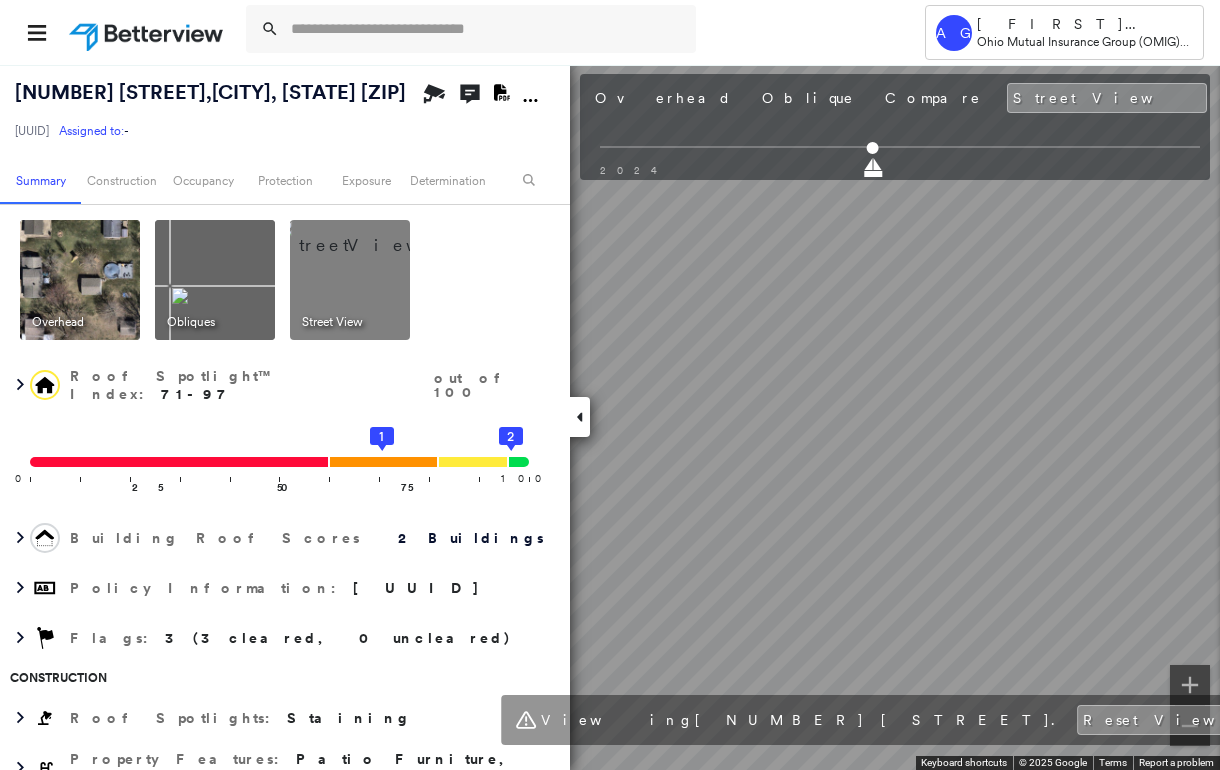 click on "11757 FRAZE RD ,  DOYLESTOWN, OH 44230 44f567c2-557a-411e-ae07-6fcbf55af641 Assigned to:  - Assigned to:  - 44f567c2-557a-411e-ae07-6fcbf55af641 Assigned to:  - Open Comments Download PDF Report" at bounding box center (285, 110) 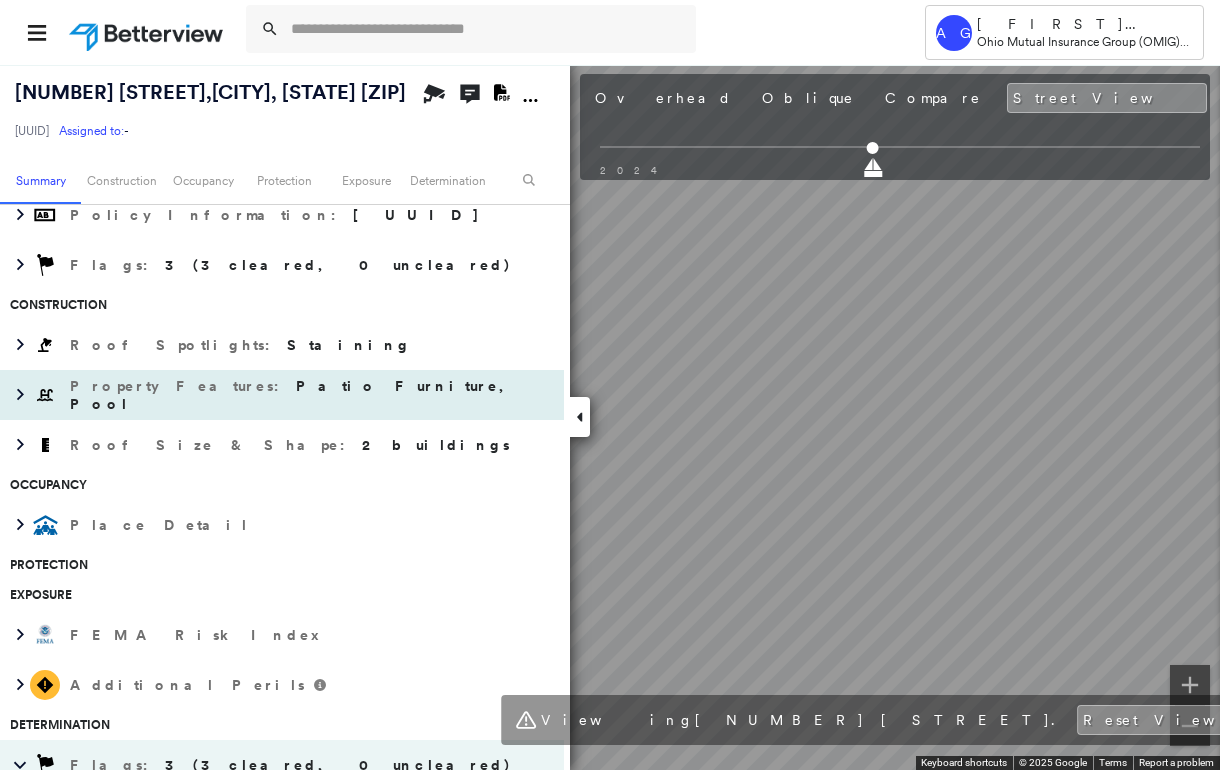 scroll, scrollTop: 400, scrollLeft: 0, axis: vertical 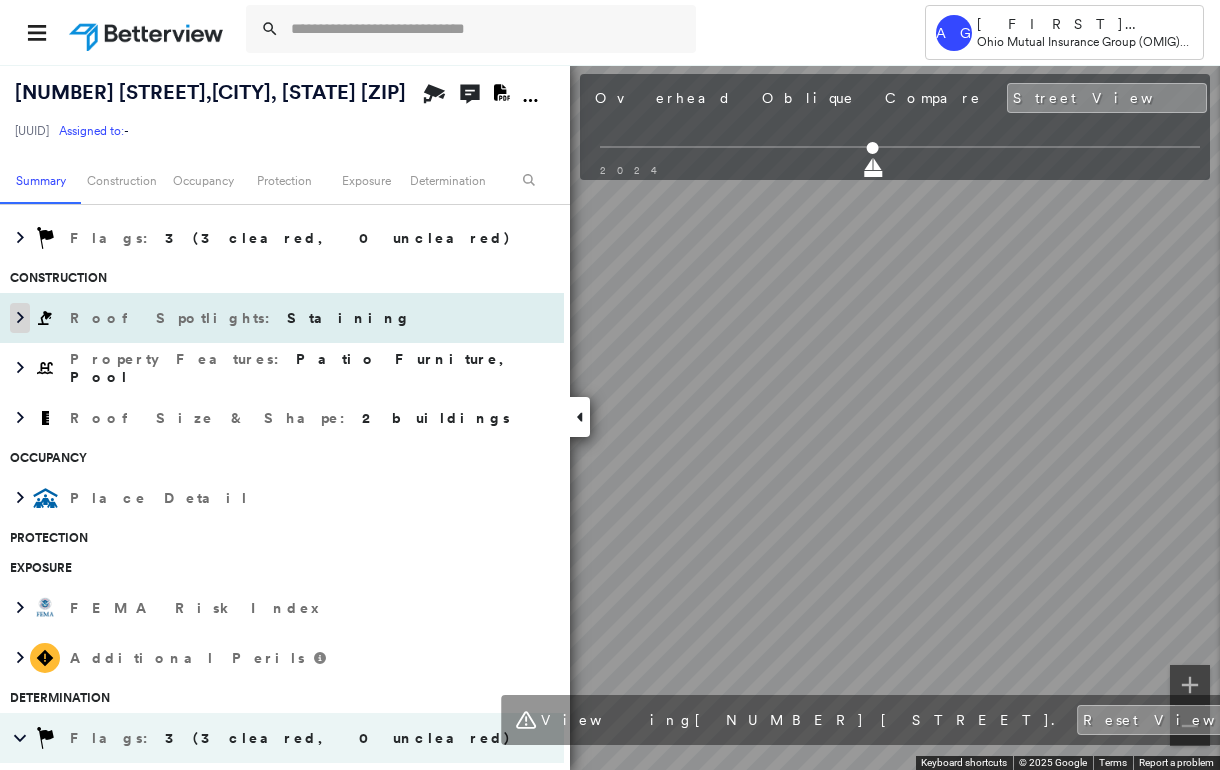click at bounding box center (20, 318) 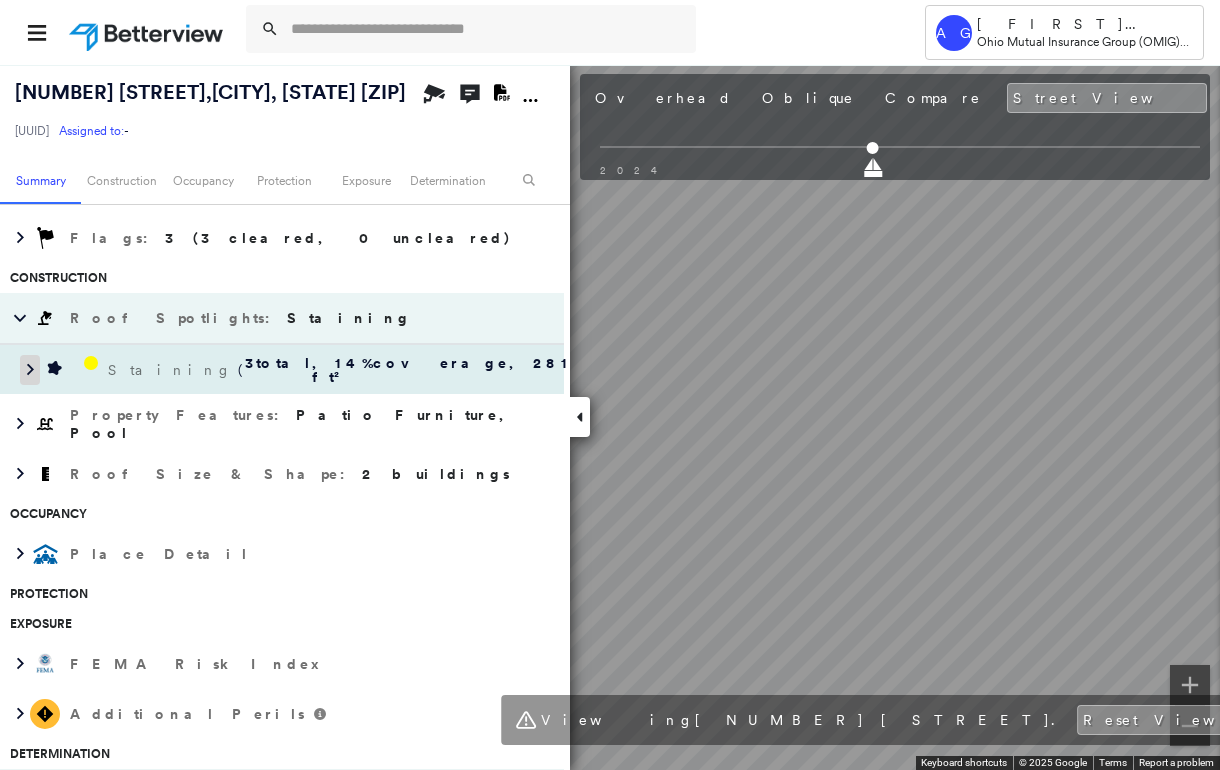 click at bounding box center [30, 370] 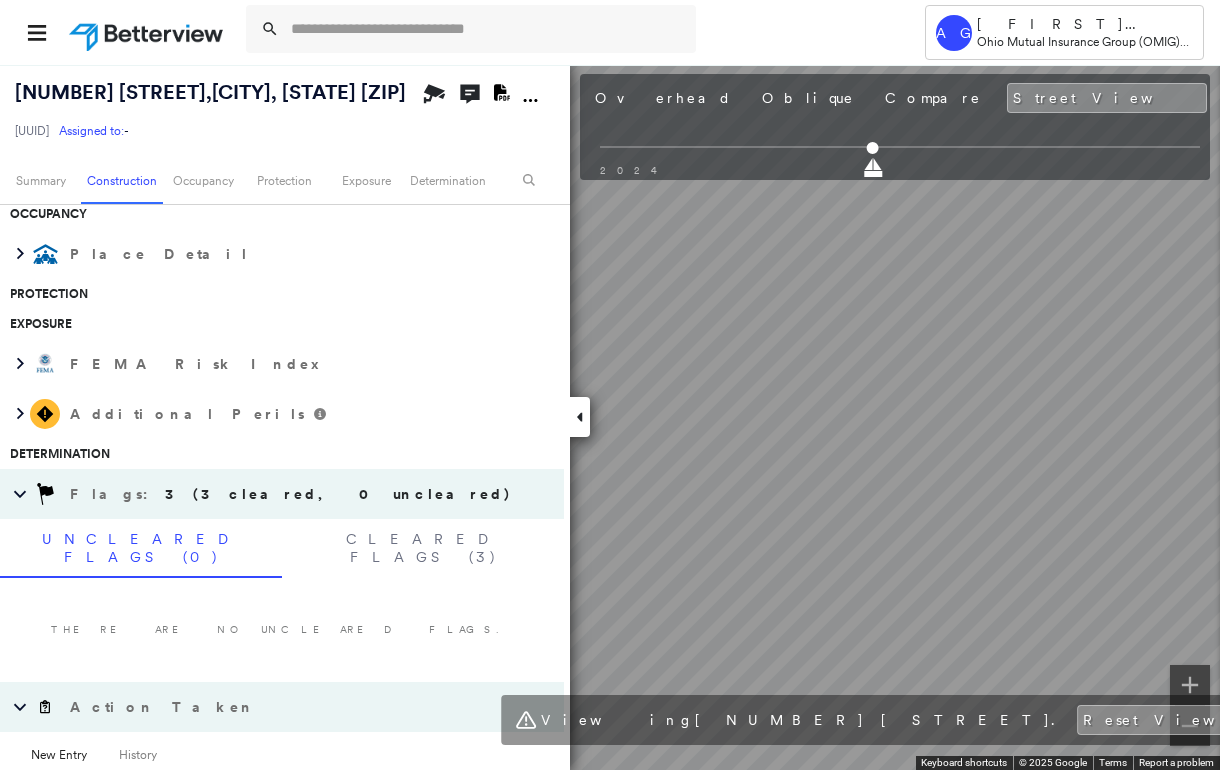 scroll, scrollTop: 0, scrollLeft: 0, axis: both 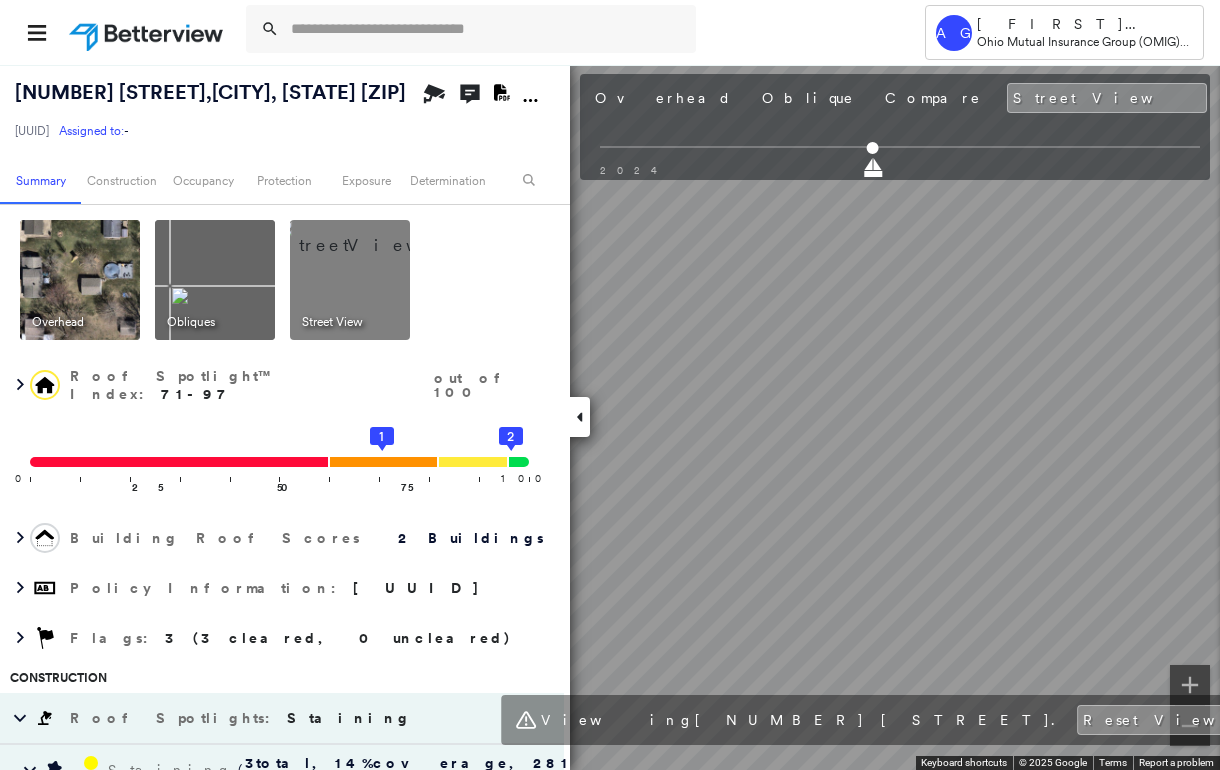 click at bounding box center [80, 280] 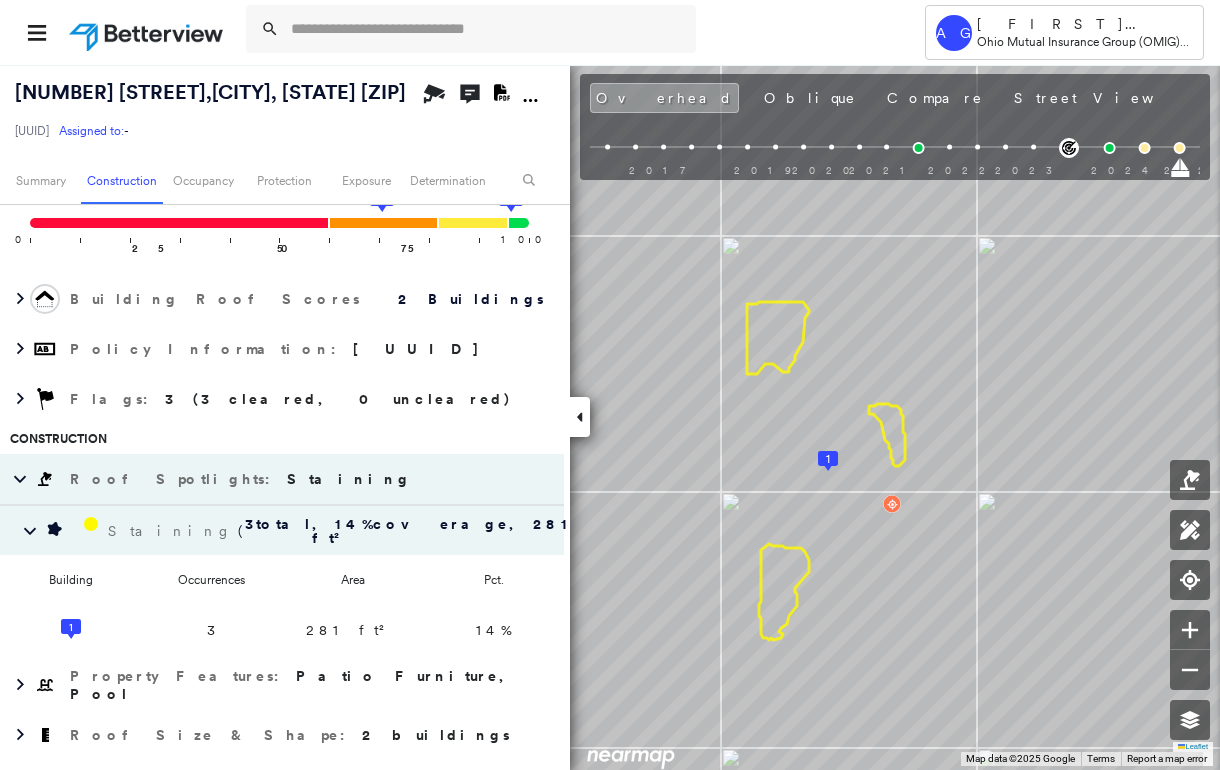 scroll, scrollTop: 0, scrollLeft: 0, axis: both 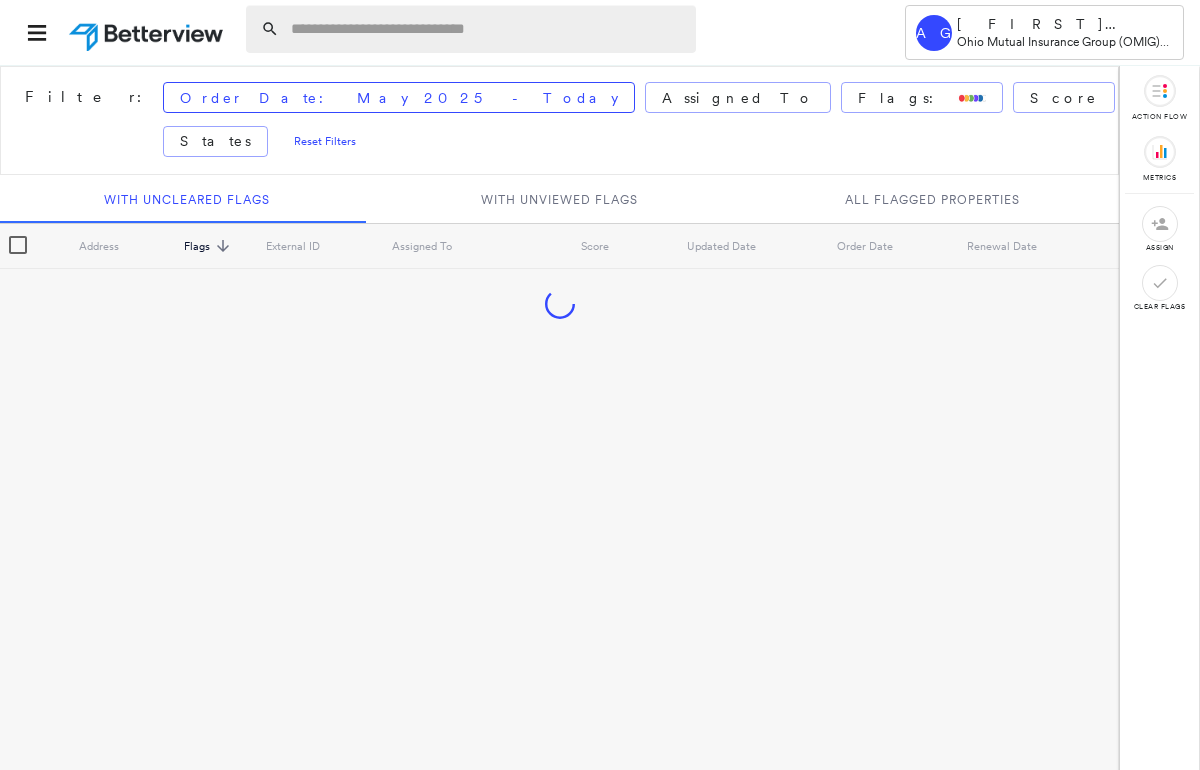 click at bounding box center (487, 29) 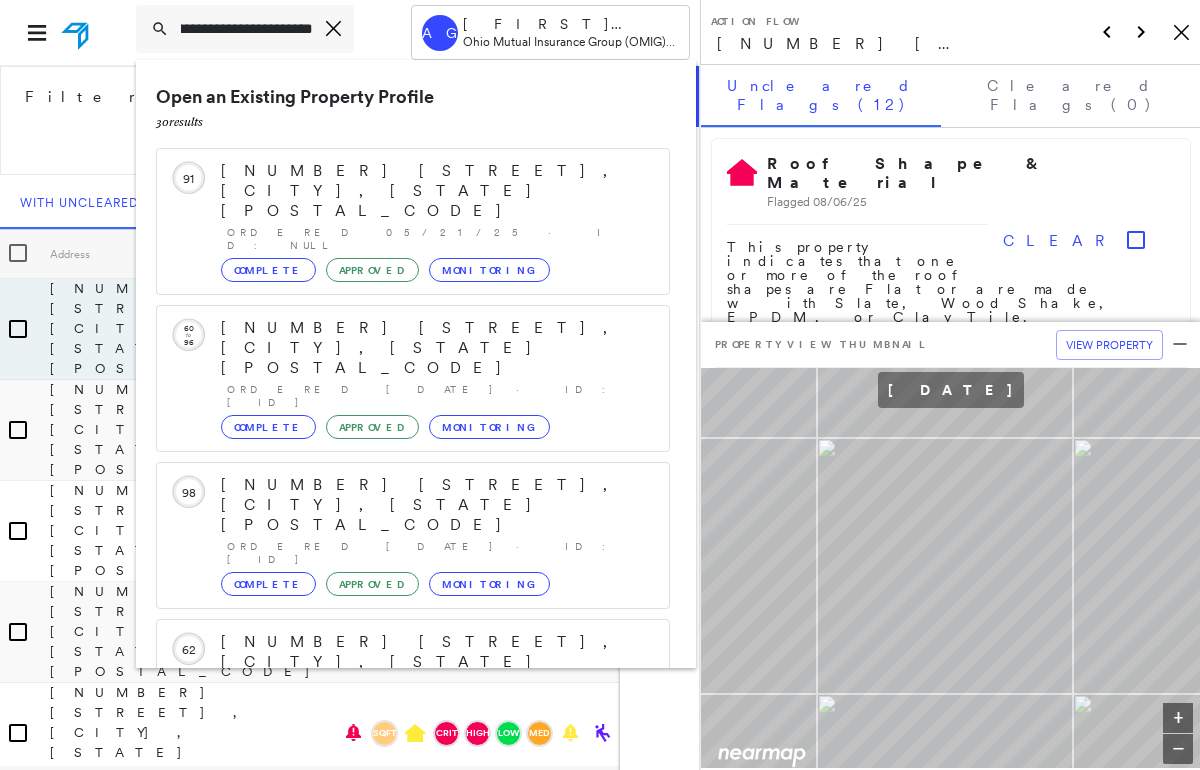 scroll, scrollTop: 0, scrollLeft: 48, axis: horizontal 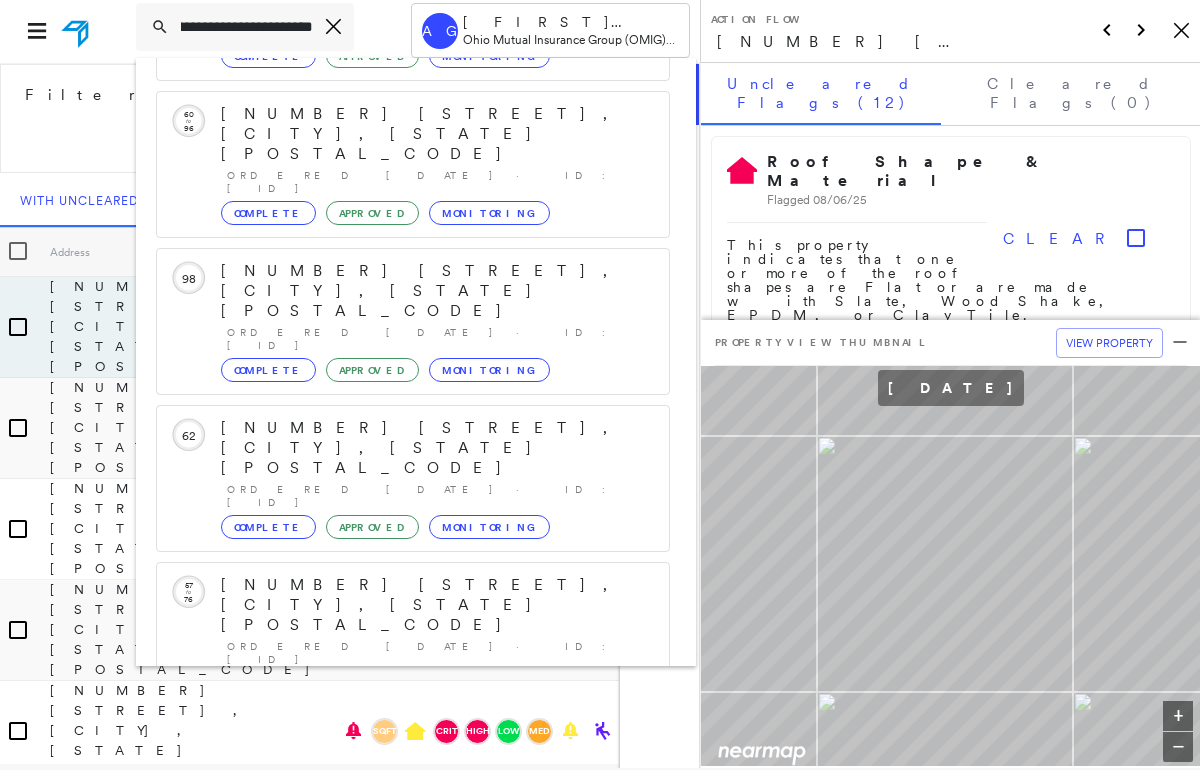 type on "**********" 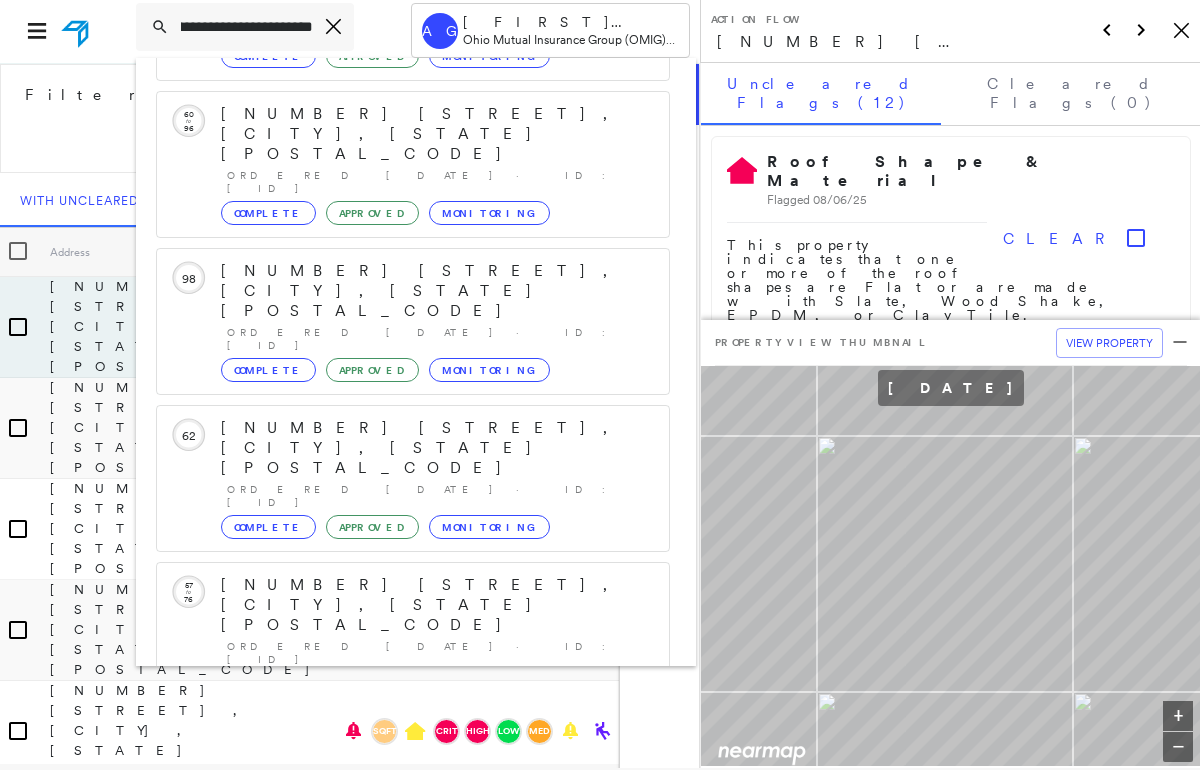 click 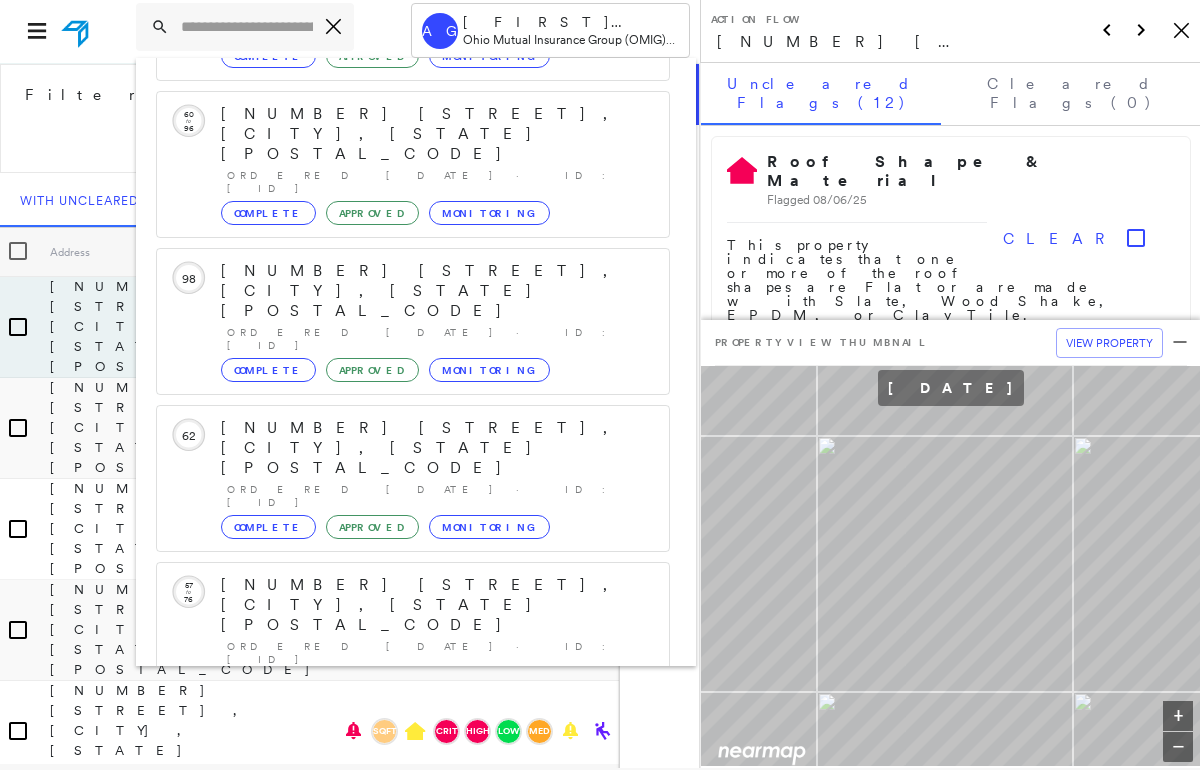 scroll, scrollTop: 0, scrollLeft: 0, axis: both 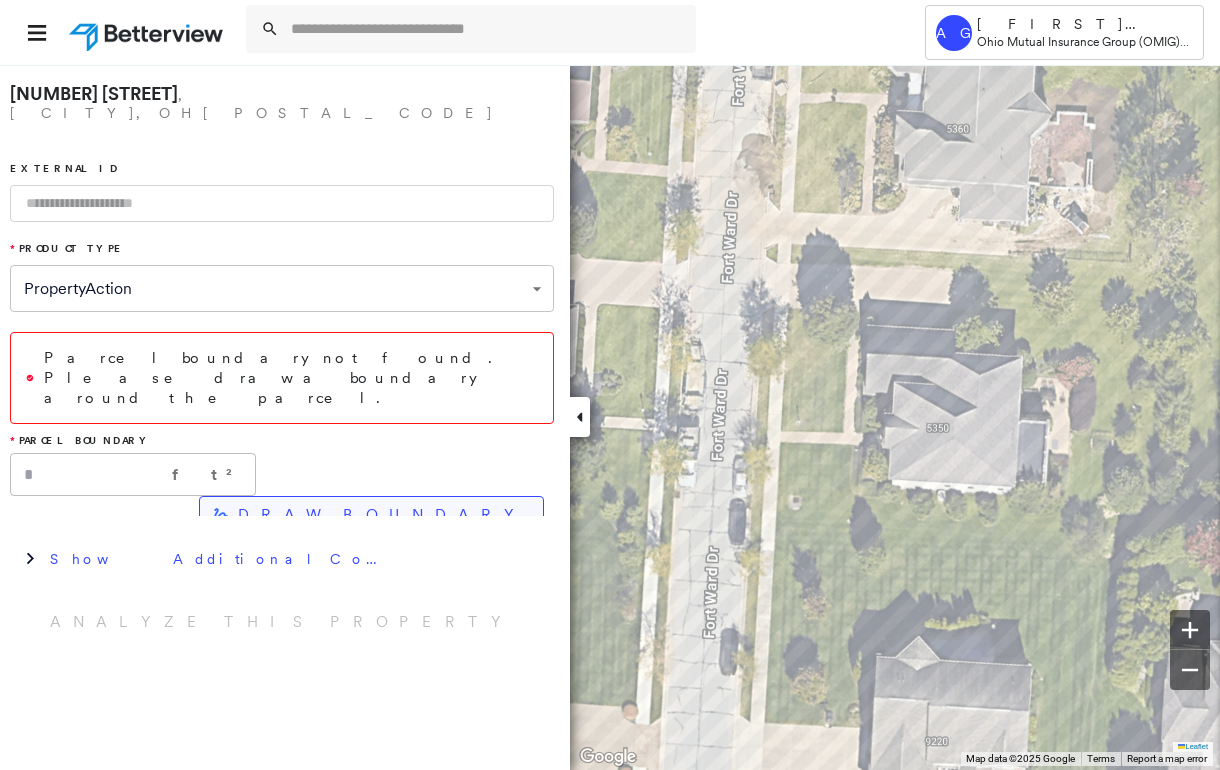 click on "DRAW BOUNDARY" at bounding box center (382, 515) 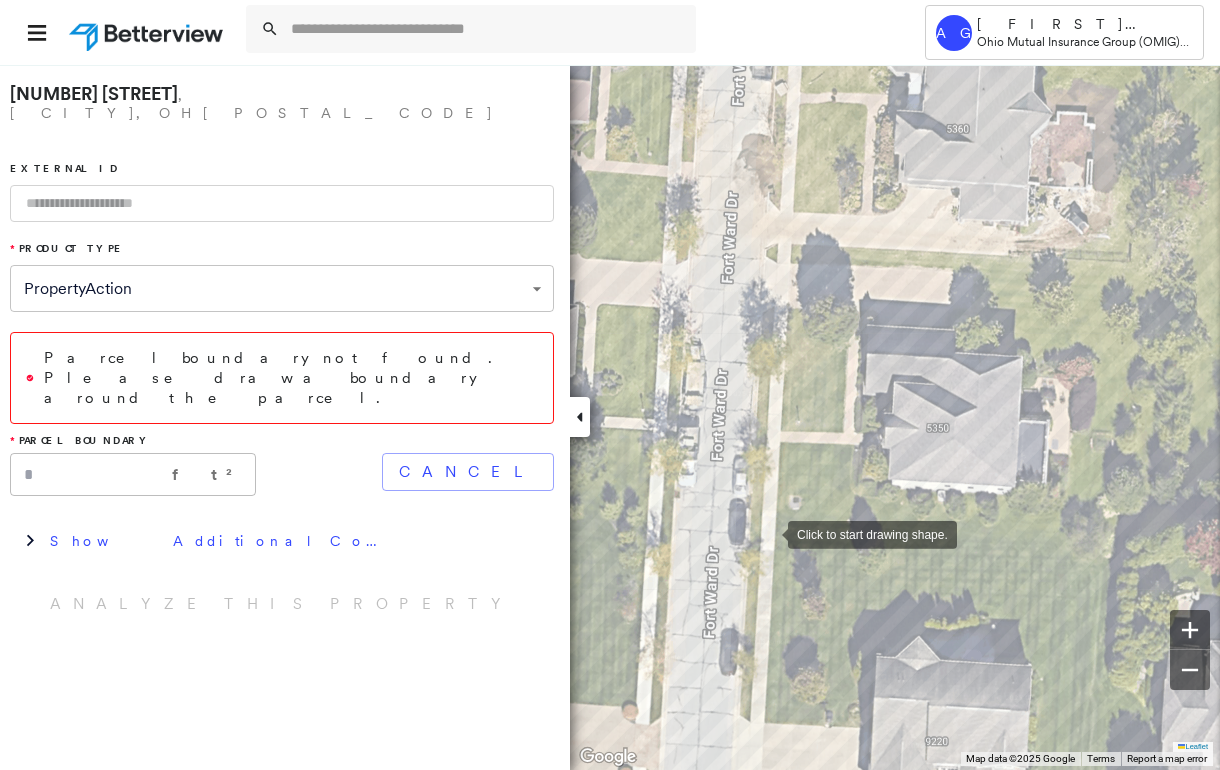 click at bounding box center [768, 533] 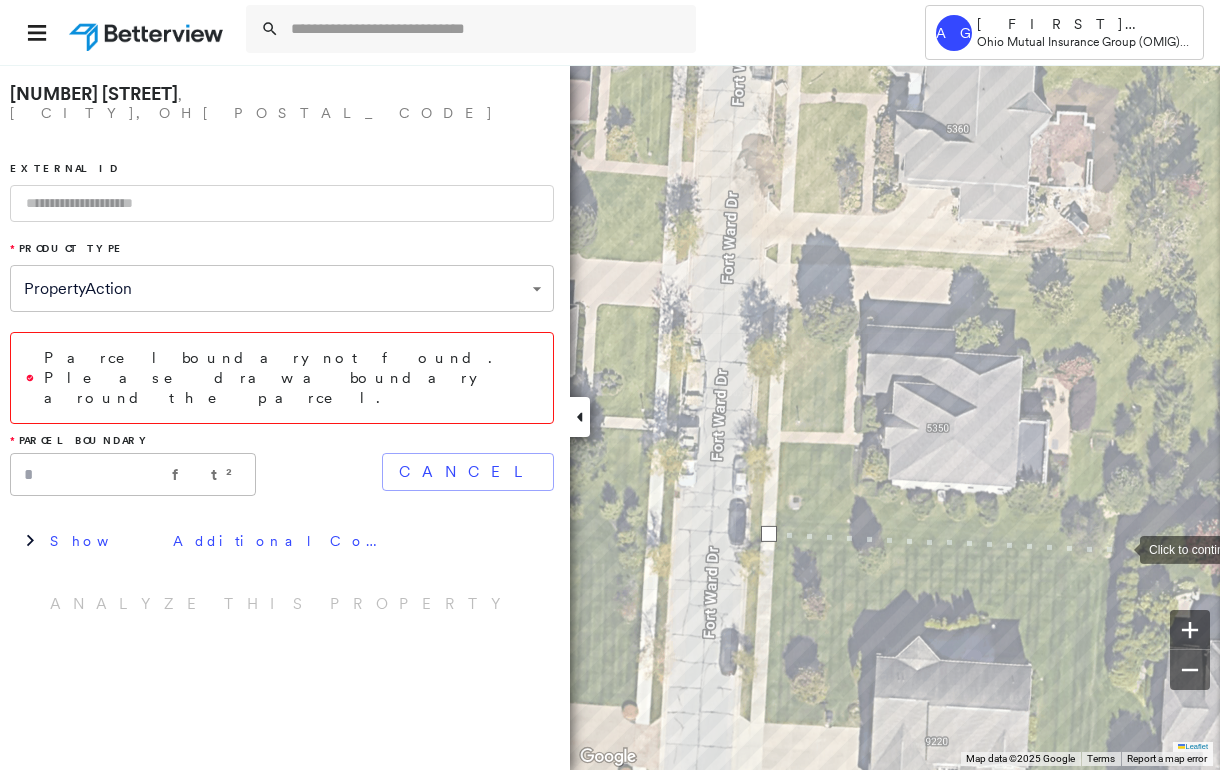click at bounding box center [1120, 548] 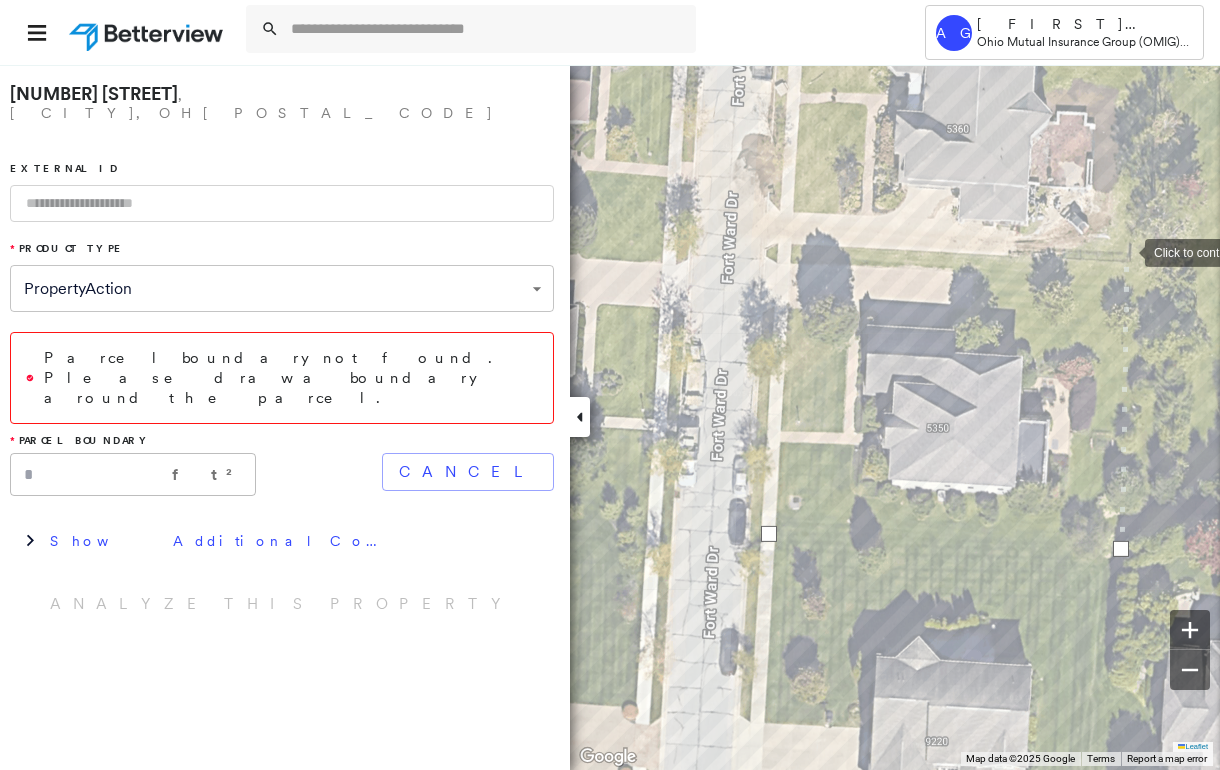 click at bounding box center [1125, 251] 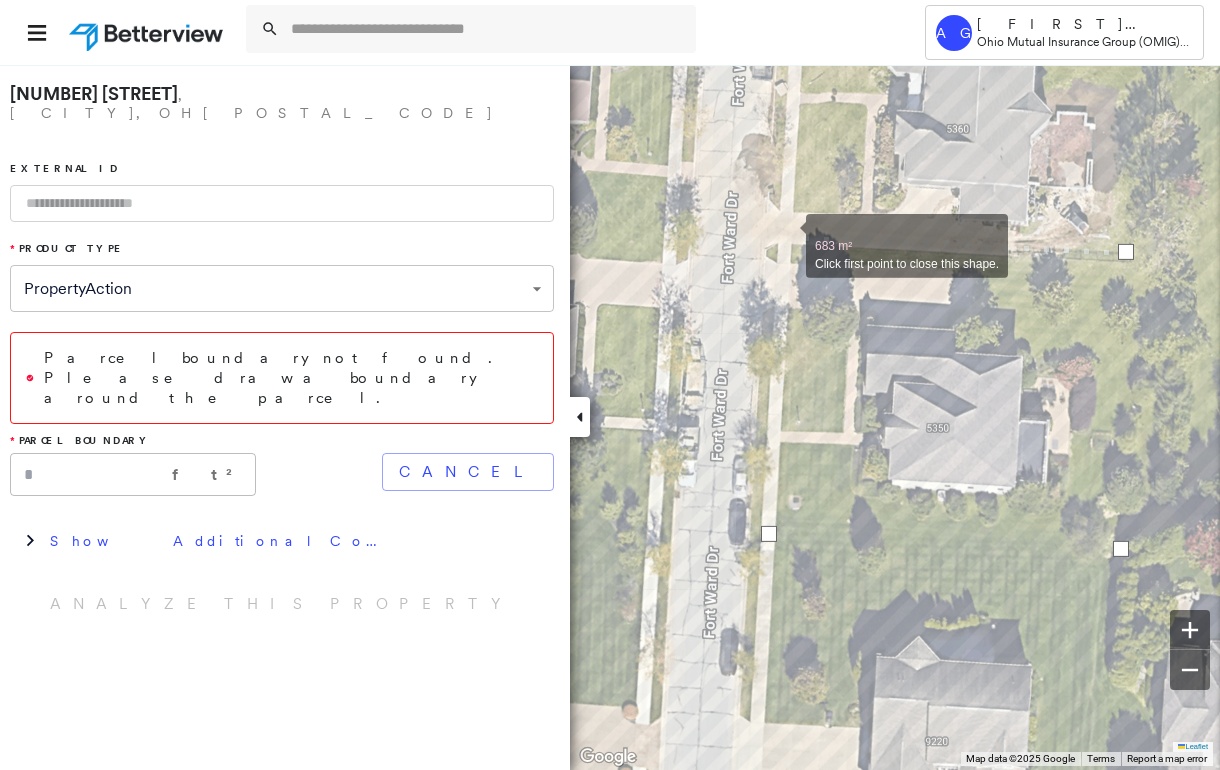 click at bounding box center (786, 235) 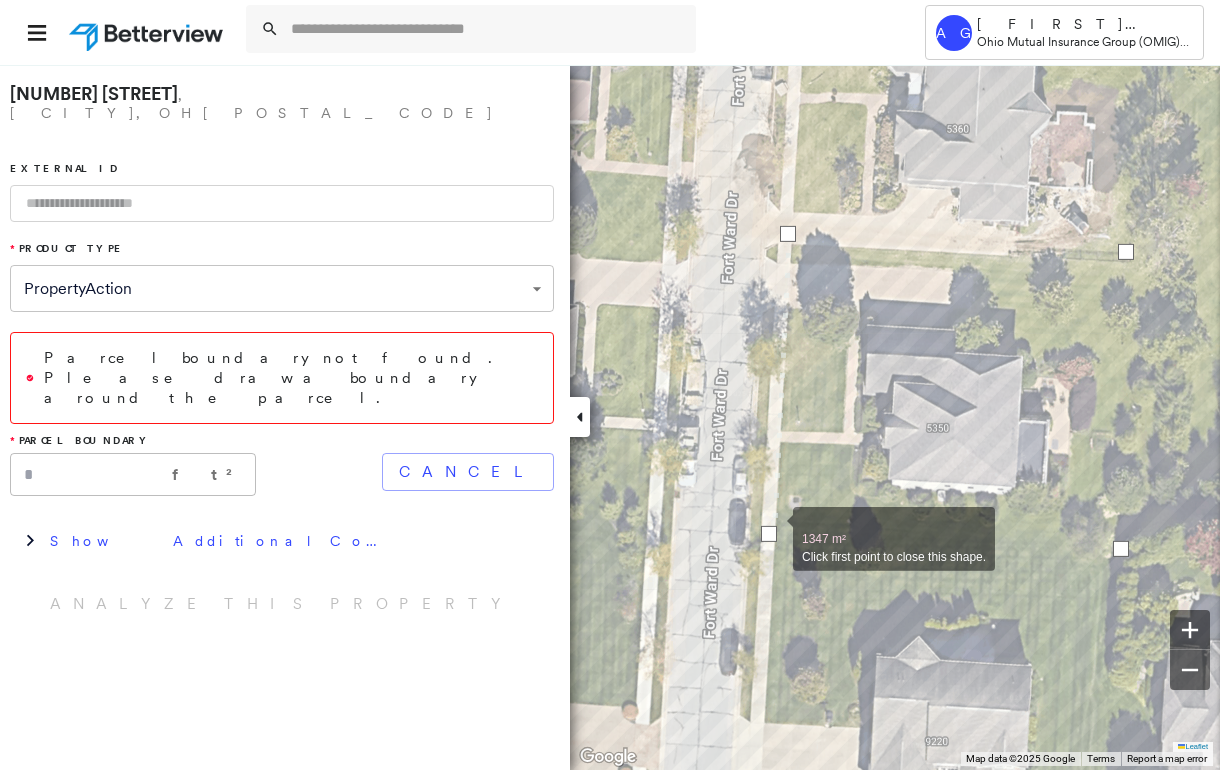 click at bounding box center [769, 534] 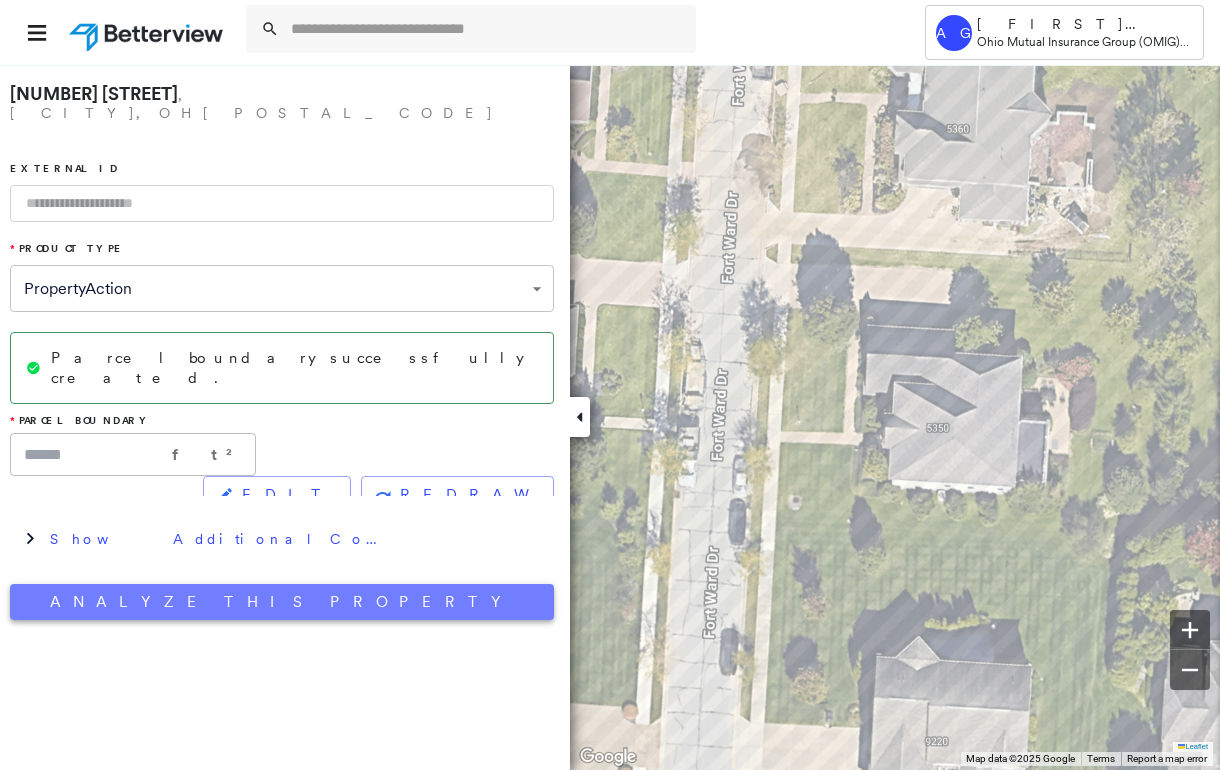 click on "Analyze This Property" at bounding box center (282, 602) 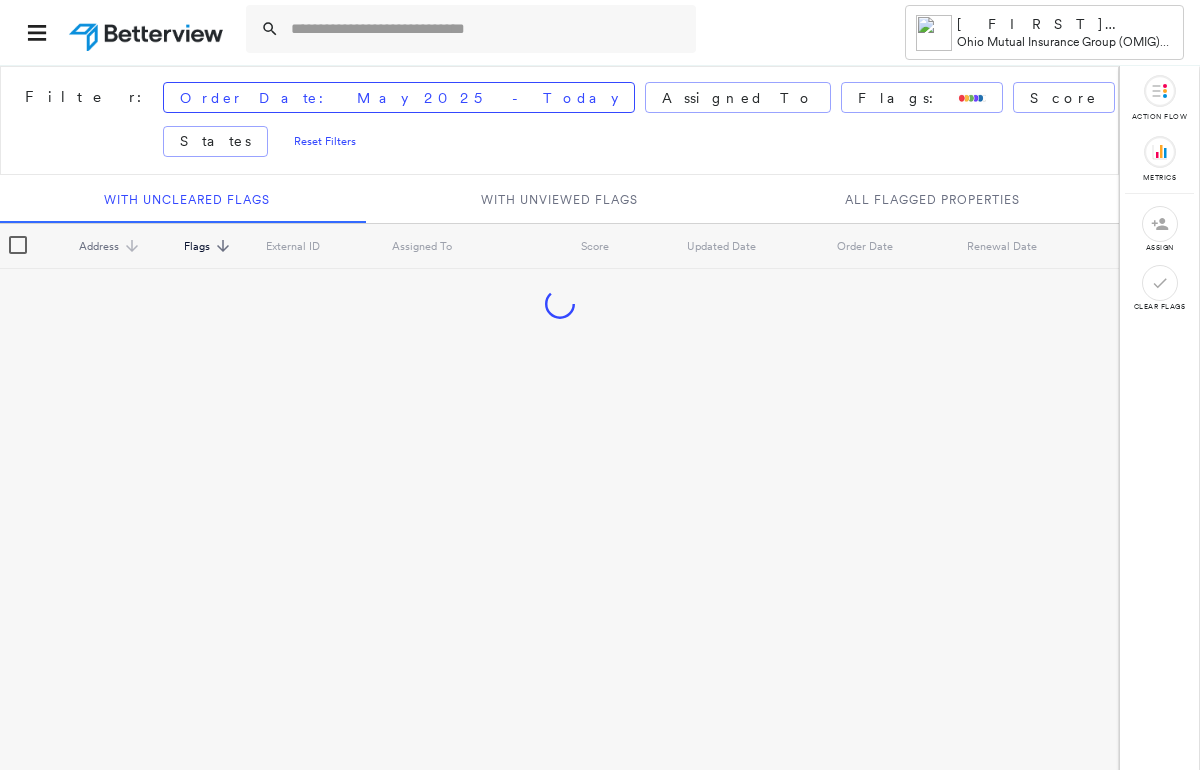 scroll, scrollTop: 0, scrollLeft: 0, axis: both 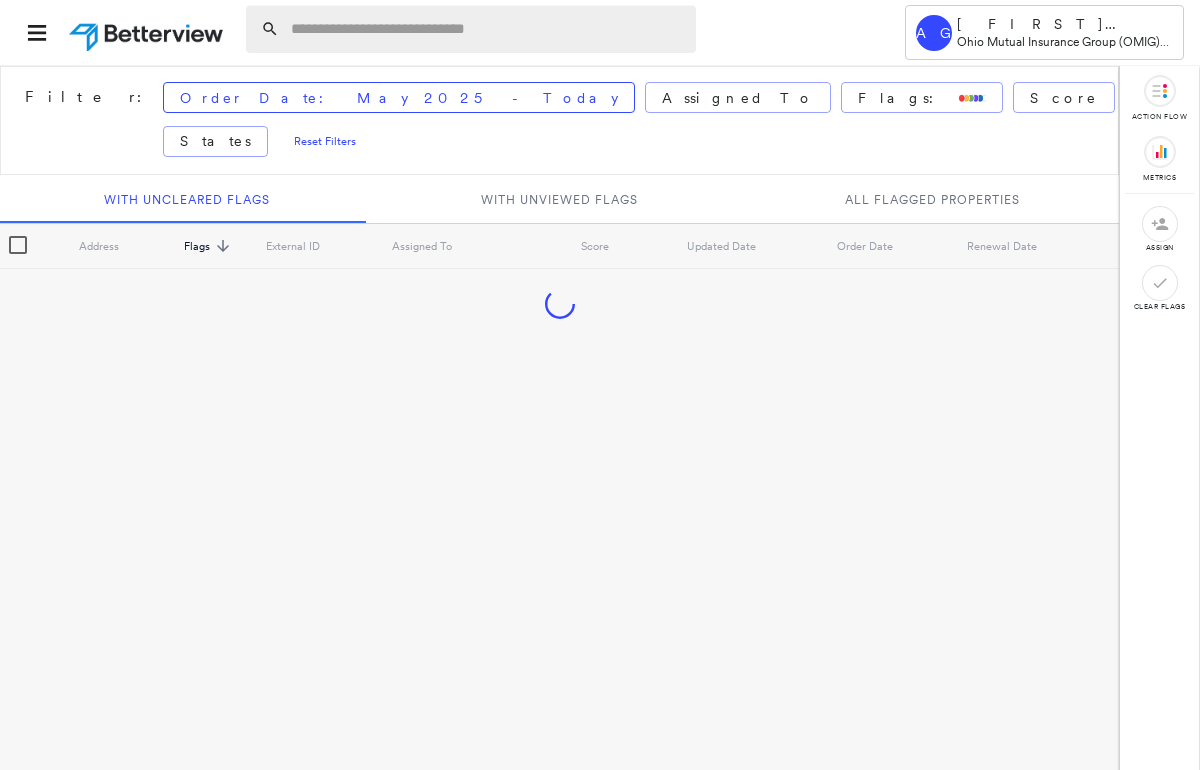 click at bounding box center [487, 29] 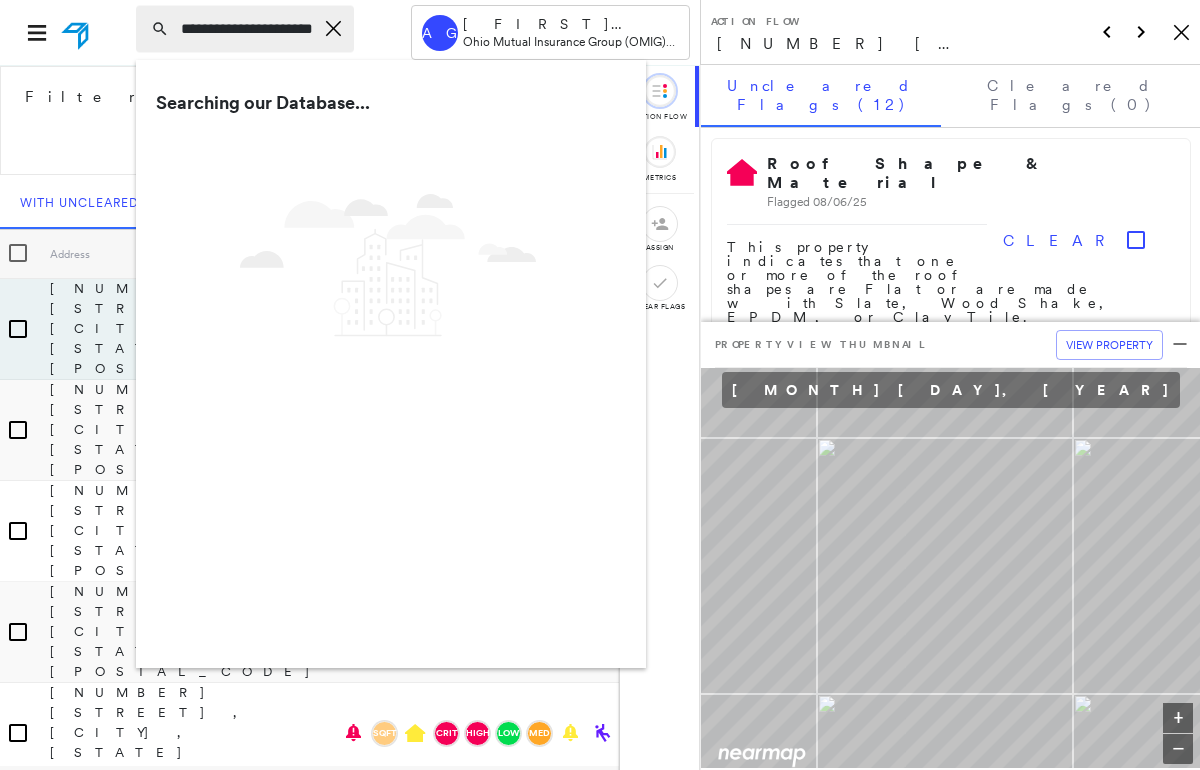 scroll, scrollTop: 0, scrollLeft: 9, axis: horizontal 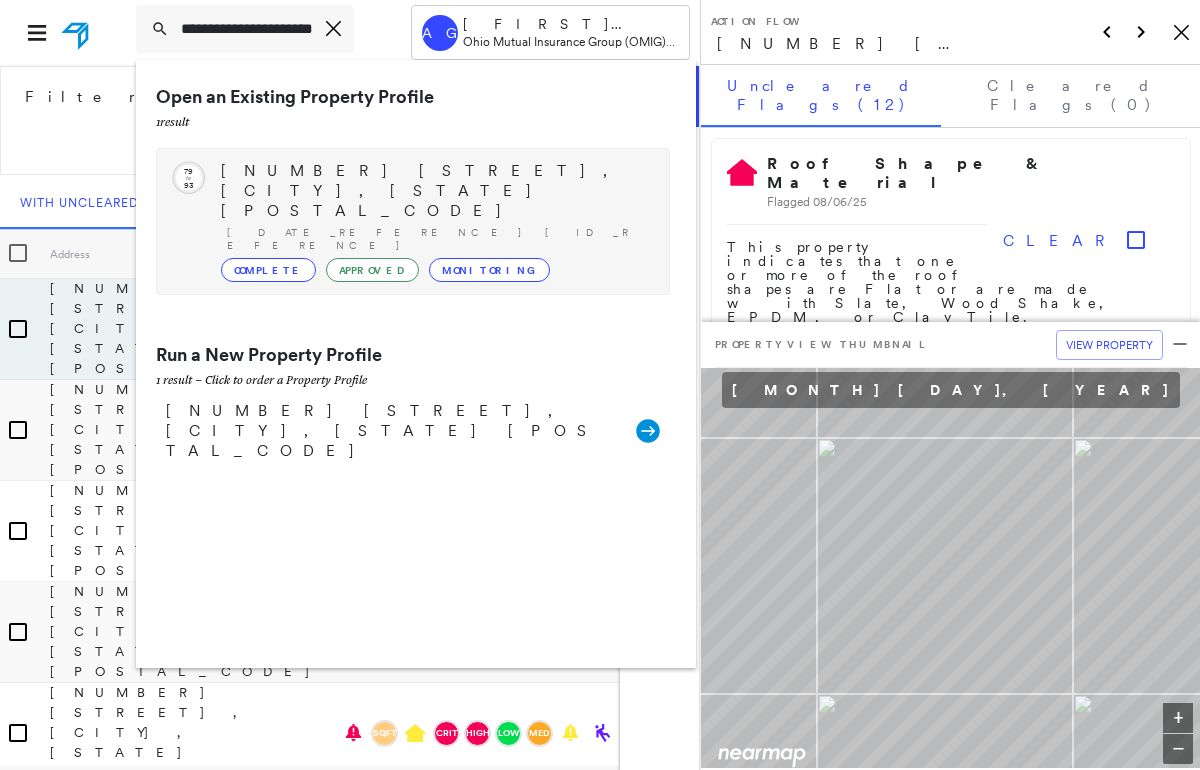type on "**********" 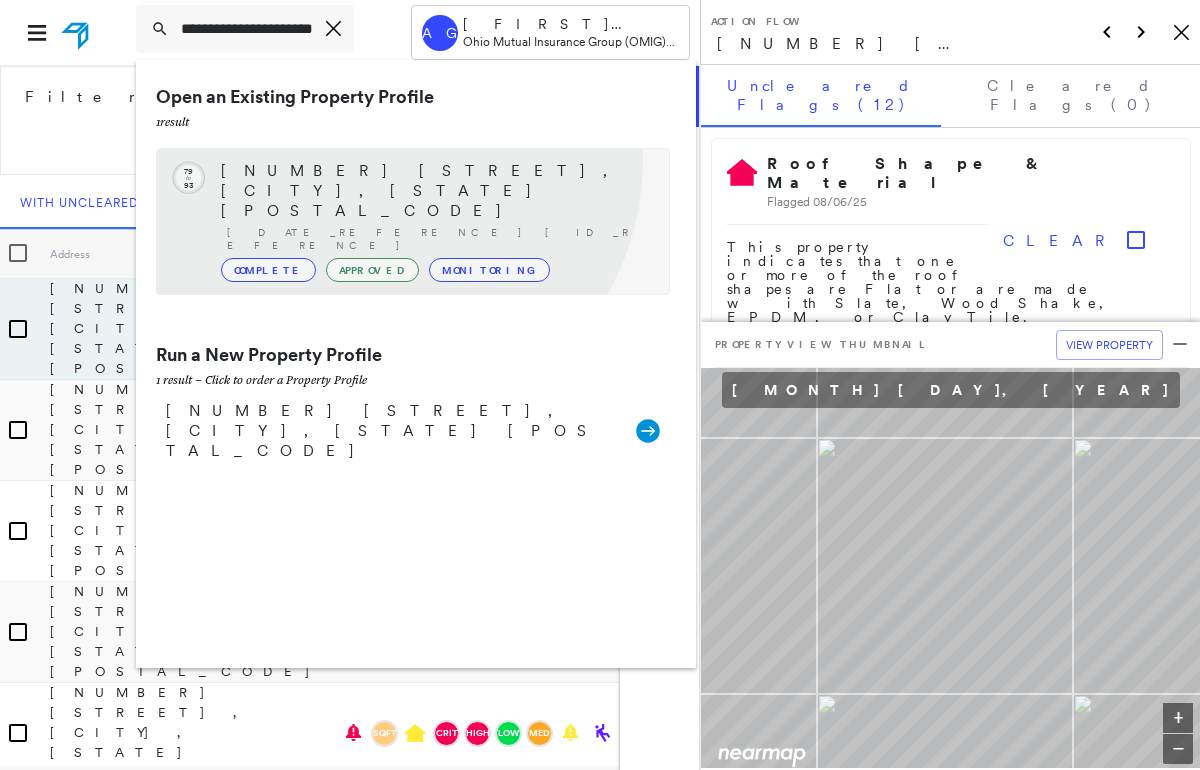 click on "[DATE_REFERENCE] [NUMBER] [STREET], [CITY], [STATE] [POSTAL_CODE] [DATE_REFERENCE] [ID_REFERENCE] [TEXT_REFERENCE]" at bounding box center [413, 221] 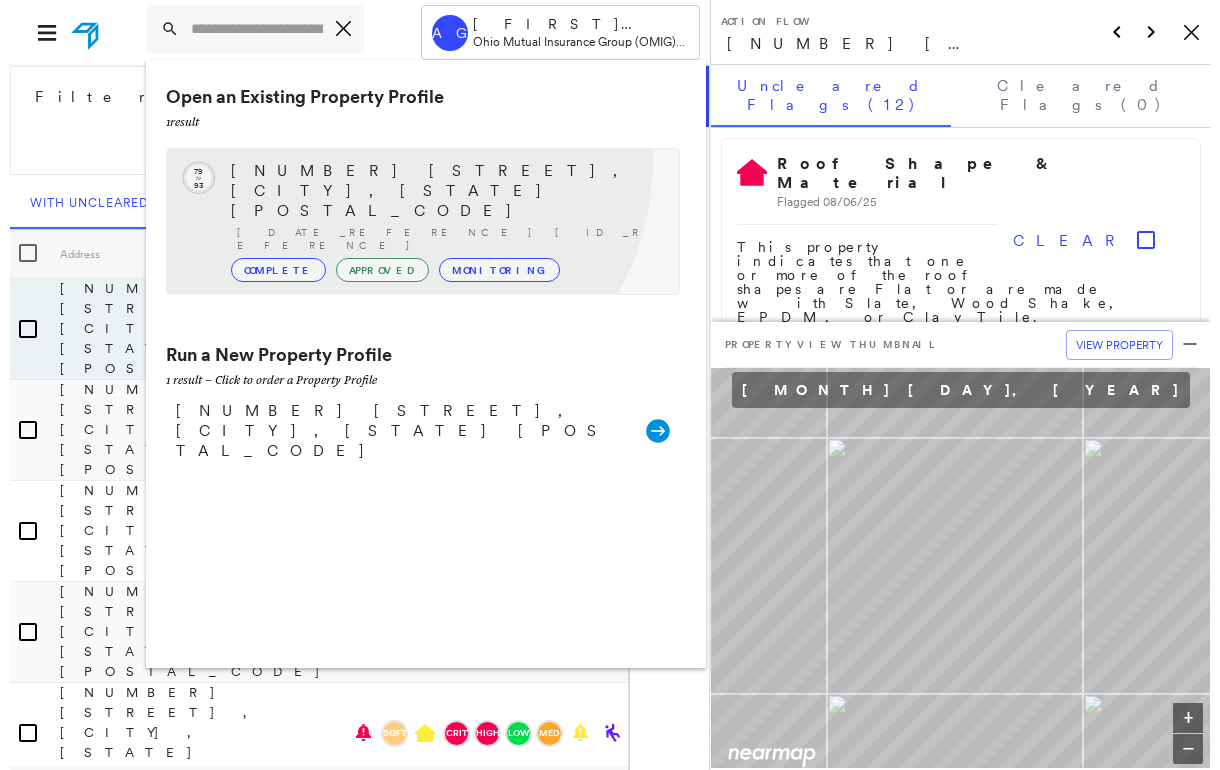 scroll, scrollTop: 0, scrollLeft: 0, axis: both 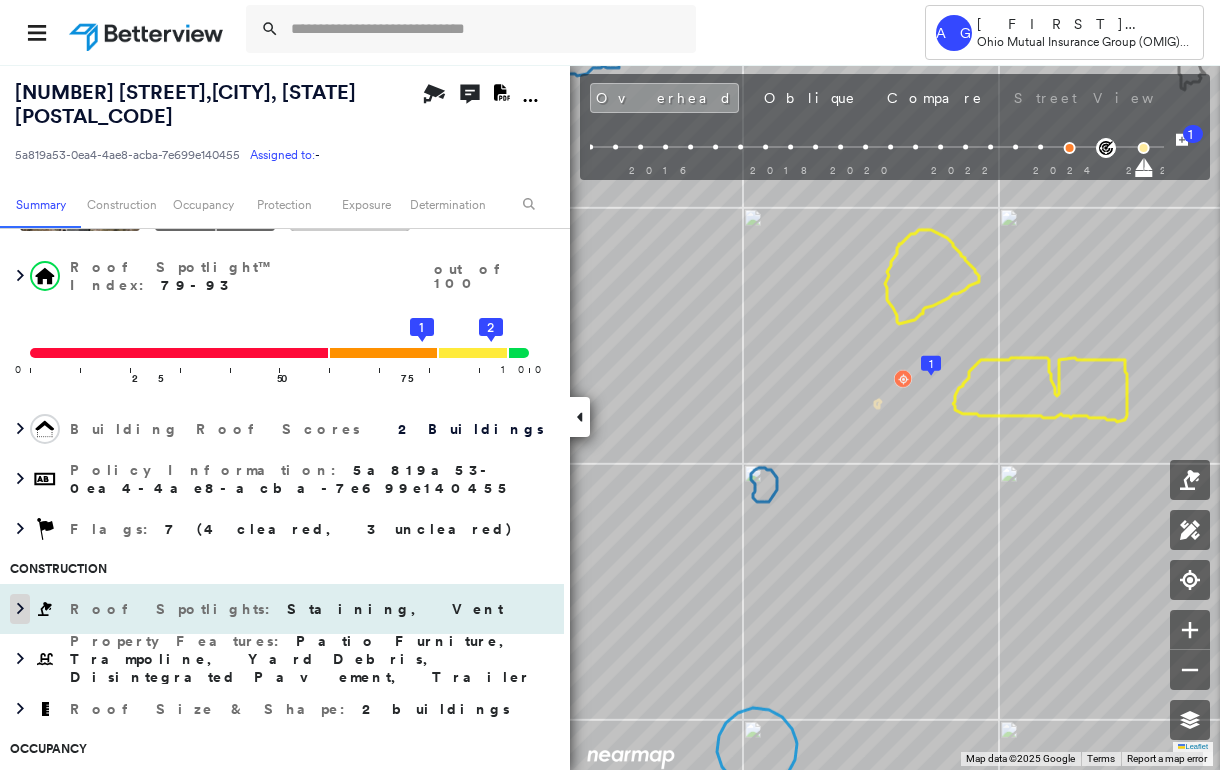 click 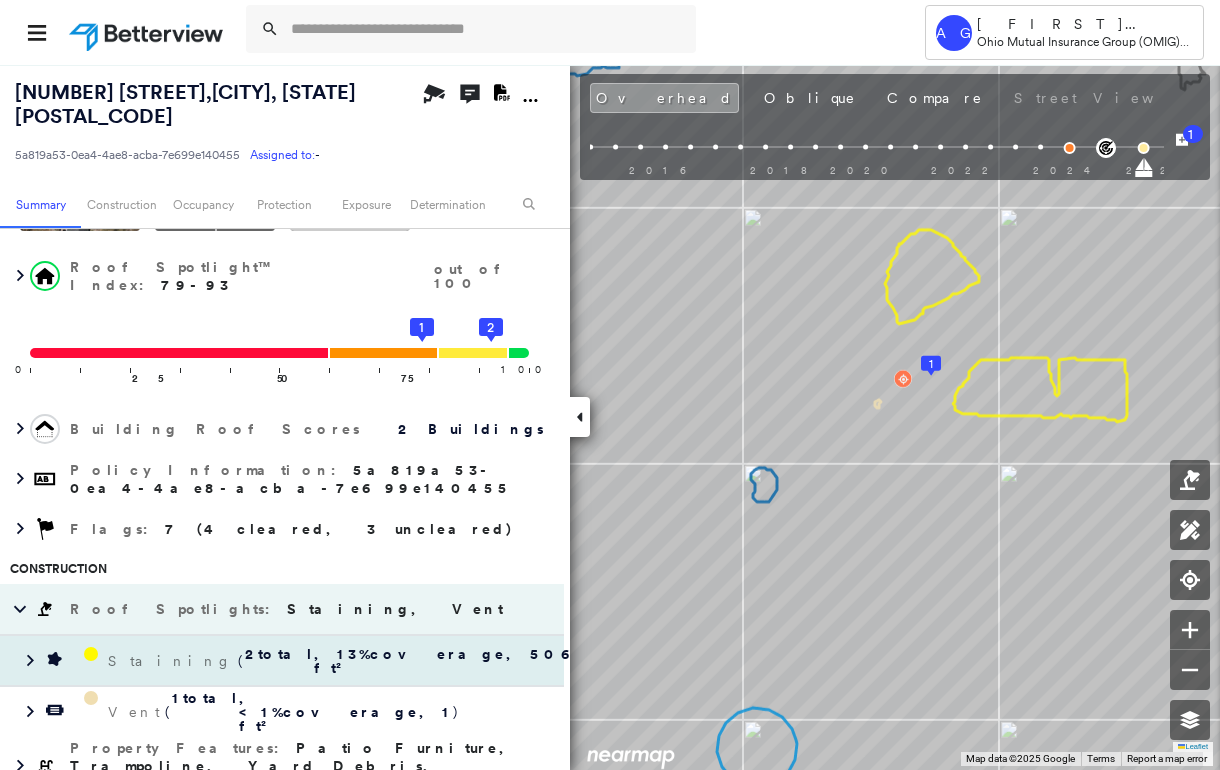 click on "Staining ( 2  total ,  13 %  coverage,  506 ft² )" at bounding box center [292, 661] 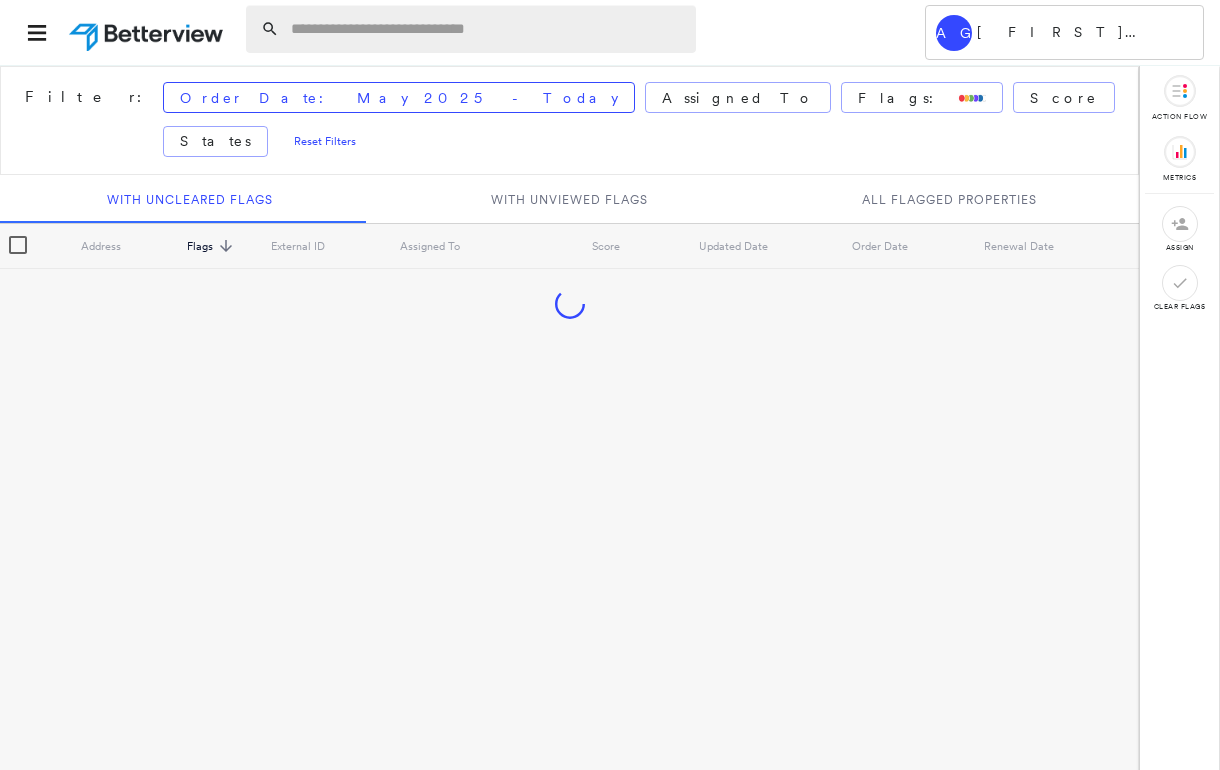 scroll, scrollTop: 0, scrollLeft: 0, axis: both 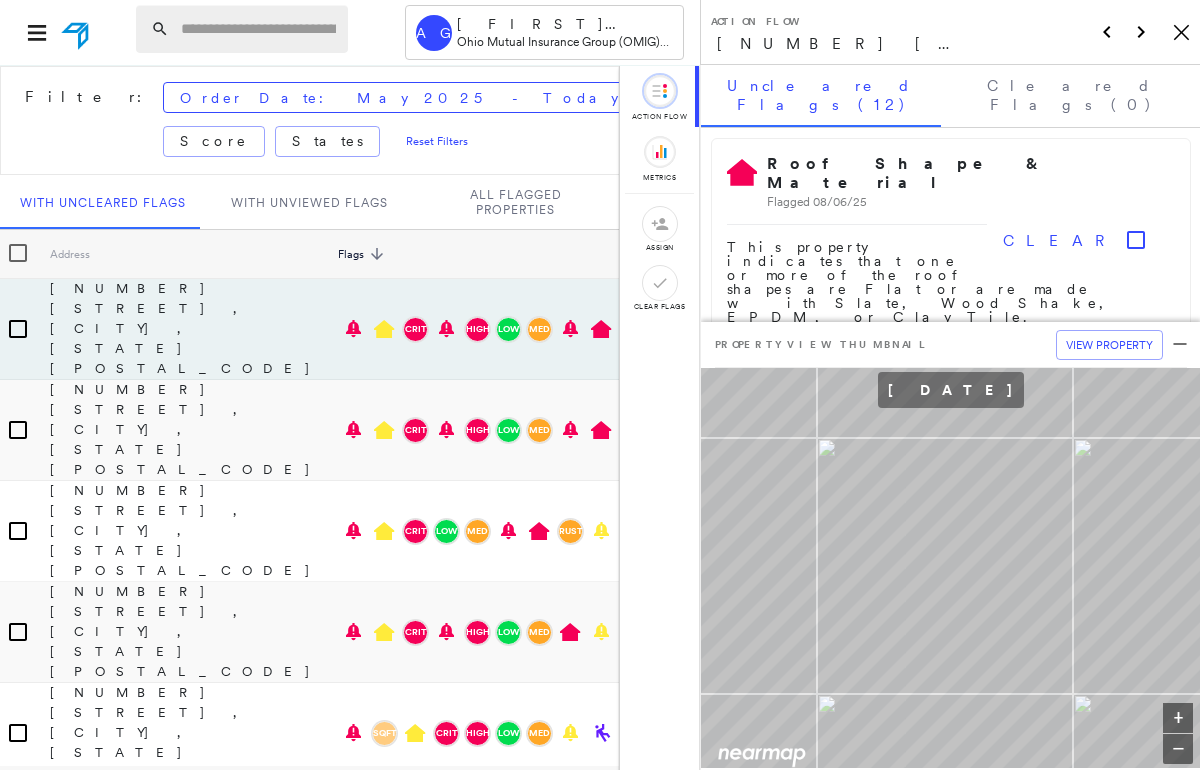 click at bounding box center (258, 29) 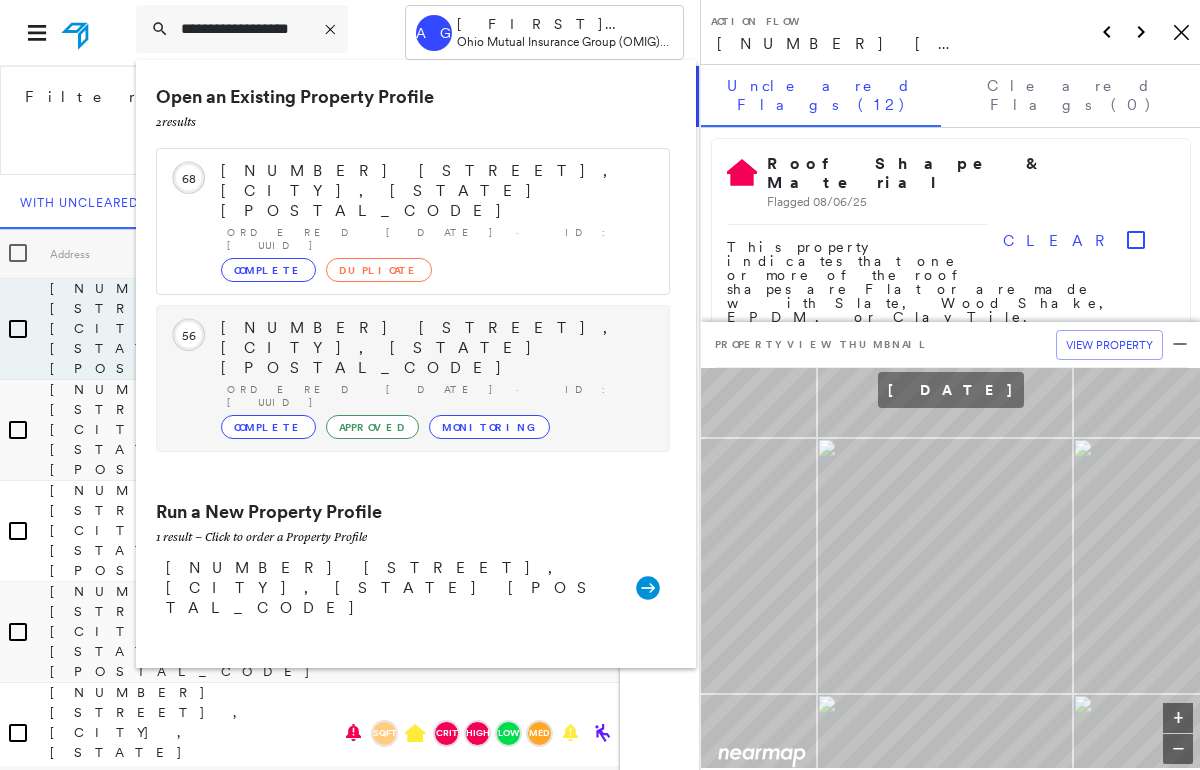 type on "**********" 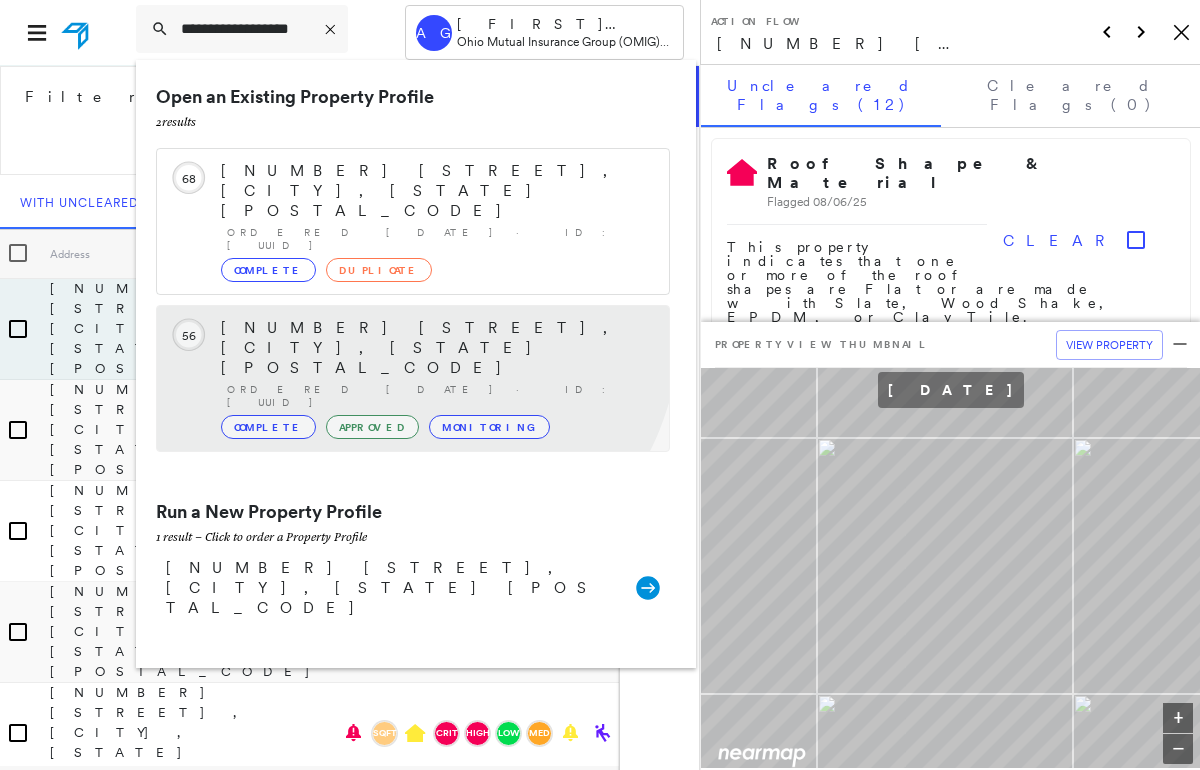 click on "10909 BITTERSWEET DELLS LN, FORT WAYNE, IN 46814" at bounding box center (435, 348) 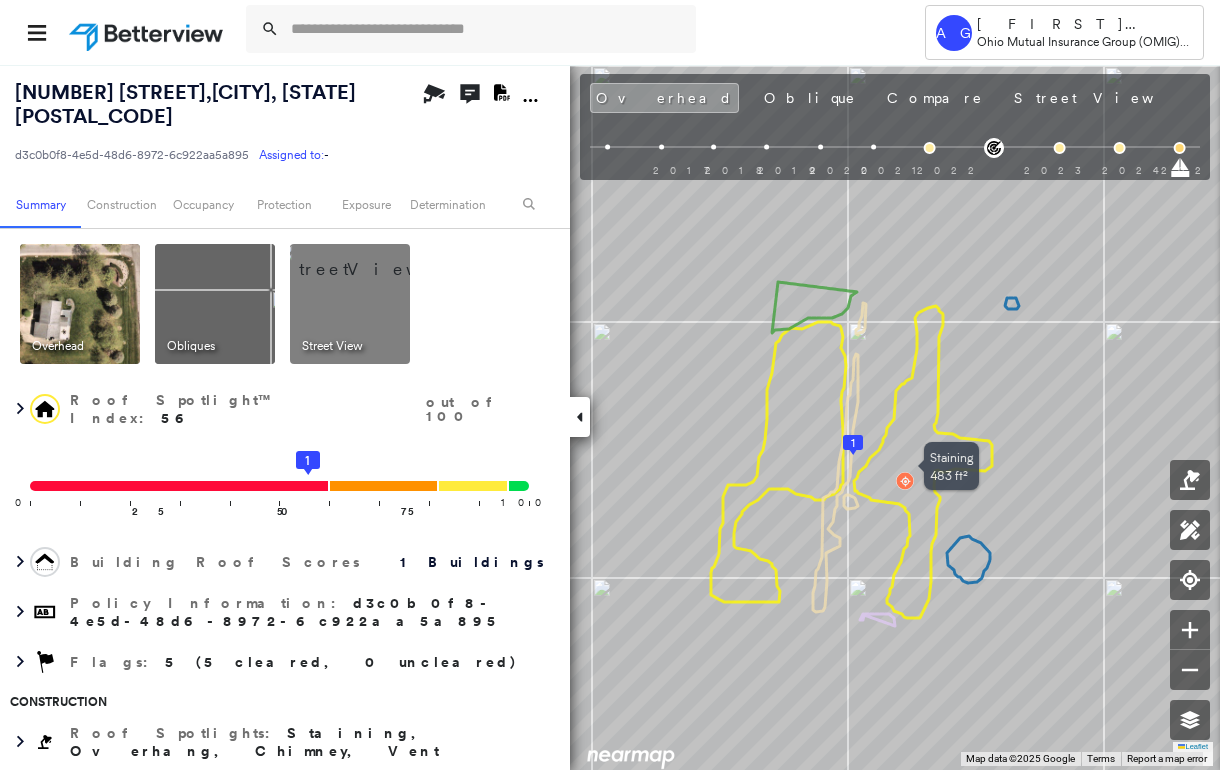 drag, startPoint x: 818, startPoint y: 476, endPoint x: 949, endPoint y: 470, distance: 131.13733 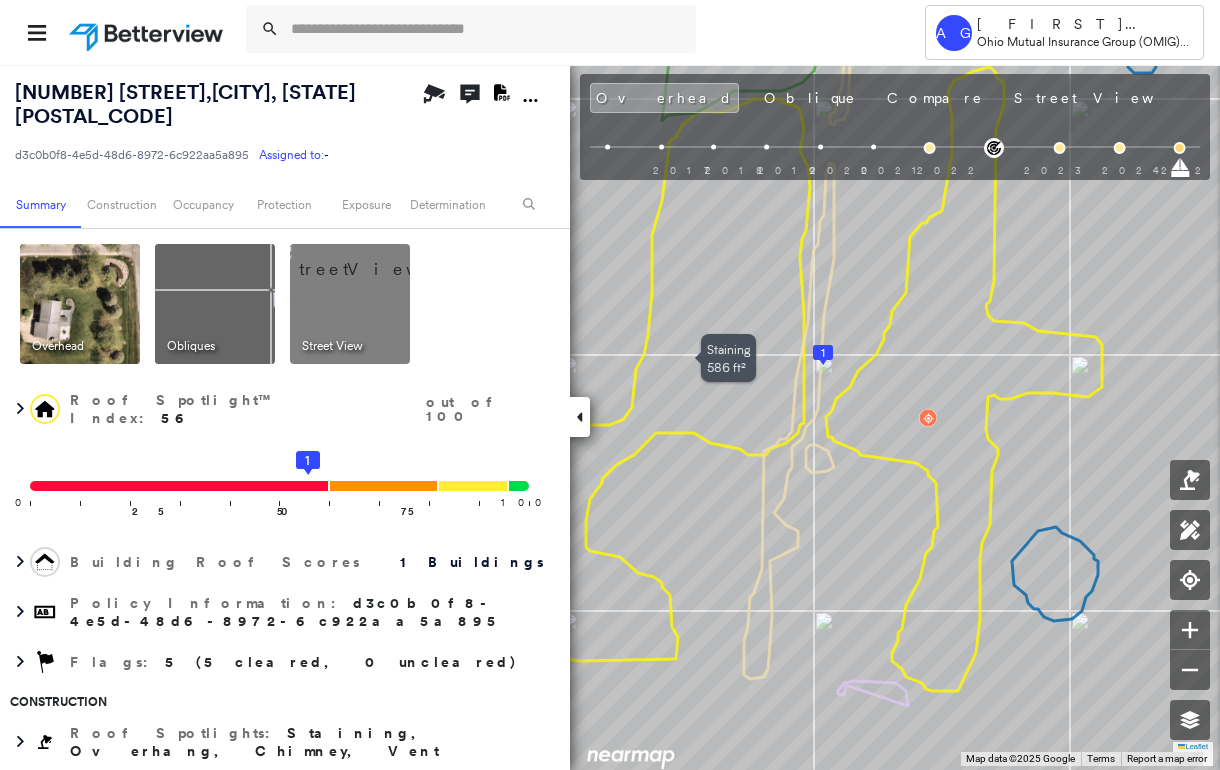 drag, startPoint x: 779, startPoint y: 390, endPoint x: 793, endPoint y: 326, distance: 65.51336 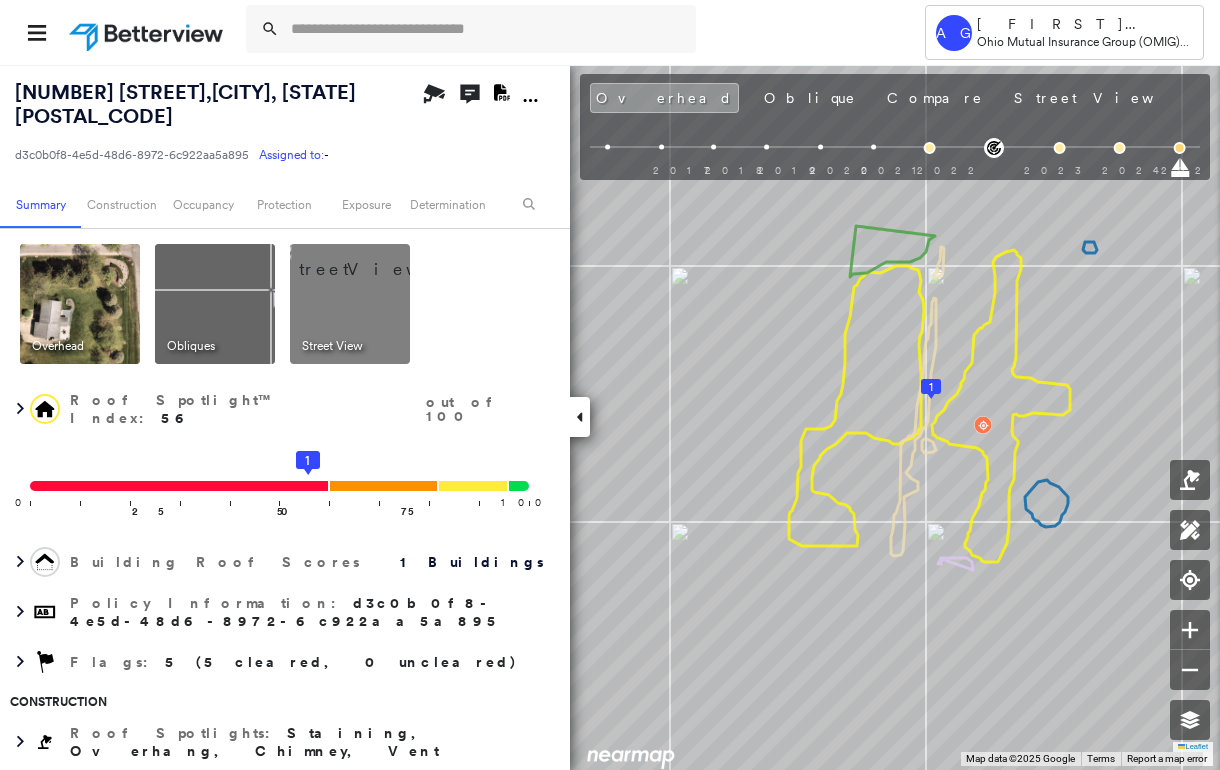 click at bounding box center (374, 259) 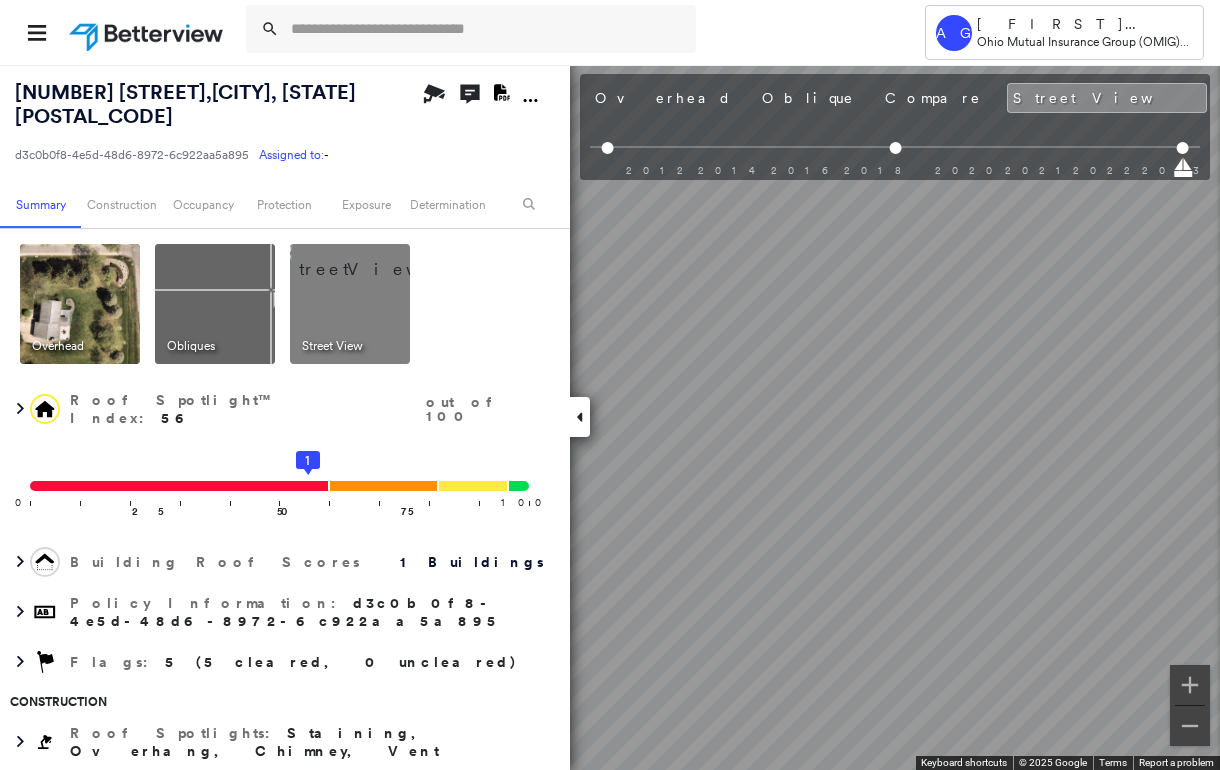 click 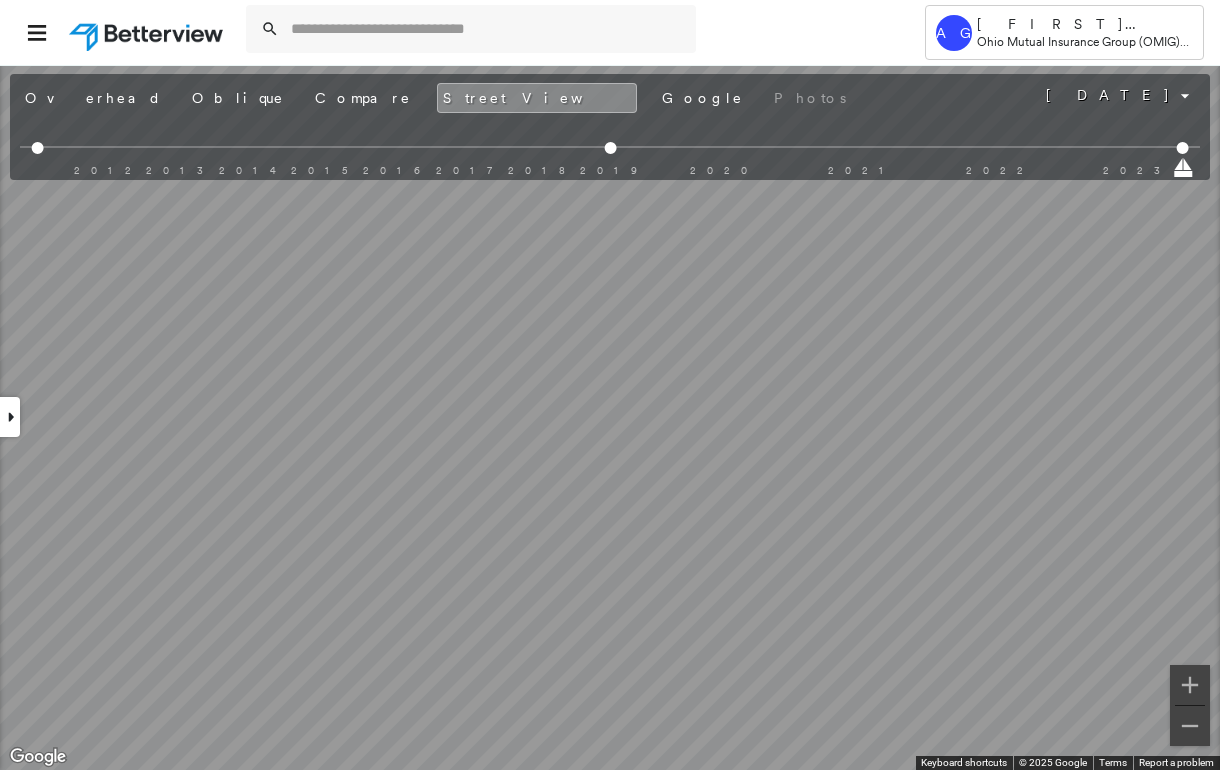 click at bounding box center (10, 417) 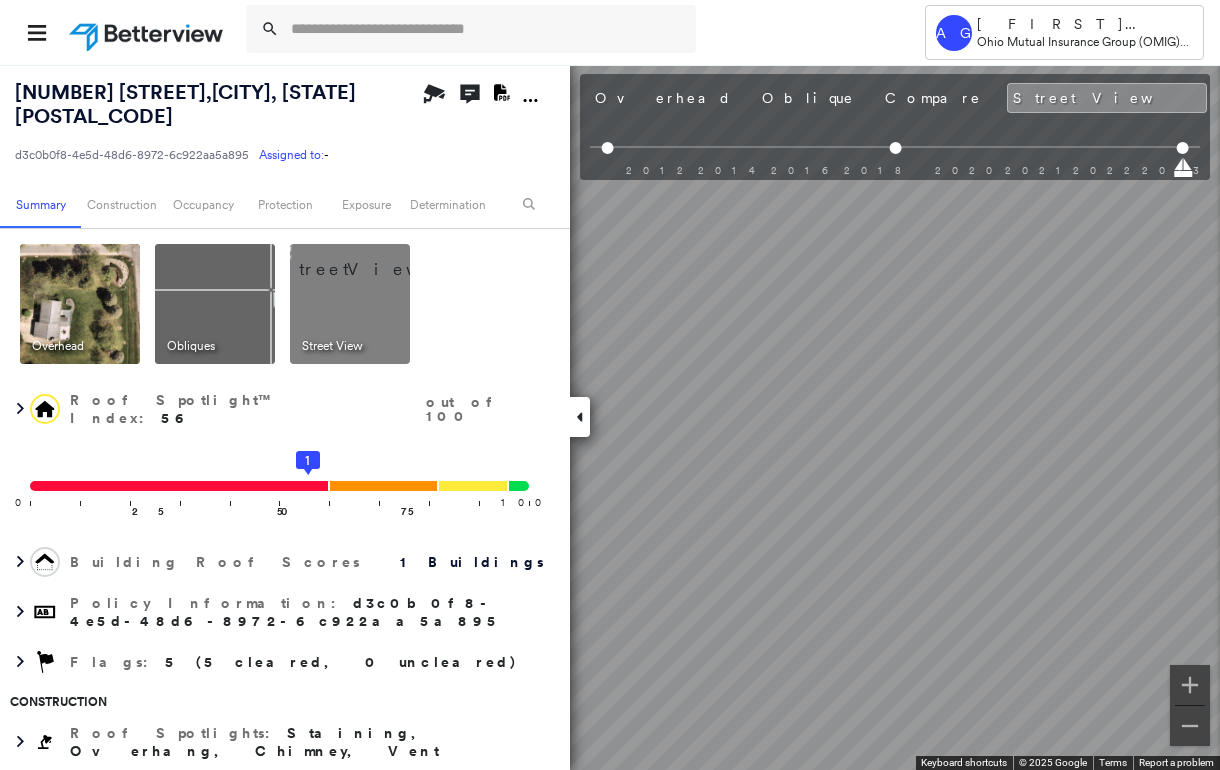 click at bounding box center (80, 304) 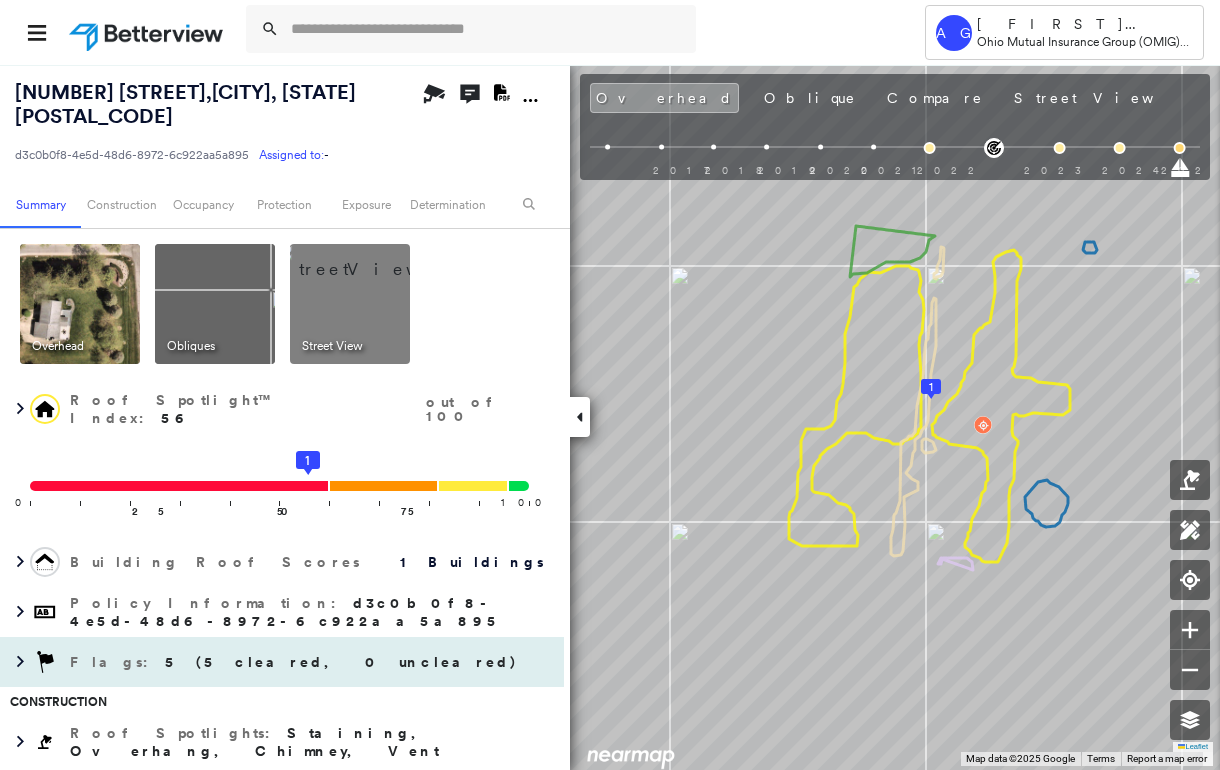scroll, scrollTop: 266, scrollLeft: 0, axis: vertical 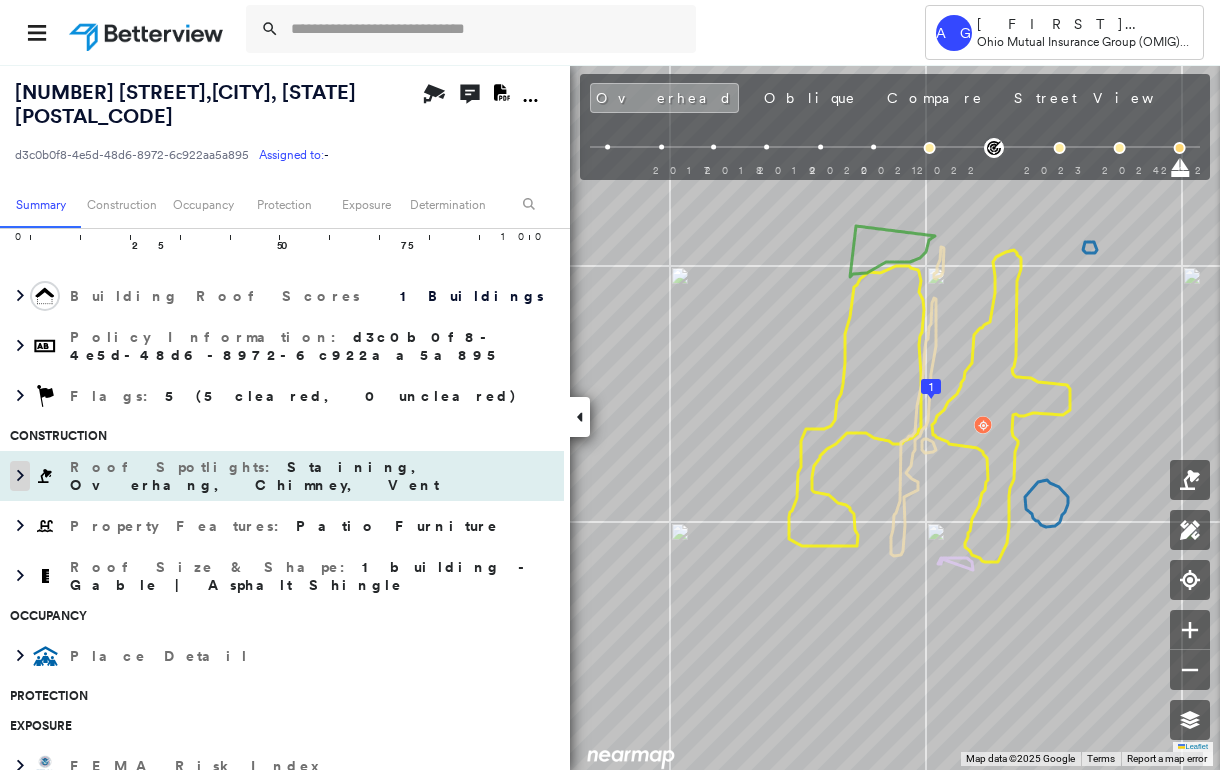 click 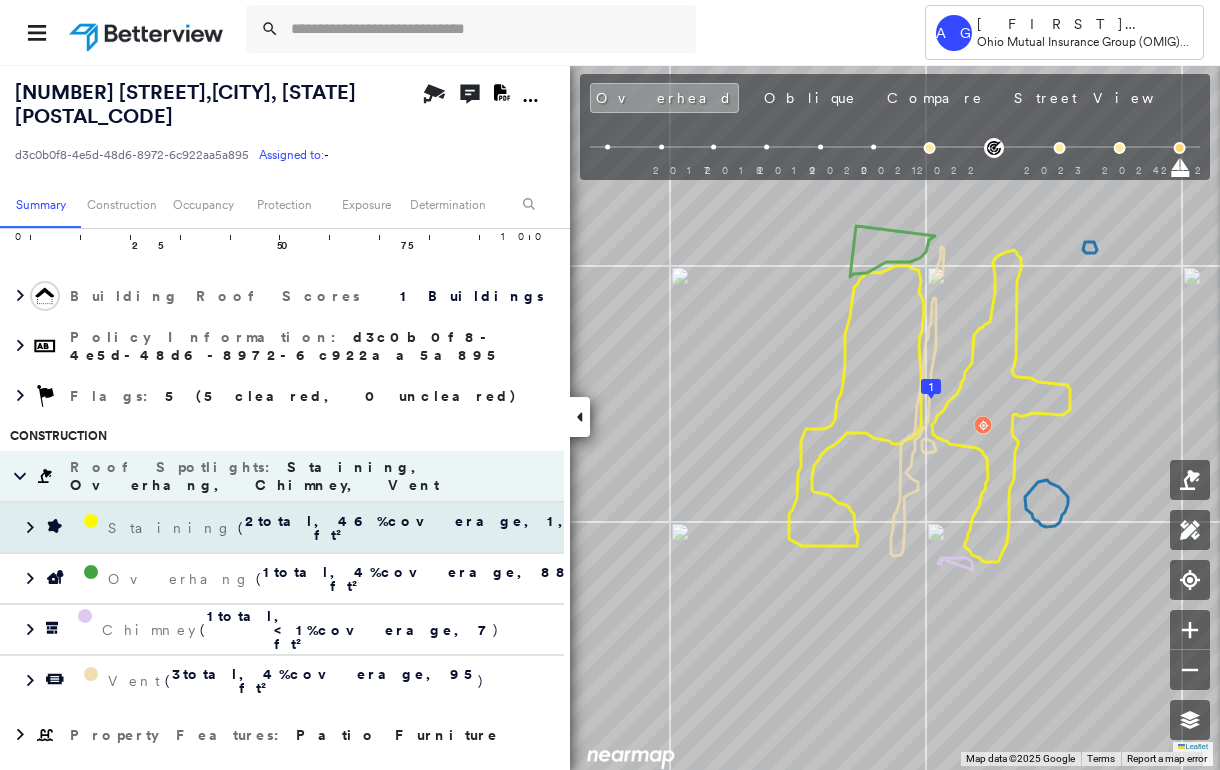 click on "Staining ( 2  total ,  46 %  coverage,  1,069 ft² )" at bounding box center [292, 528] 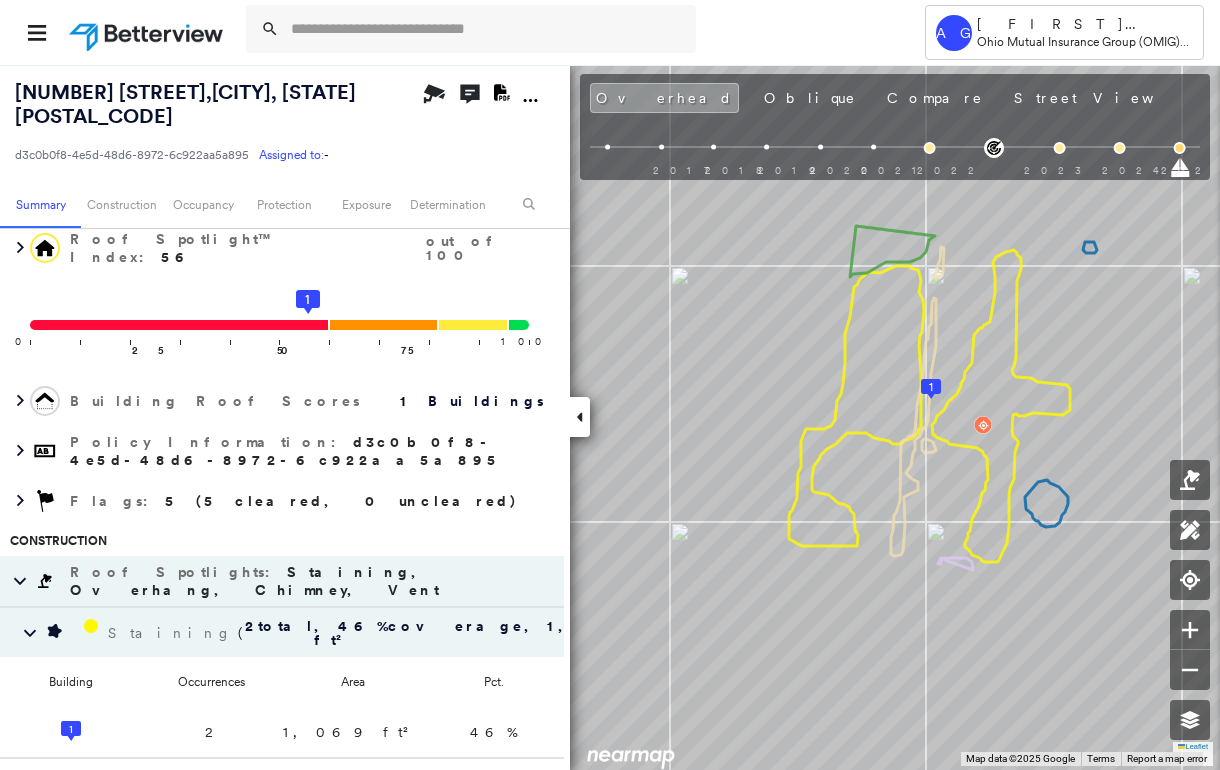scroll, scrollTop: 144, scrollLeft: 0, axis: vertical 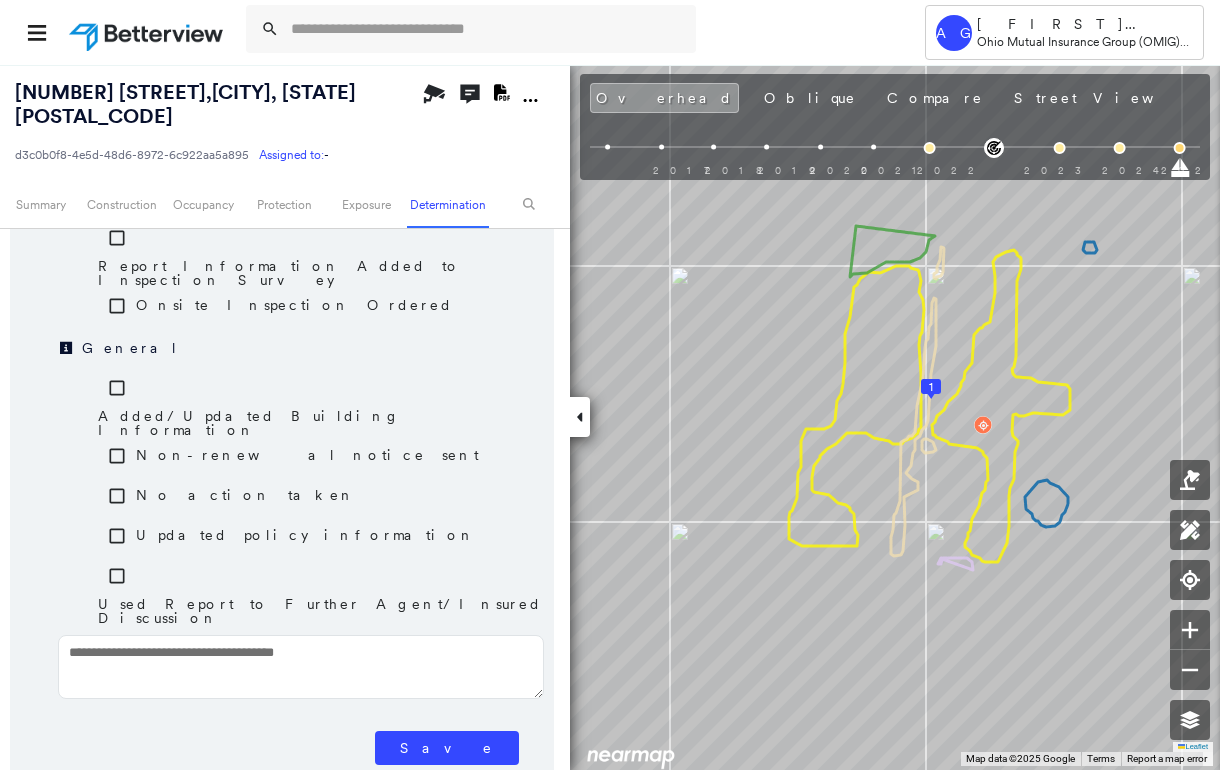 click on "Save" at bounding box center [447, 748] 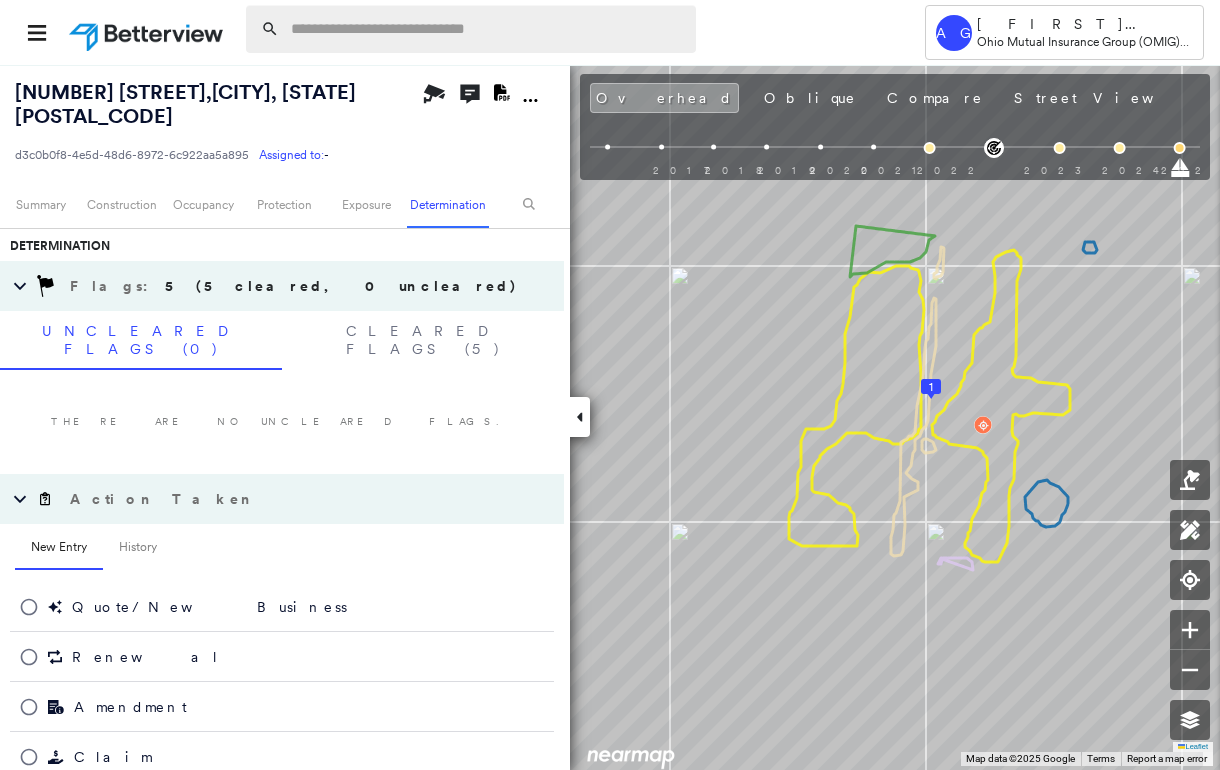 scroll, scrollTop: 1179, scrollLeft: 0, axis: vertical 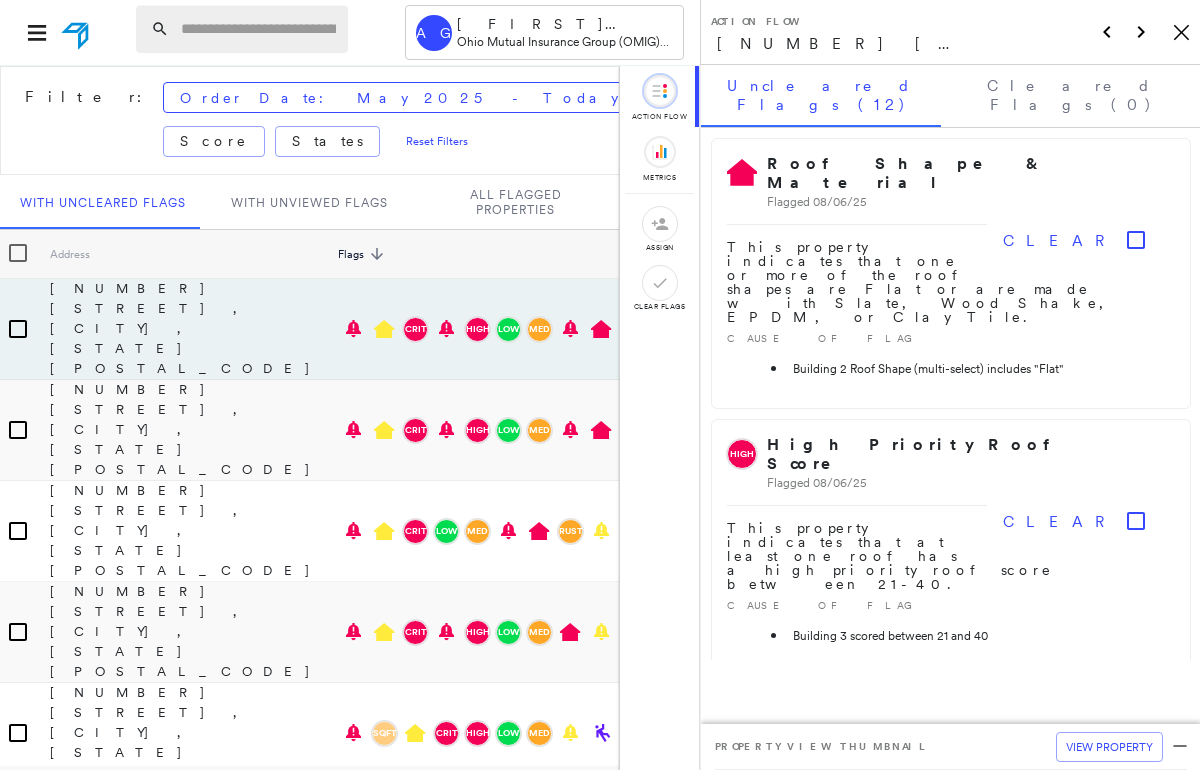 click at bounding box center (258, 29) 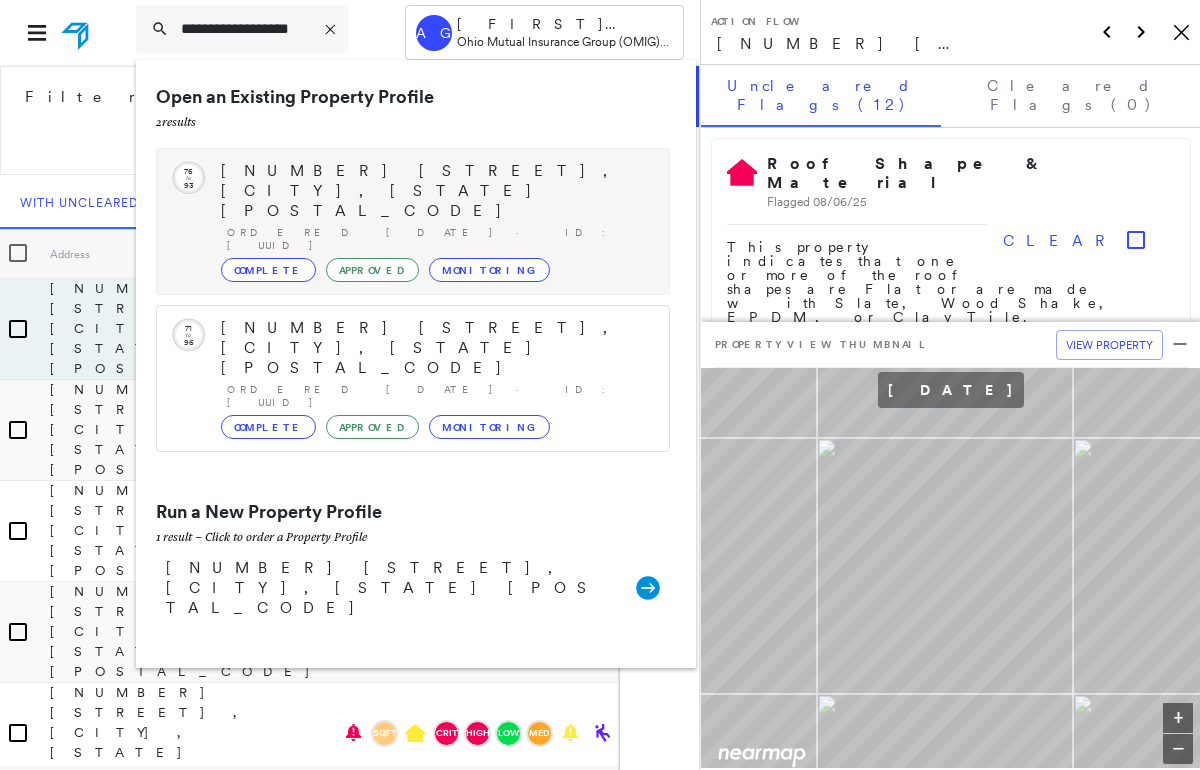 type on "**********" 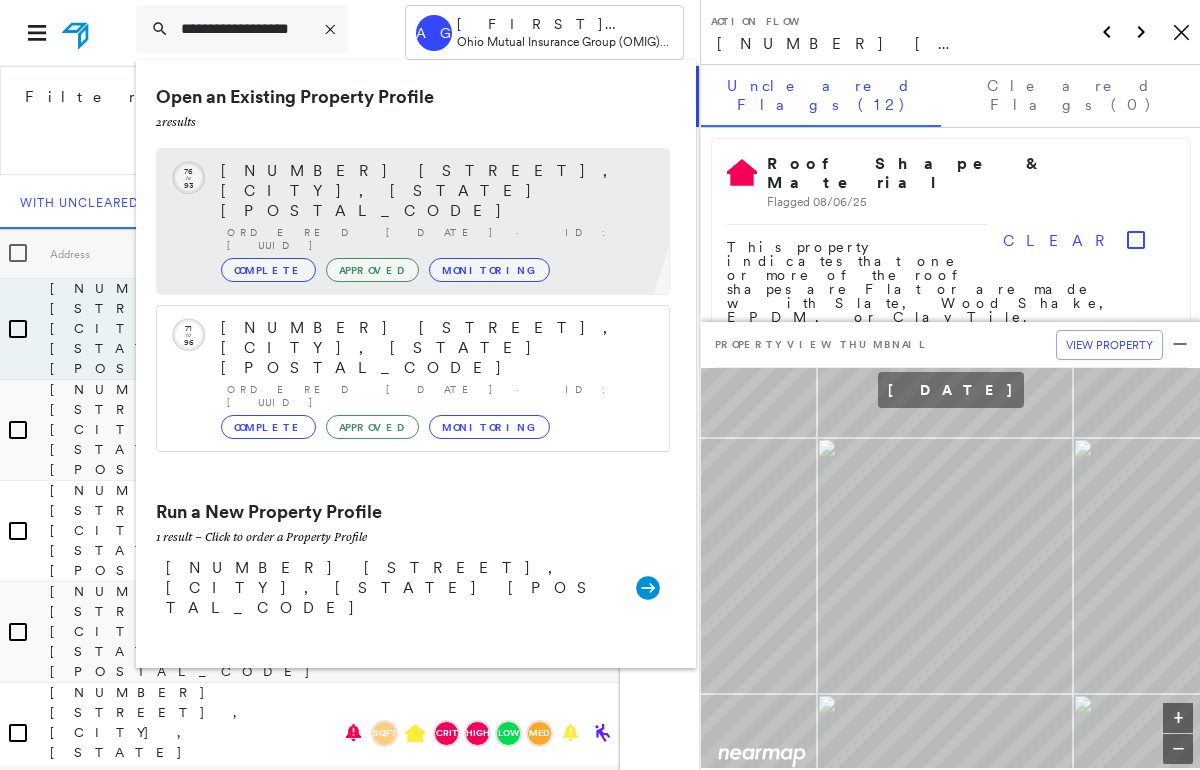 click on "[NUMBER] [STREET], [CITY], [STATE] [POSTAL_CODE]" at bounding box center [435, 191] 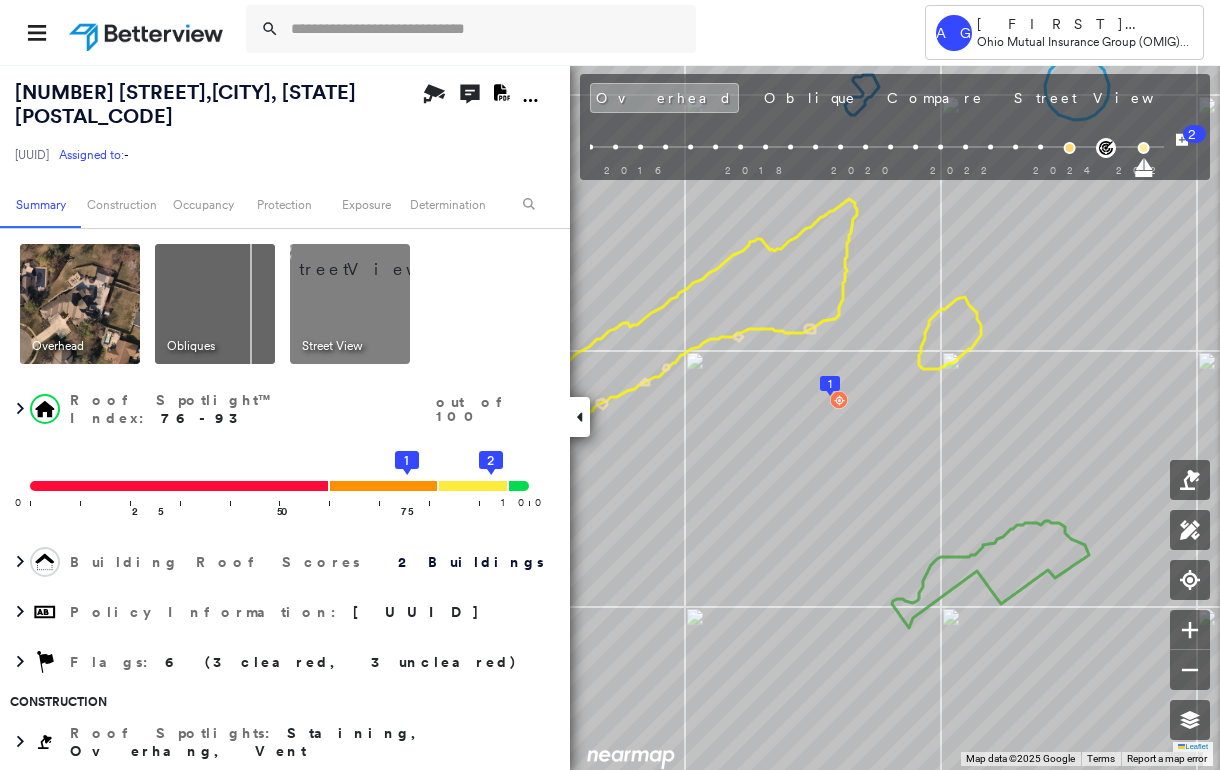 click at bounding box center [374, 259] 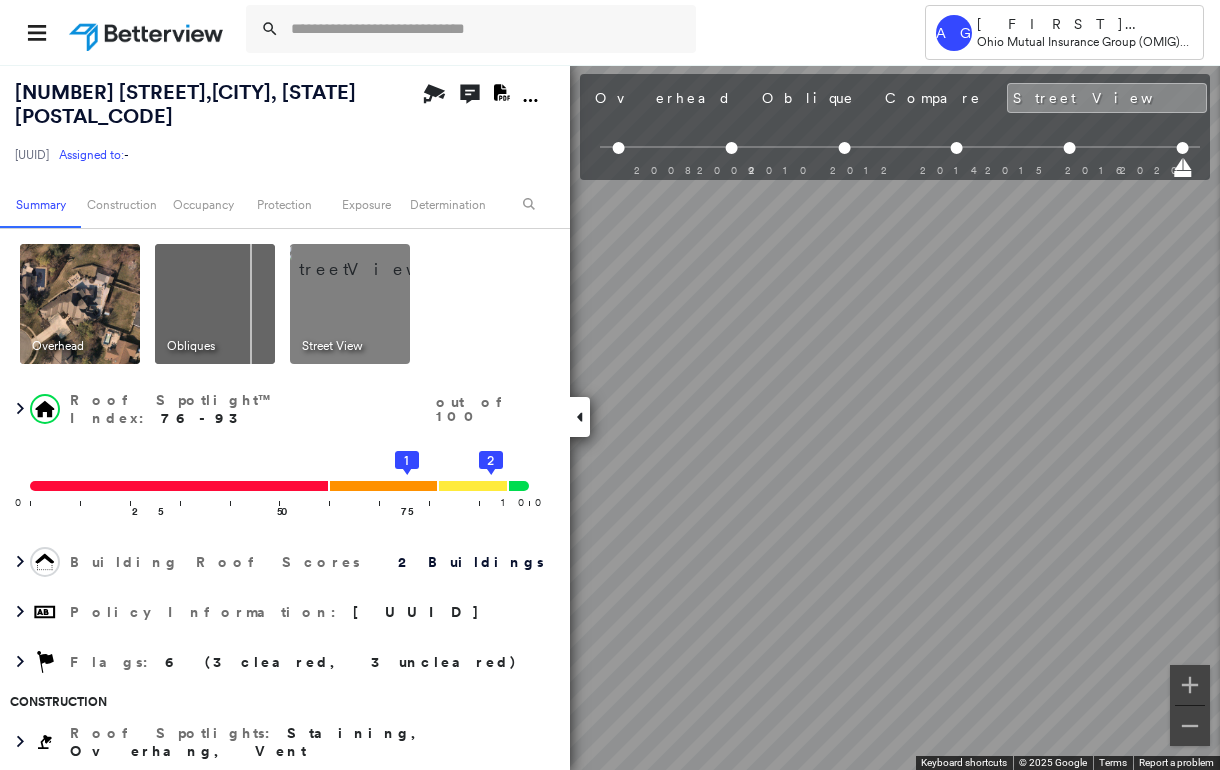 scroll, scrollTop: 0, scrollLeft: 377, axis: horizontal 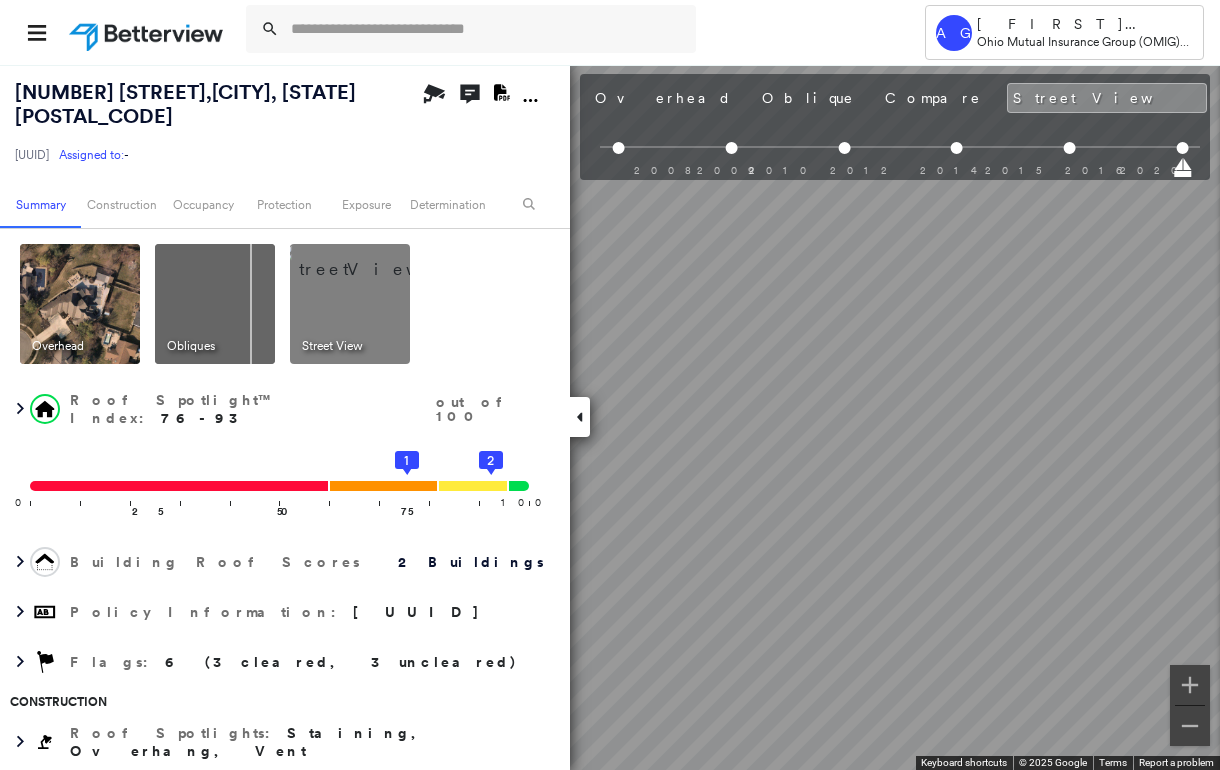click 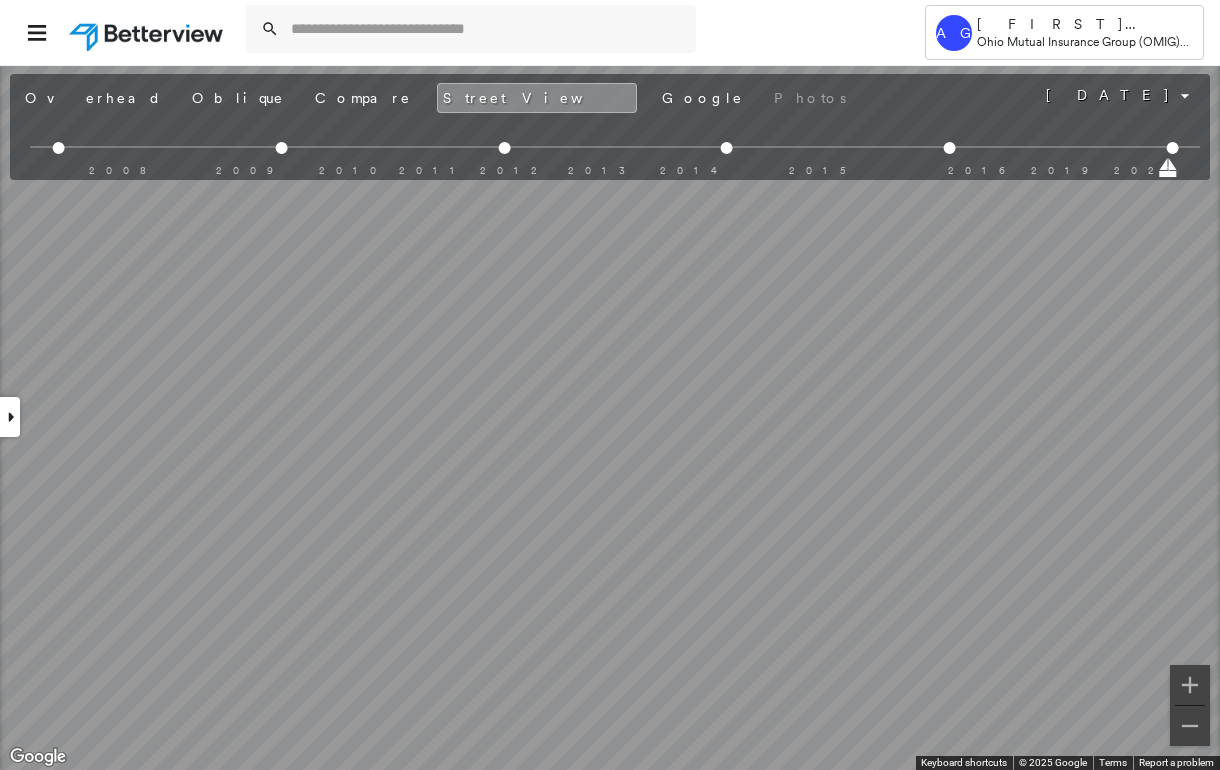 scroll, scrollTop: 0, scrollLeft: 0, axis: both 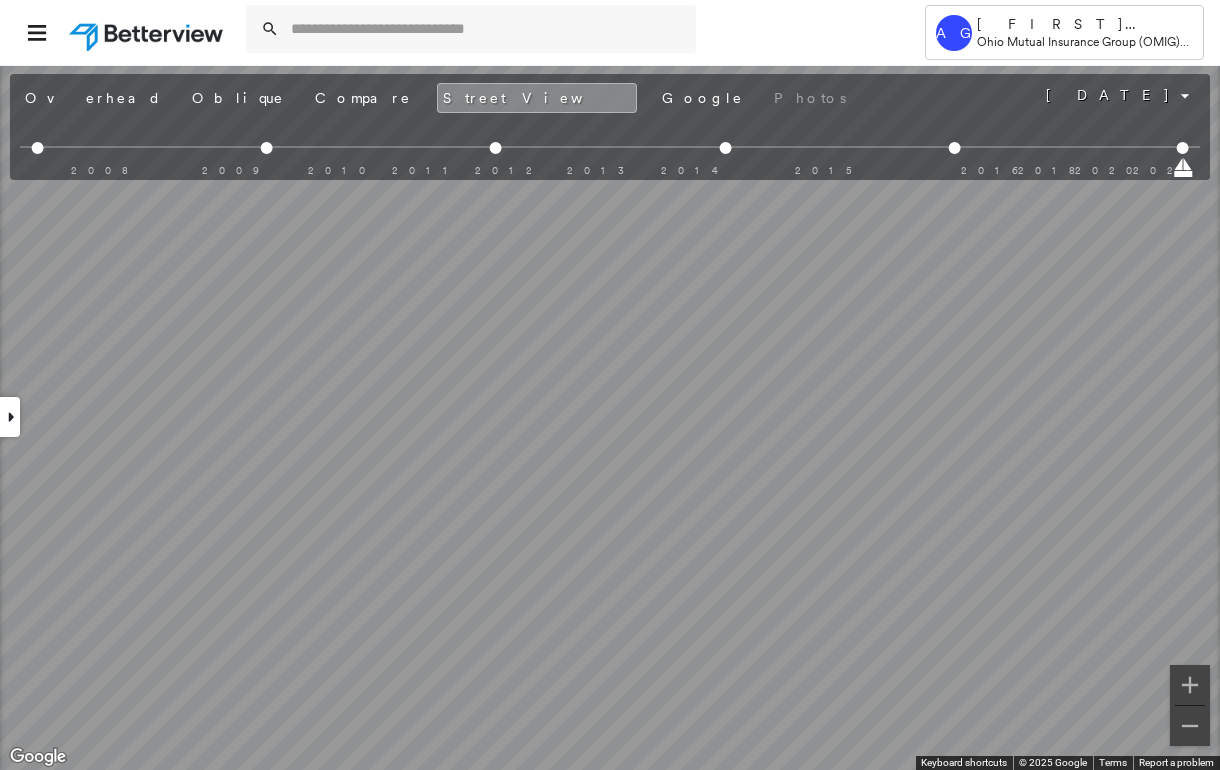 click at bounding box center (10, 417) 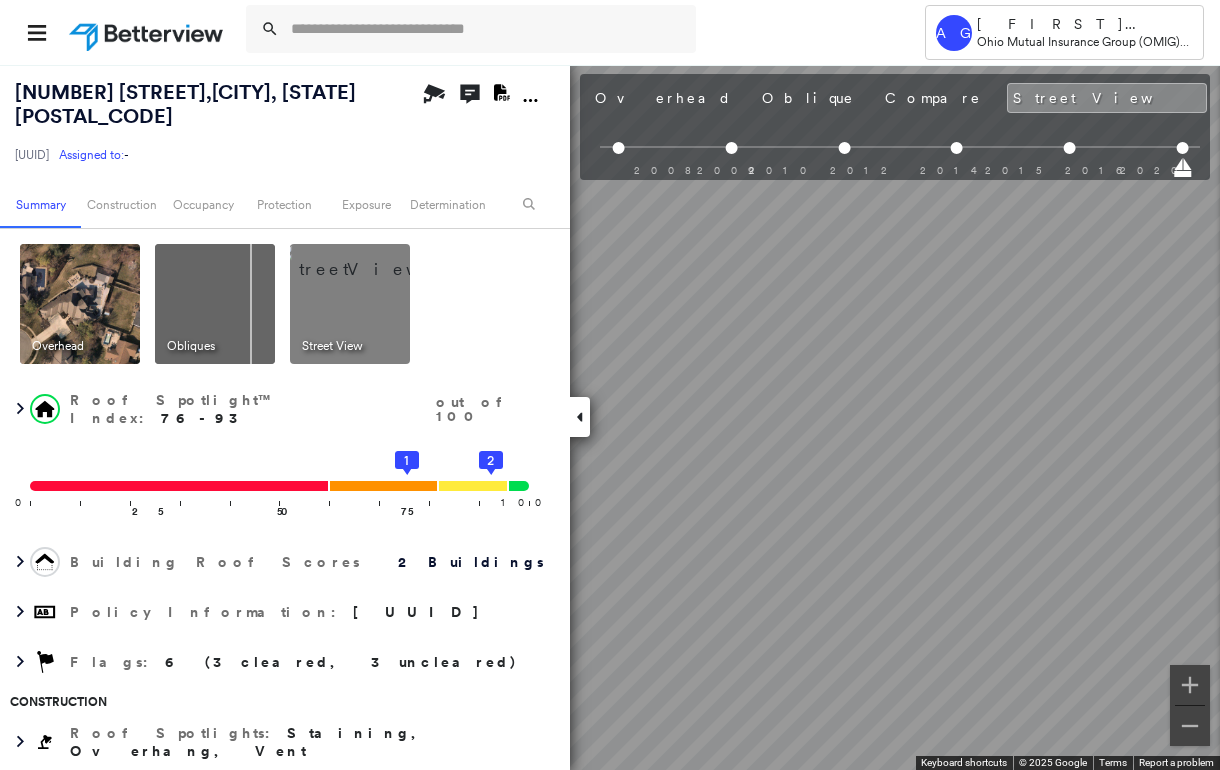 click at bounding box center (215, 304) 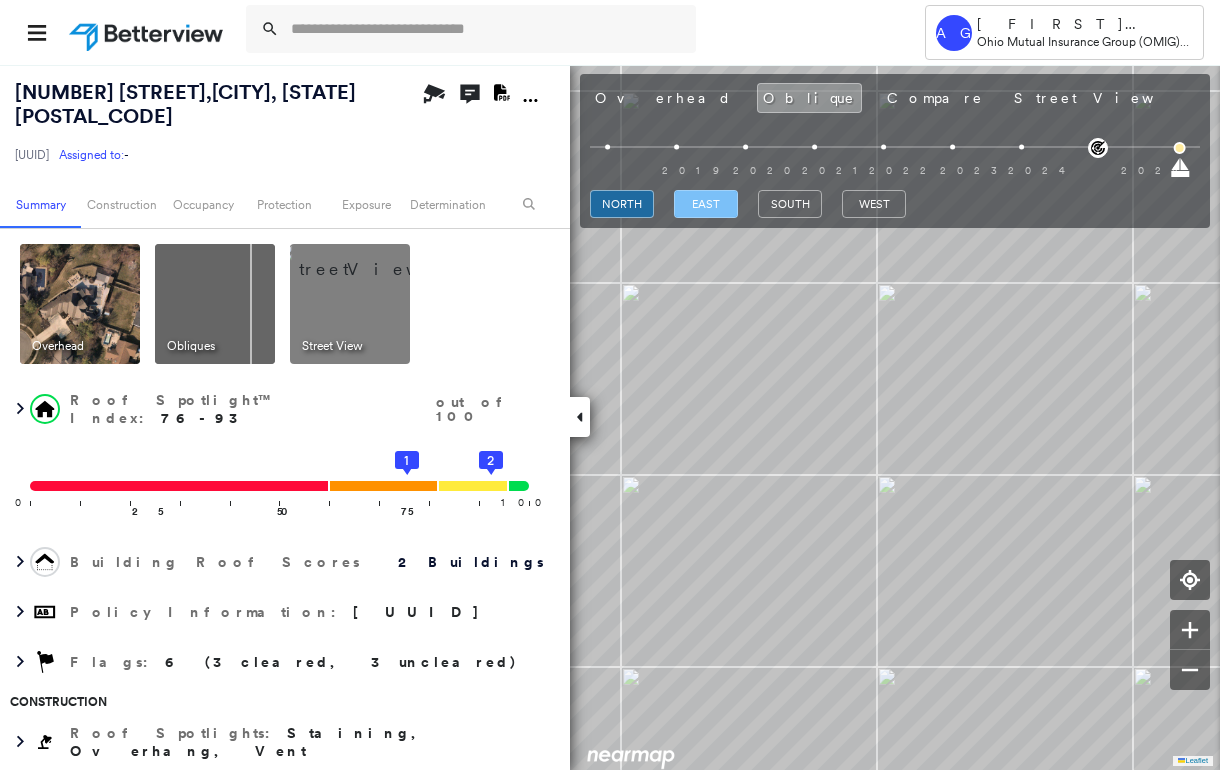 click on "east" at bounding box center [706, 204] 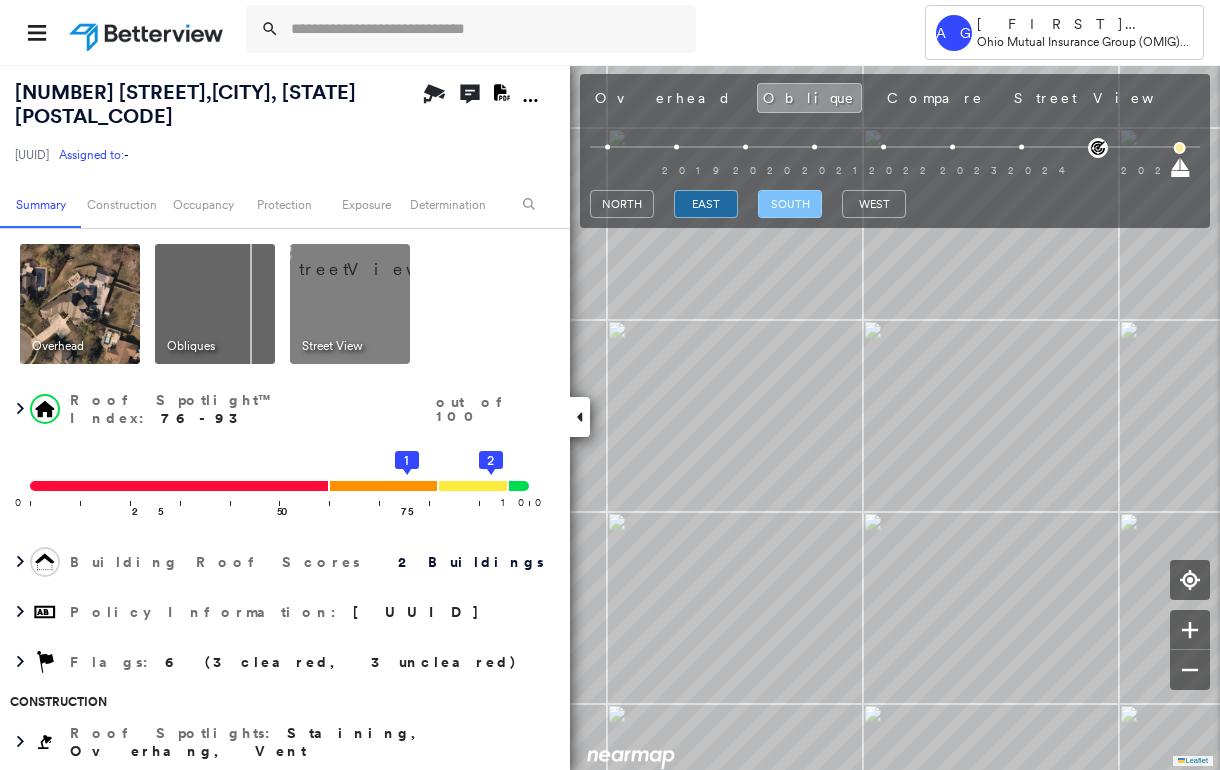 click on "south" at bounding box center (790, 204) 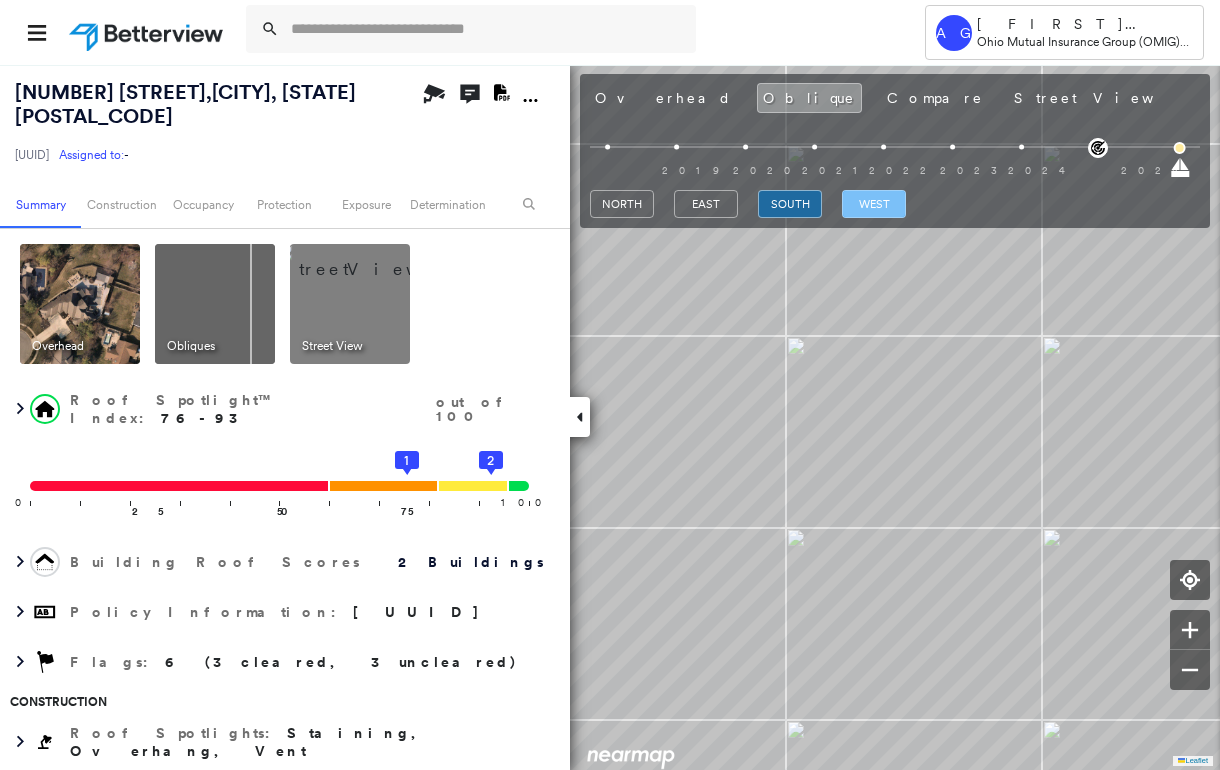 click on "west" at bounding box center (874, 204) 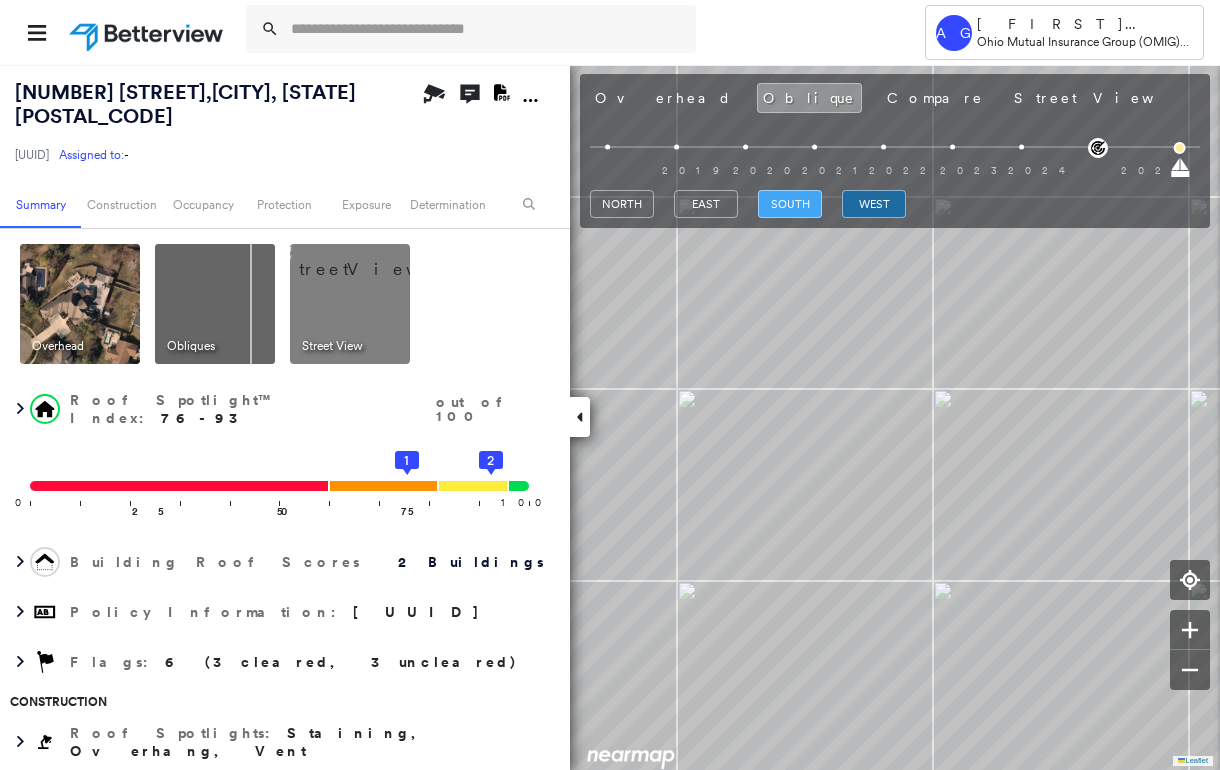 click on "south" at bounding box center (790, 204) 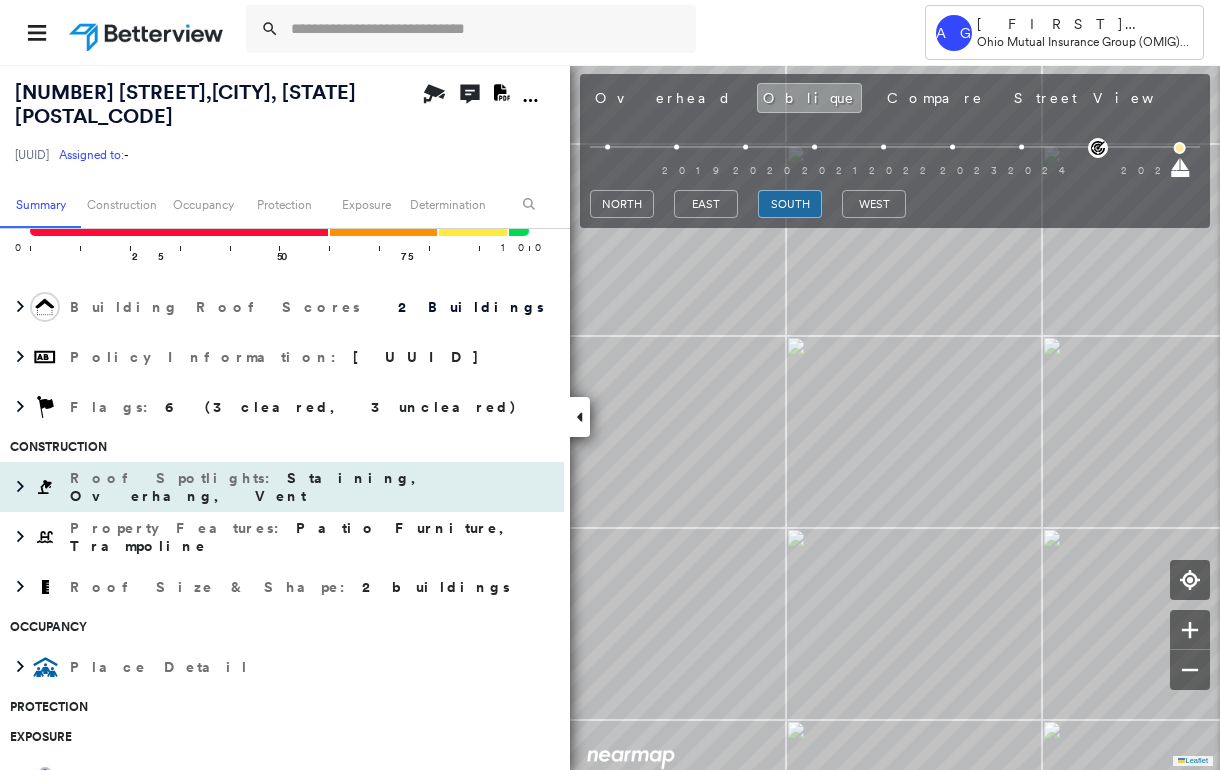 scroll, scrollTop: 266, scrollLeft: 0, axis: vertical 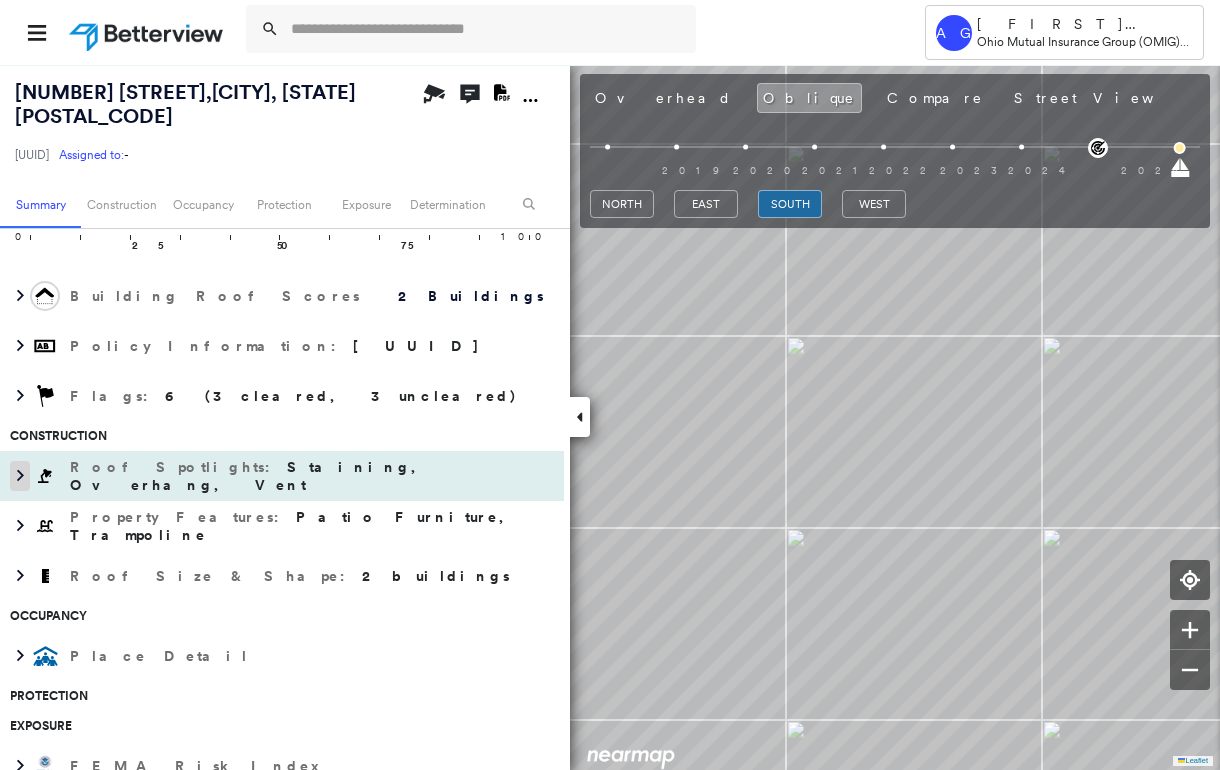 click 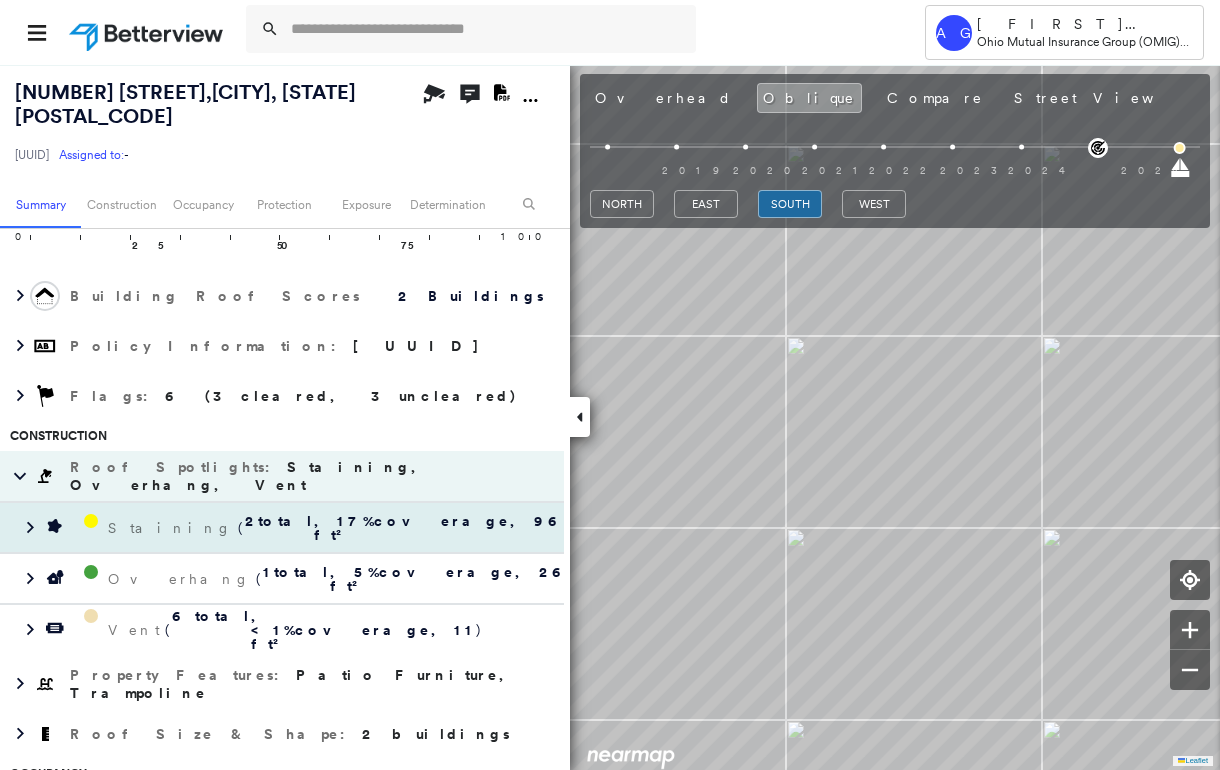 click on "2  total ,  17 %  coverage,  963 ft²" at bounding box center (413, 528) 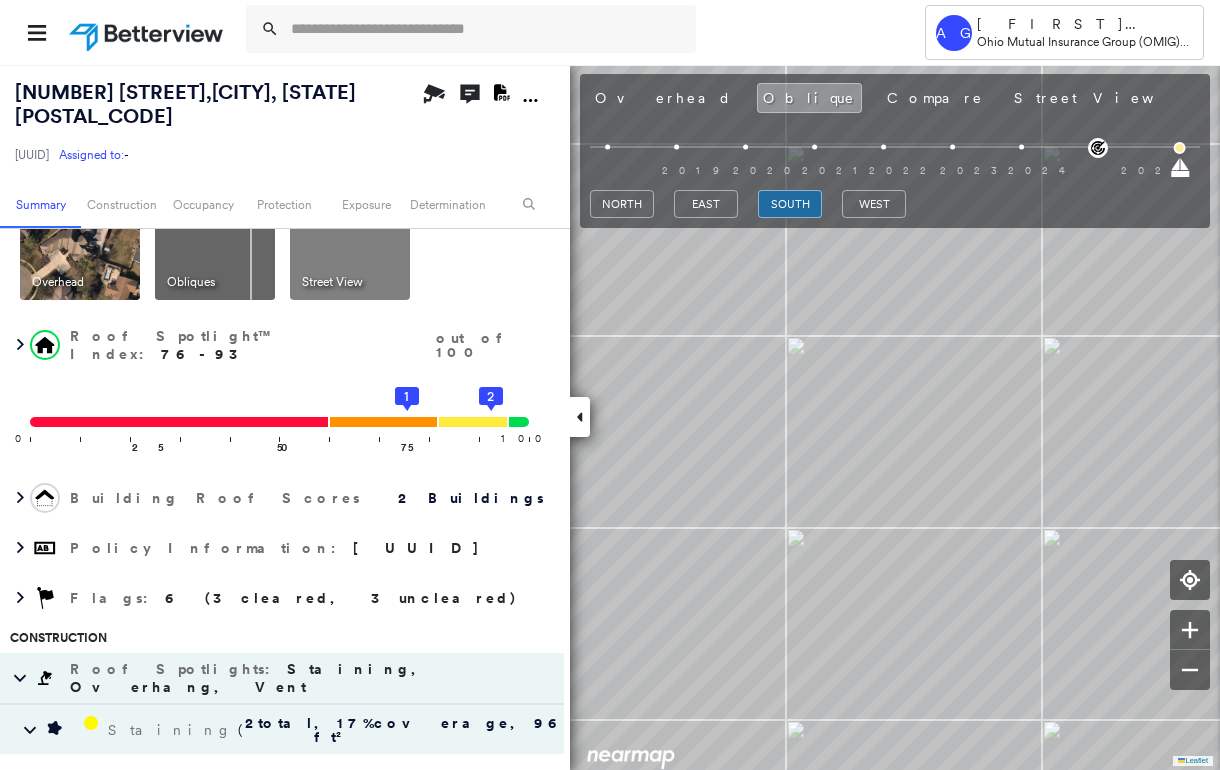 scroll, scrollTop: 0, scrollLeft: 0, axis: both 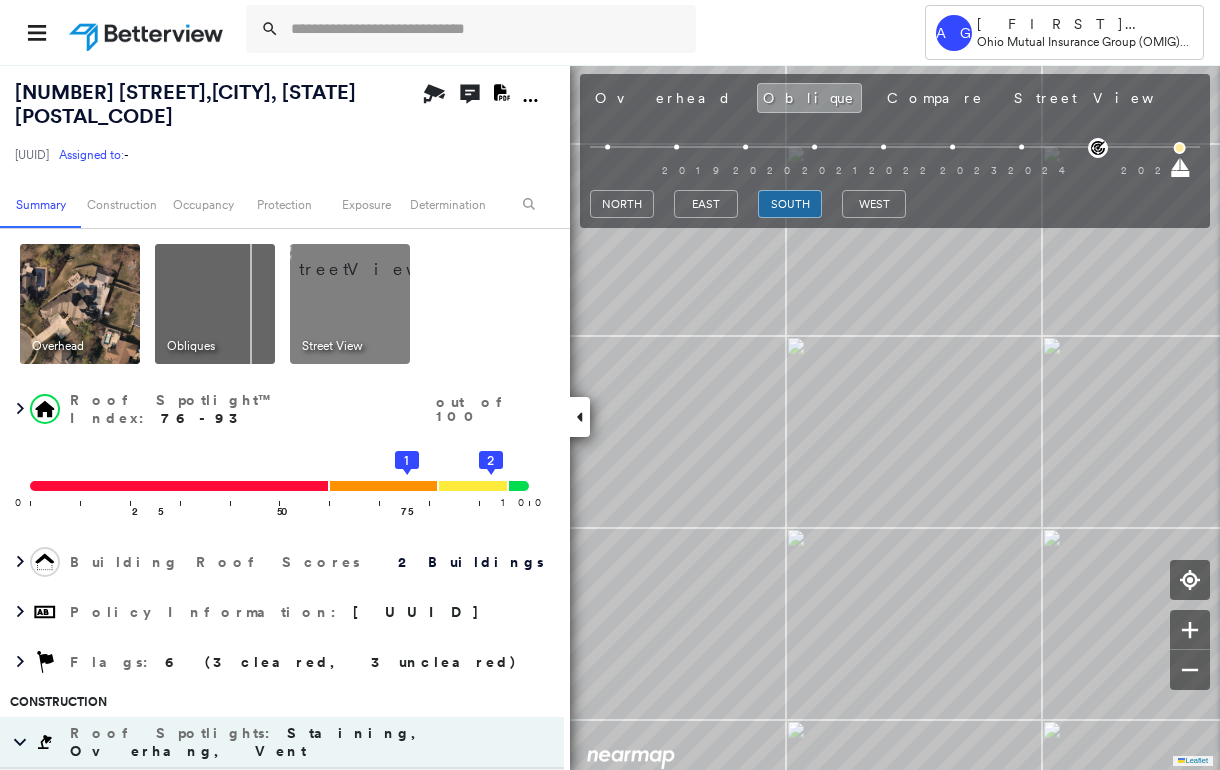 click at bounding box center [374, 259] 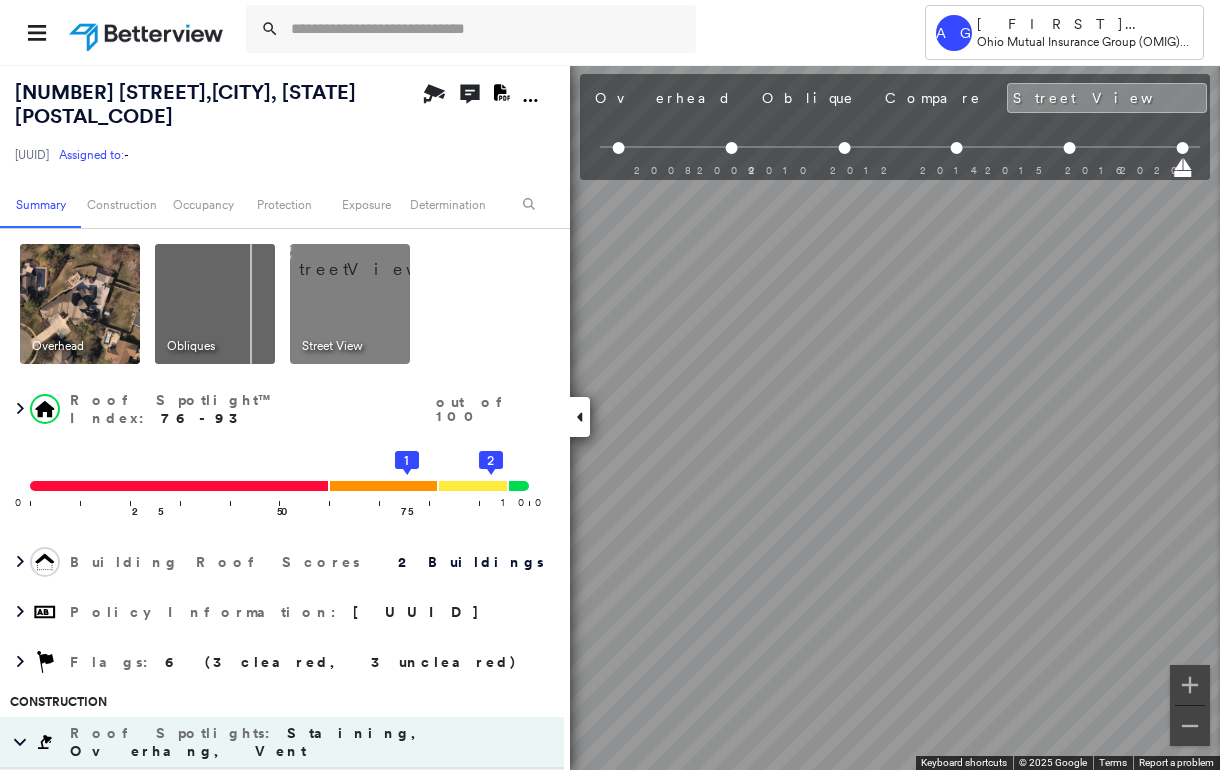 scroll, scrollTop: 0, scrollLeft: 377, axis: horizontal 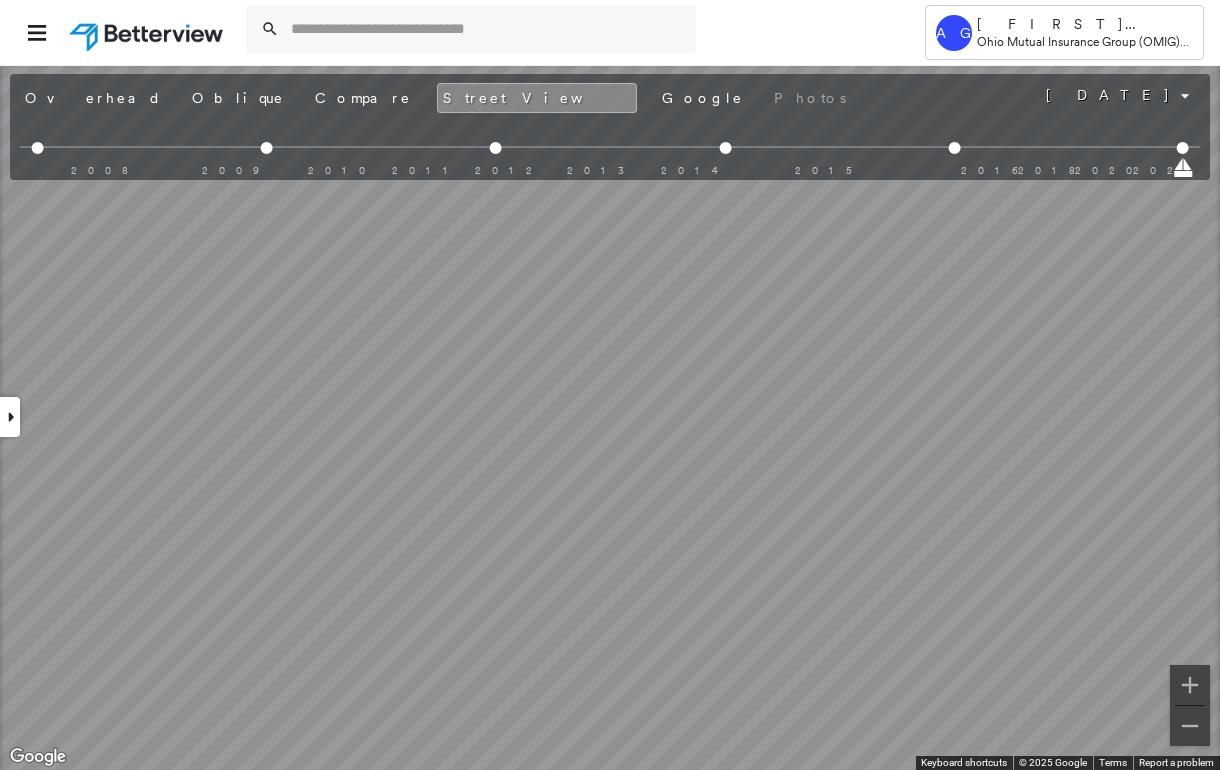 click at bounding box center [10, 417] 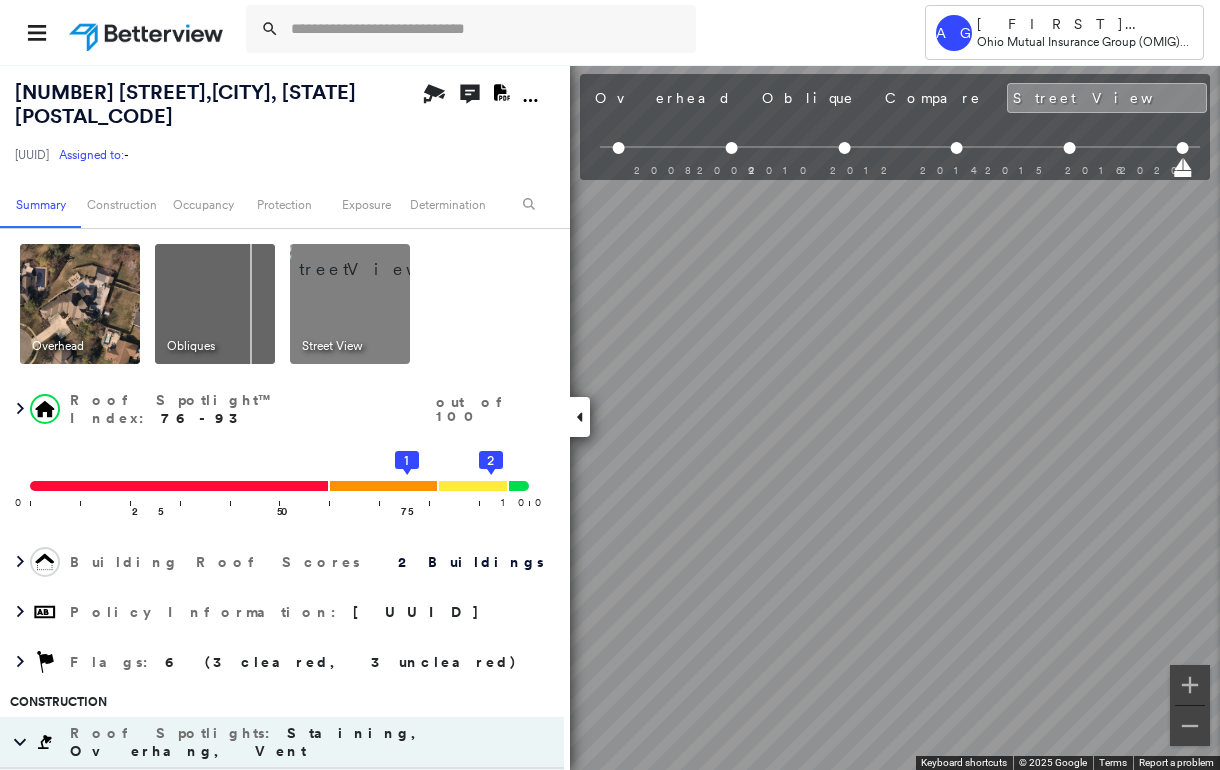 click at bounding box center [80, 304] 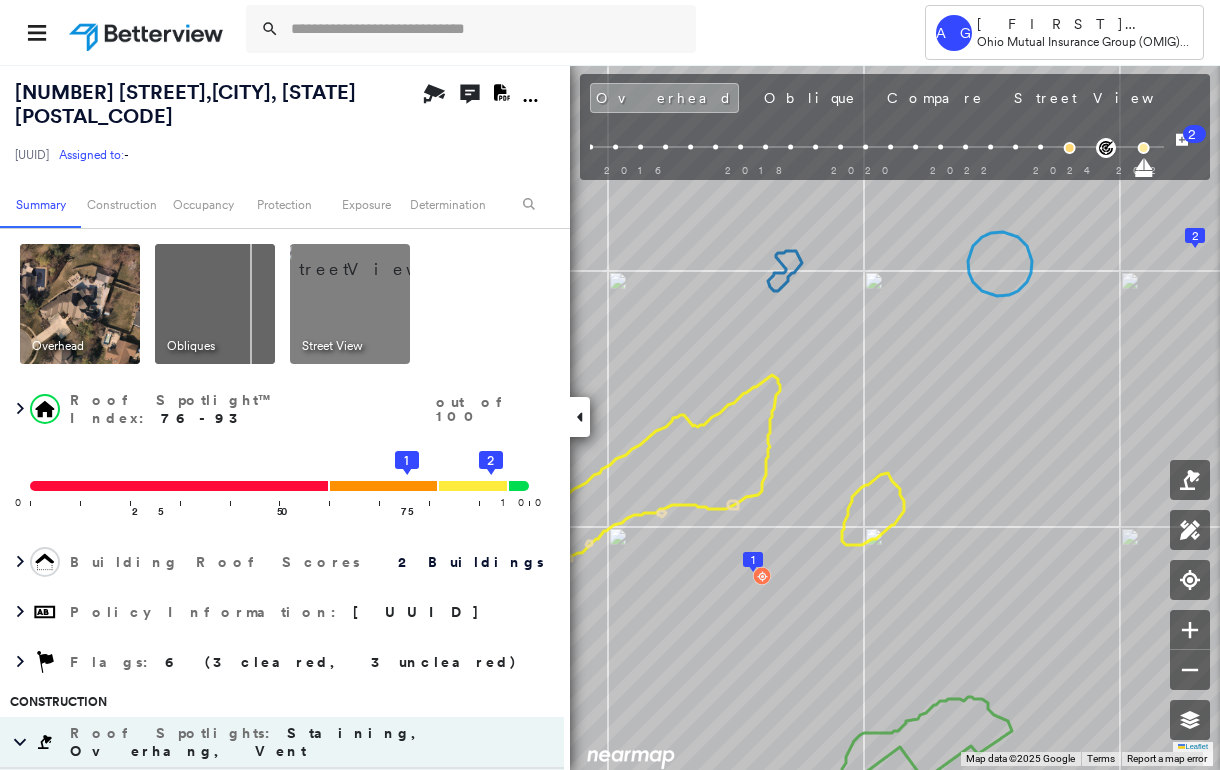 drag, startPoint x: 1006, startPoint y: 540, endPoint x: 895, endPoint y: 490, distance: 121.74153 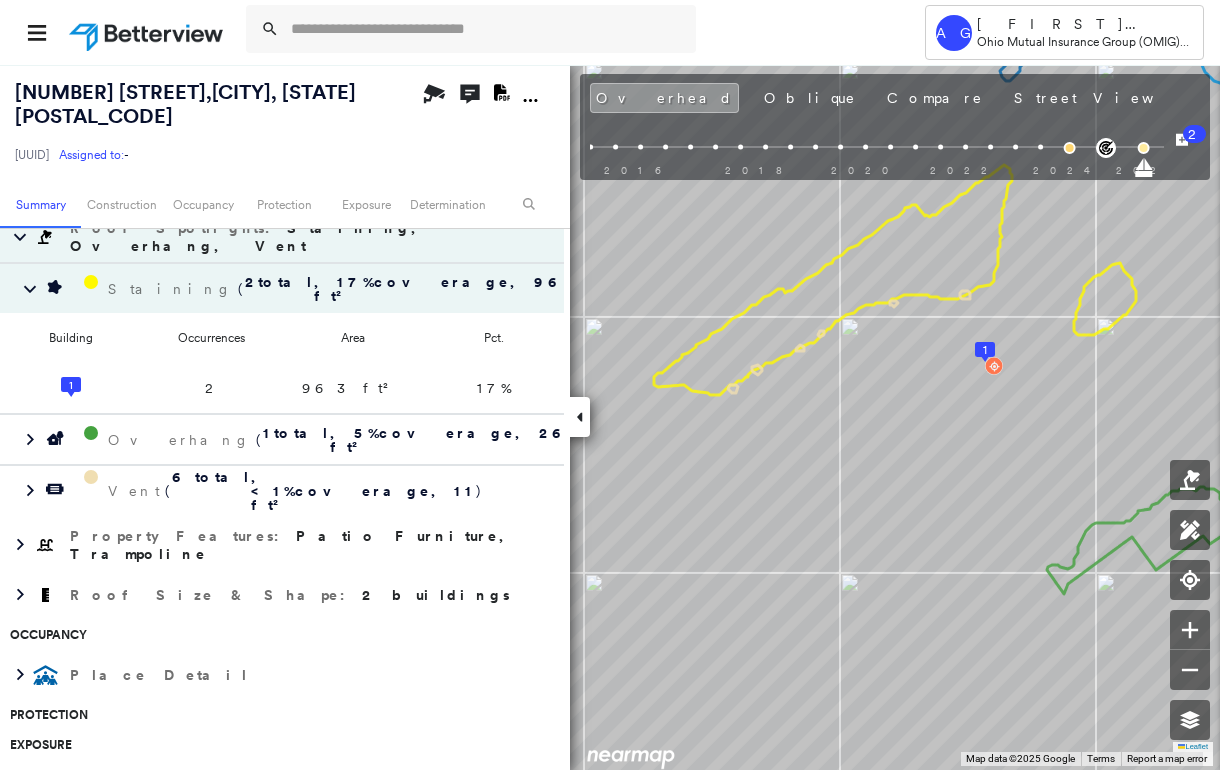 scroll, scrollTop: 933, scrollLeft: 0, axis: vertical 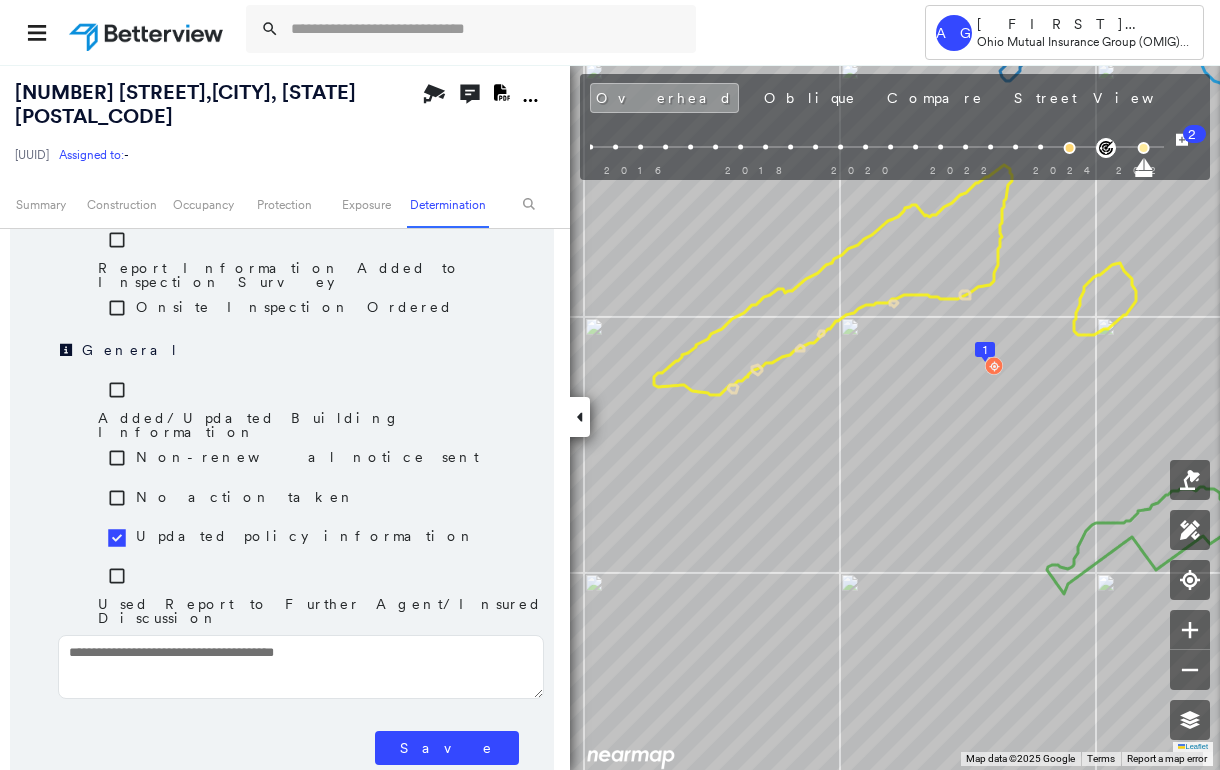 click at bounding box center [301, 667] 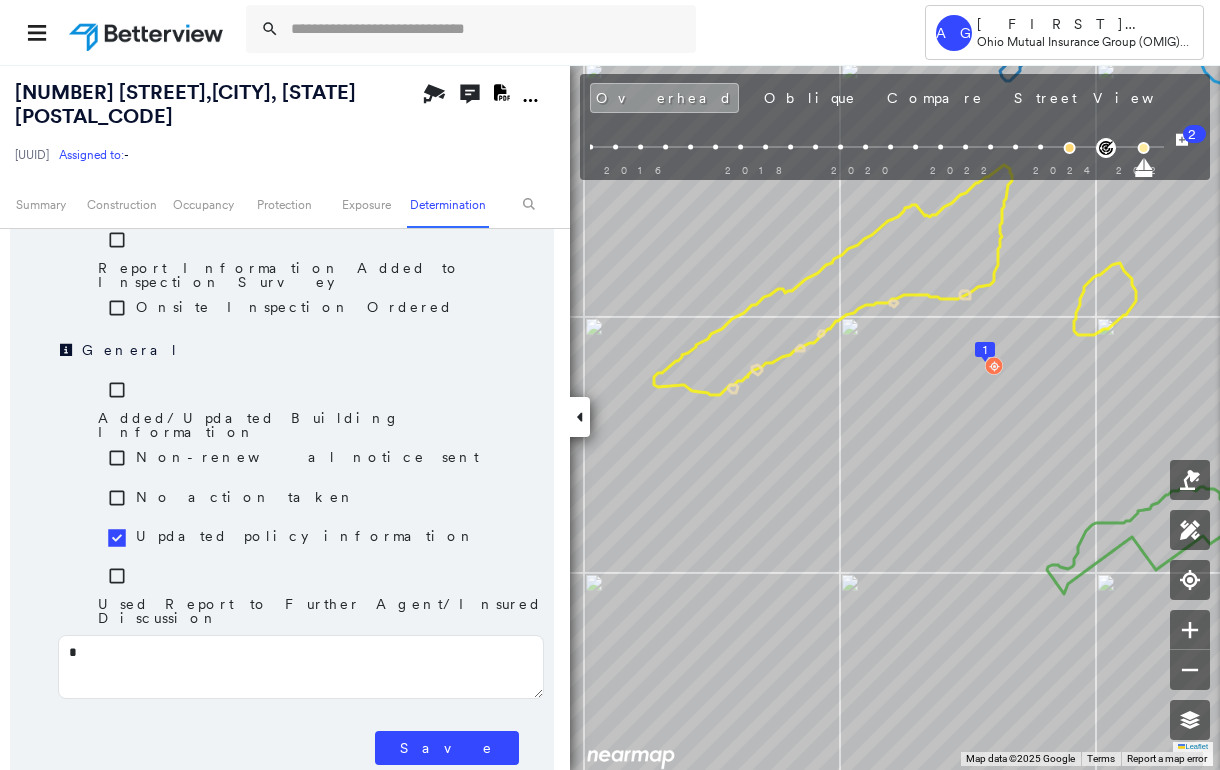 type on "**" 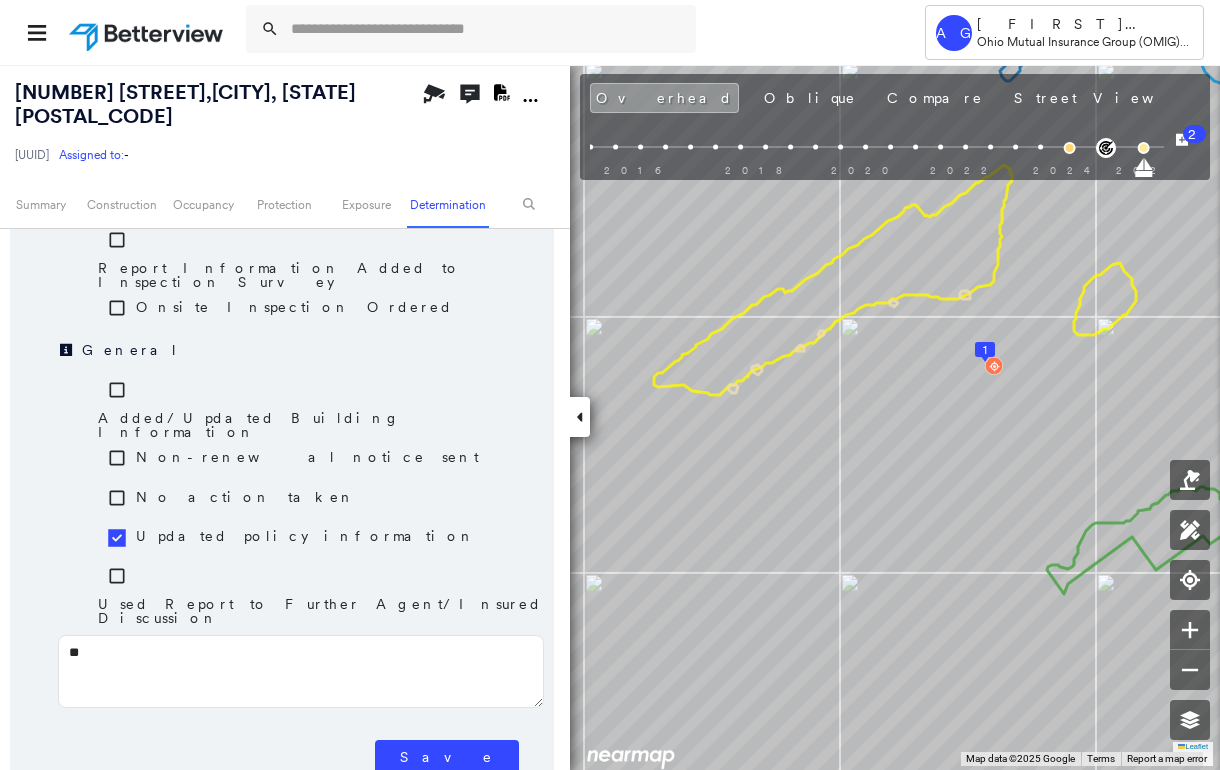 type on "***" 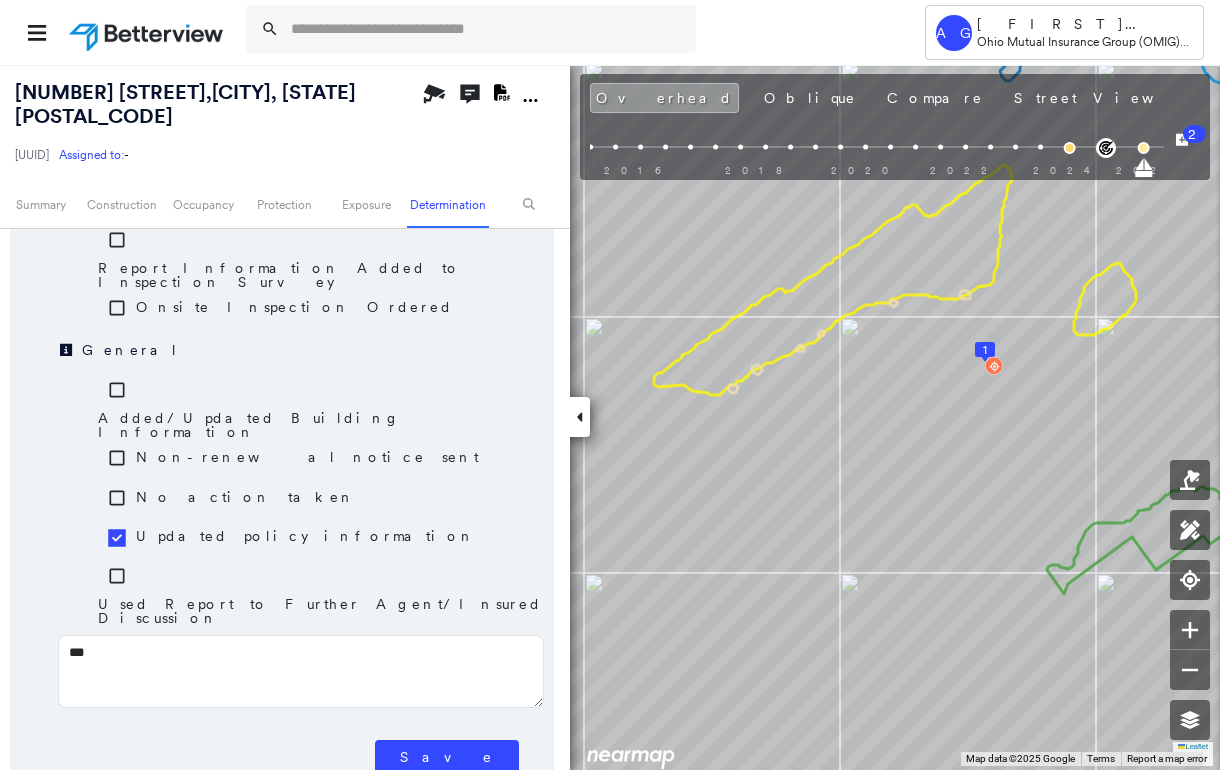 type on "****" 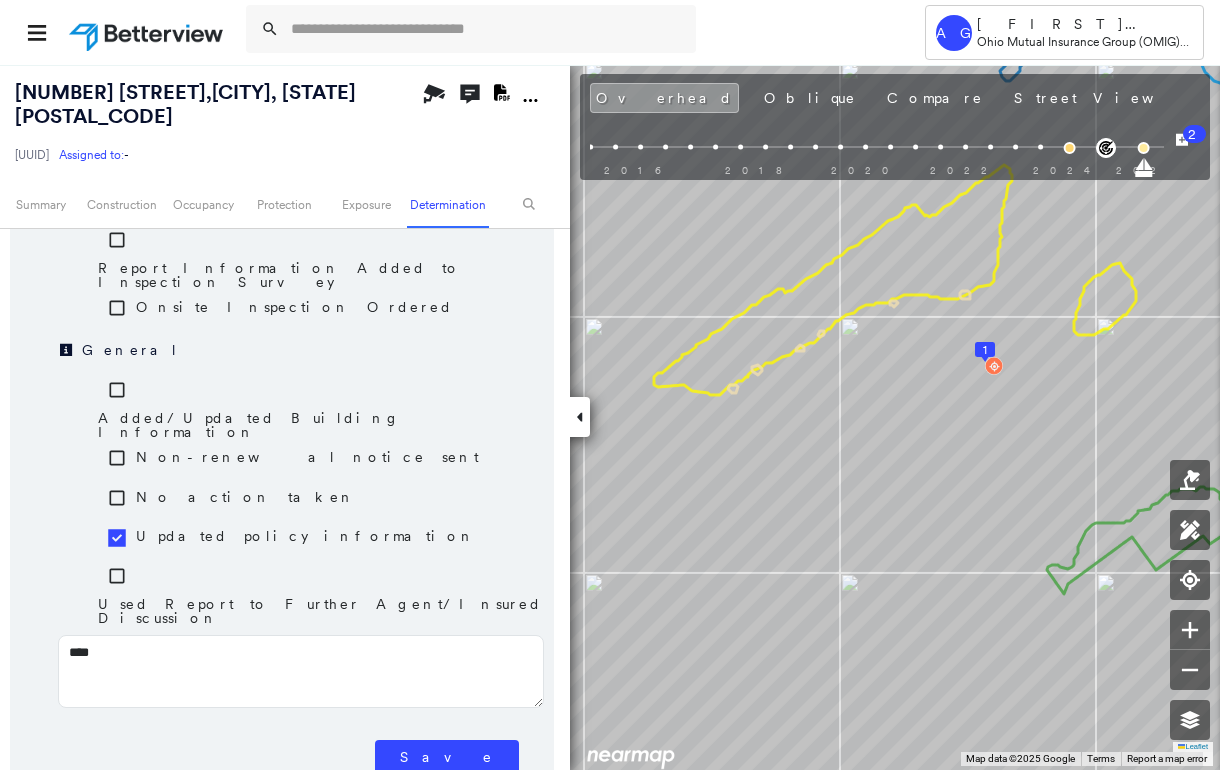 type on "*****" 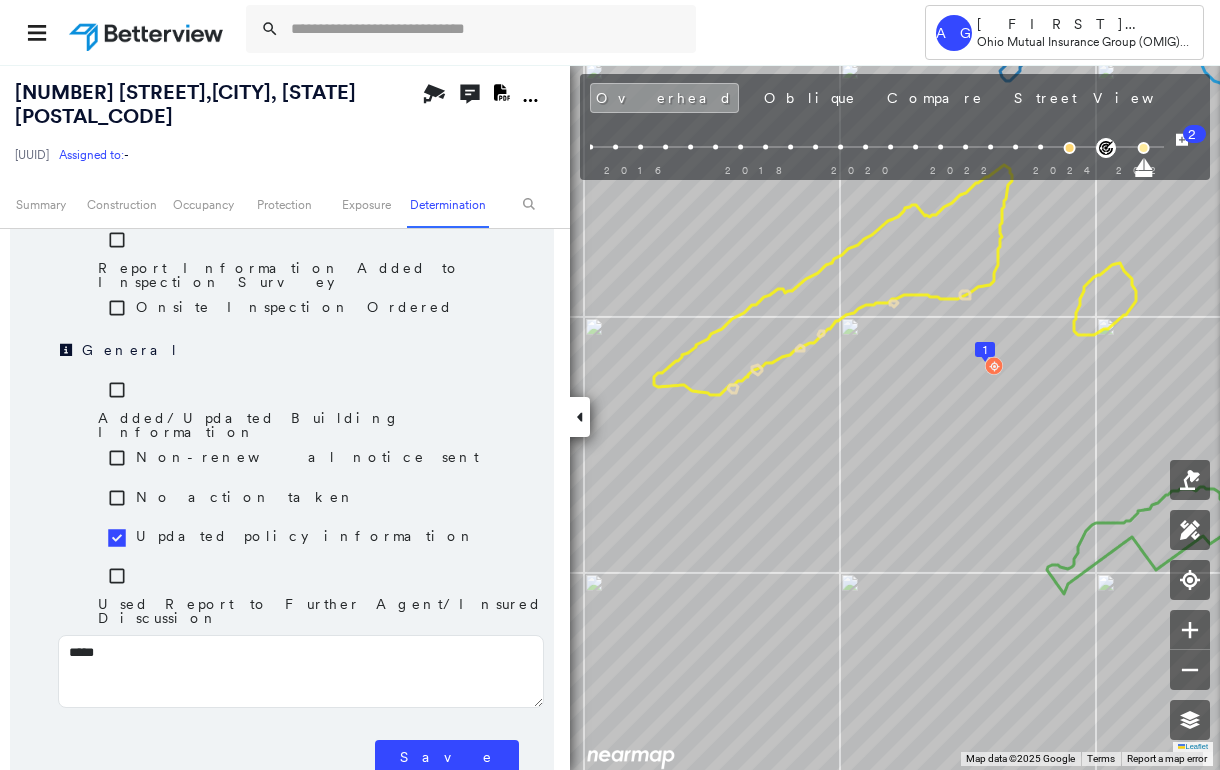 type on "*****" 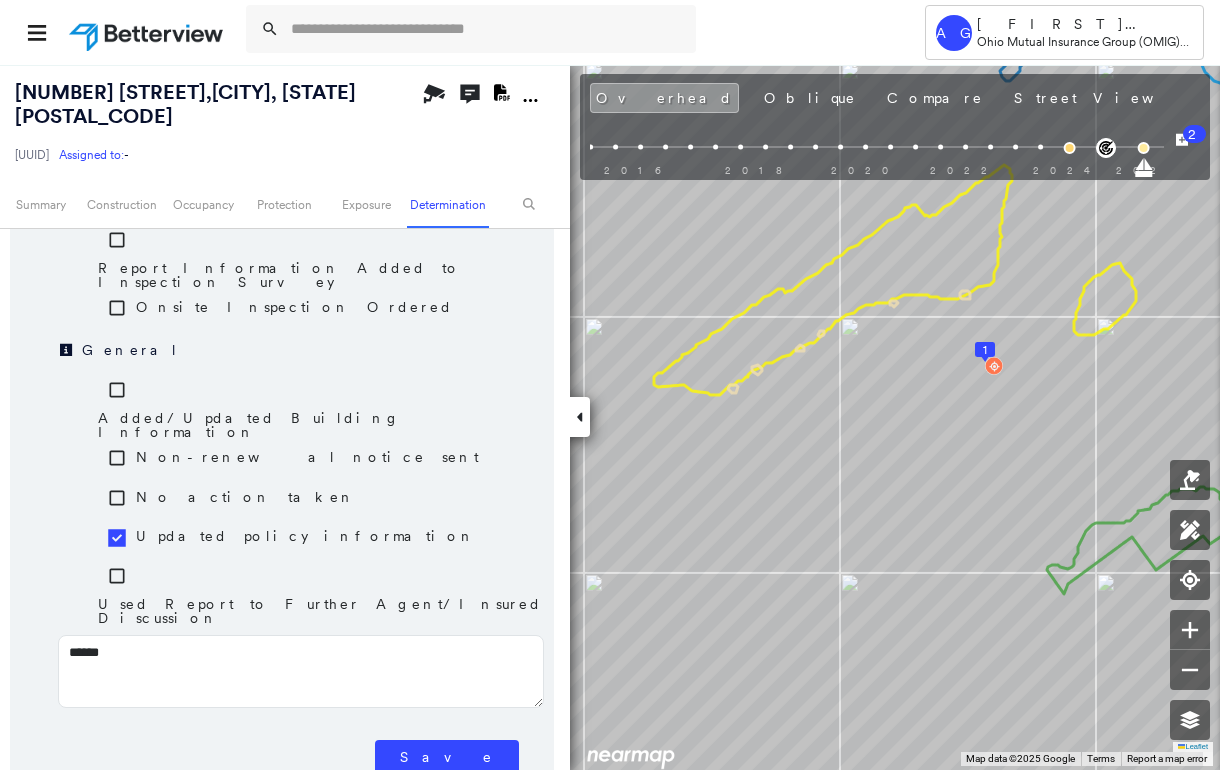 type on "*******" 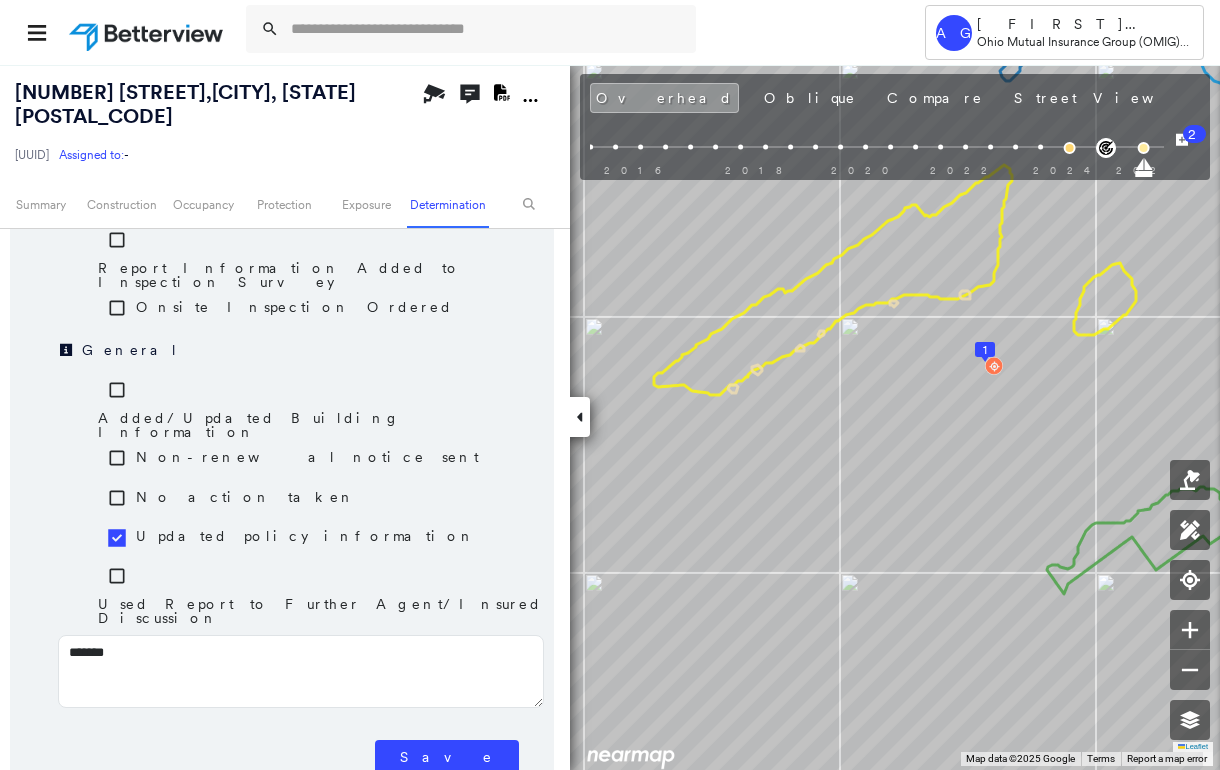 type on "********" 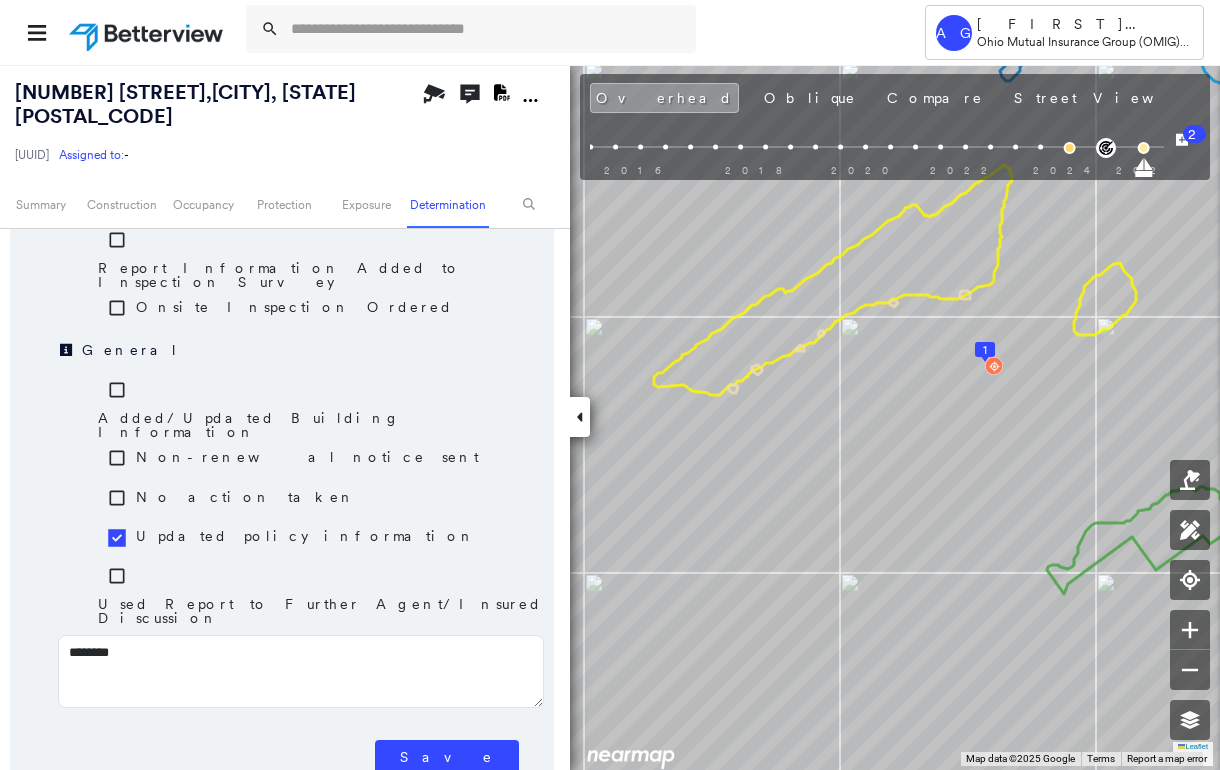 type on "*********" 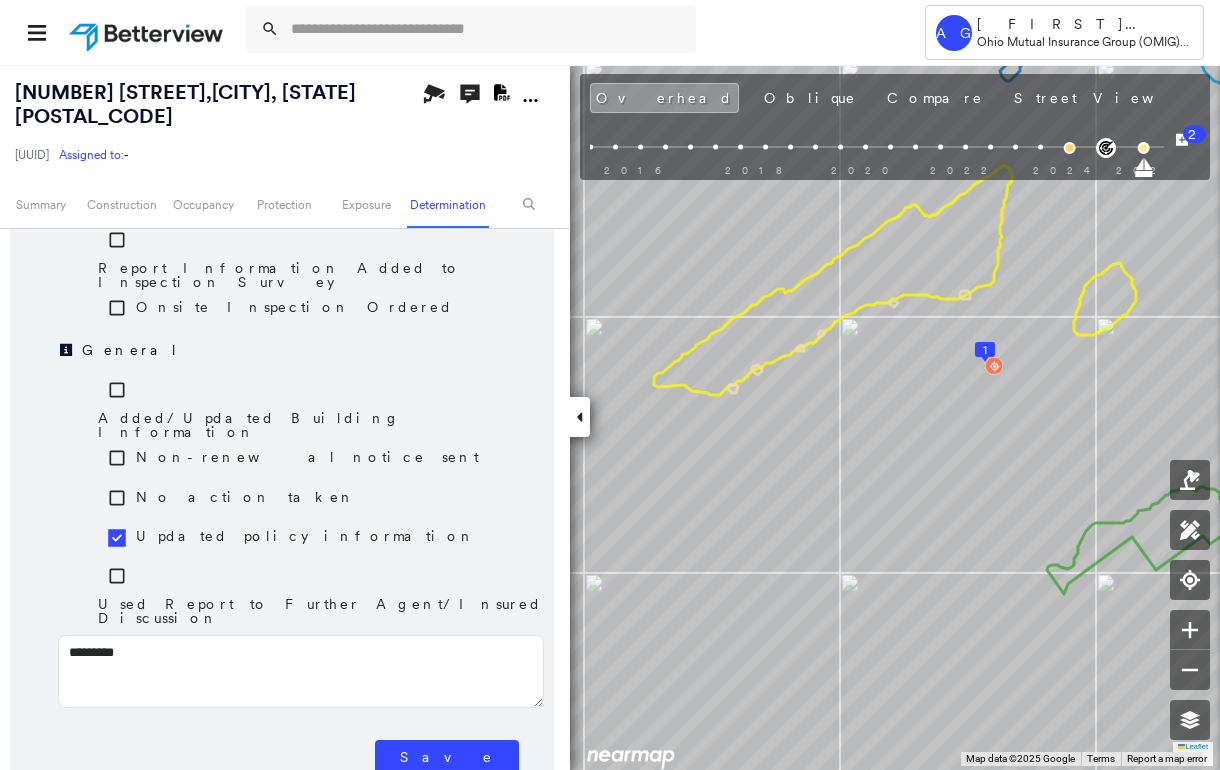 type on "**********" 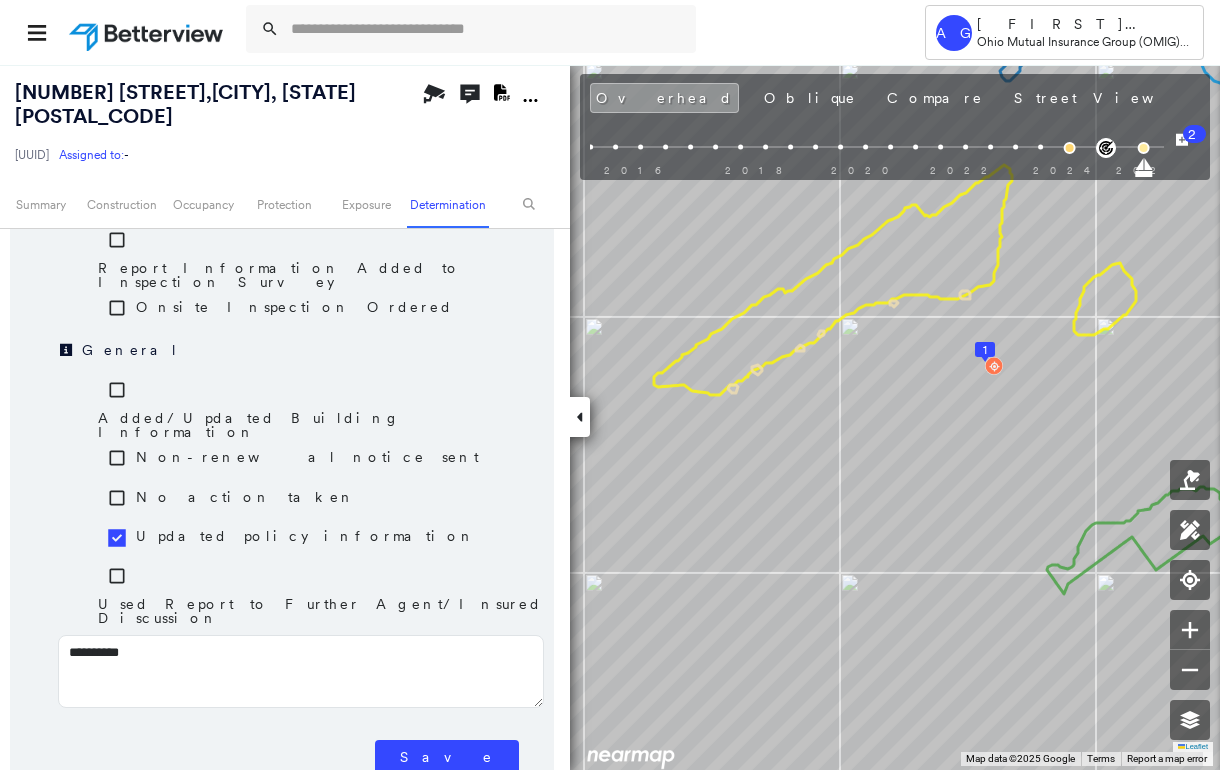 type on "**********" 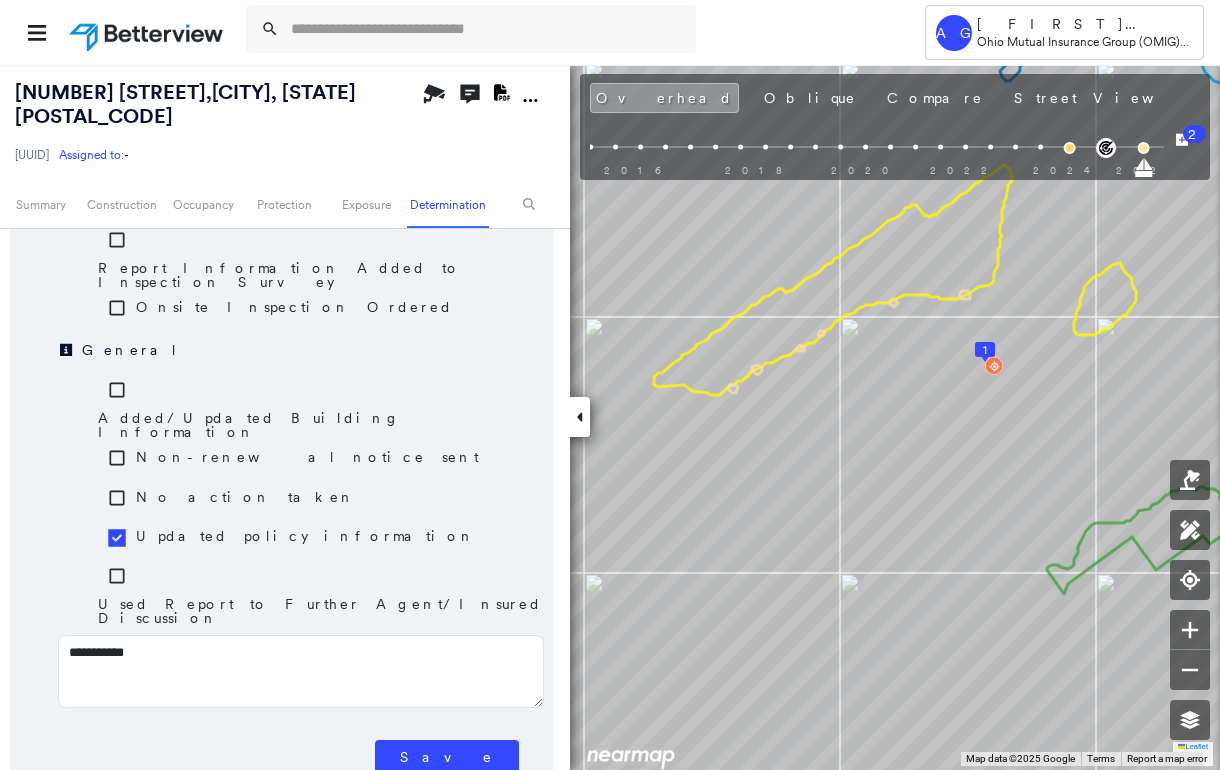 type on "**********" 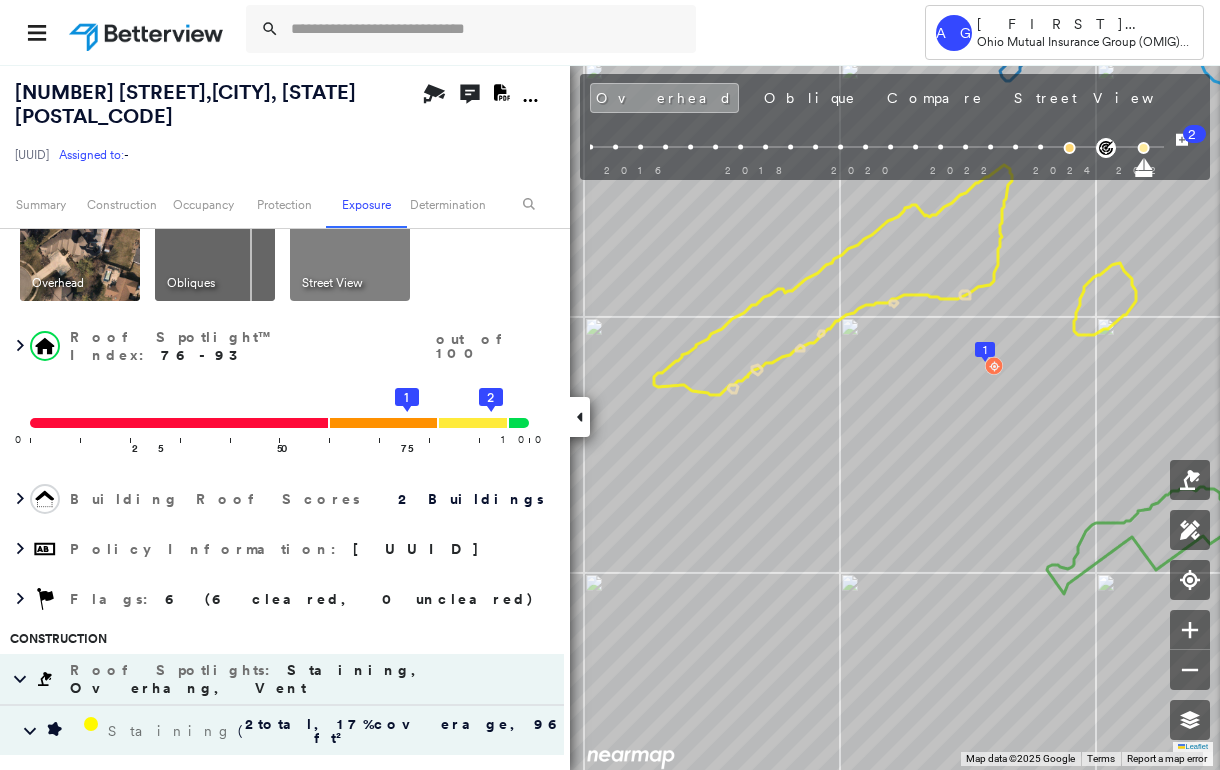 scroll, scrollTop: 60, scrollLeft: 0, axis: vertical 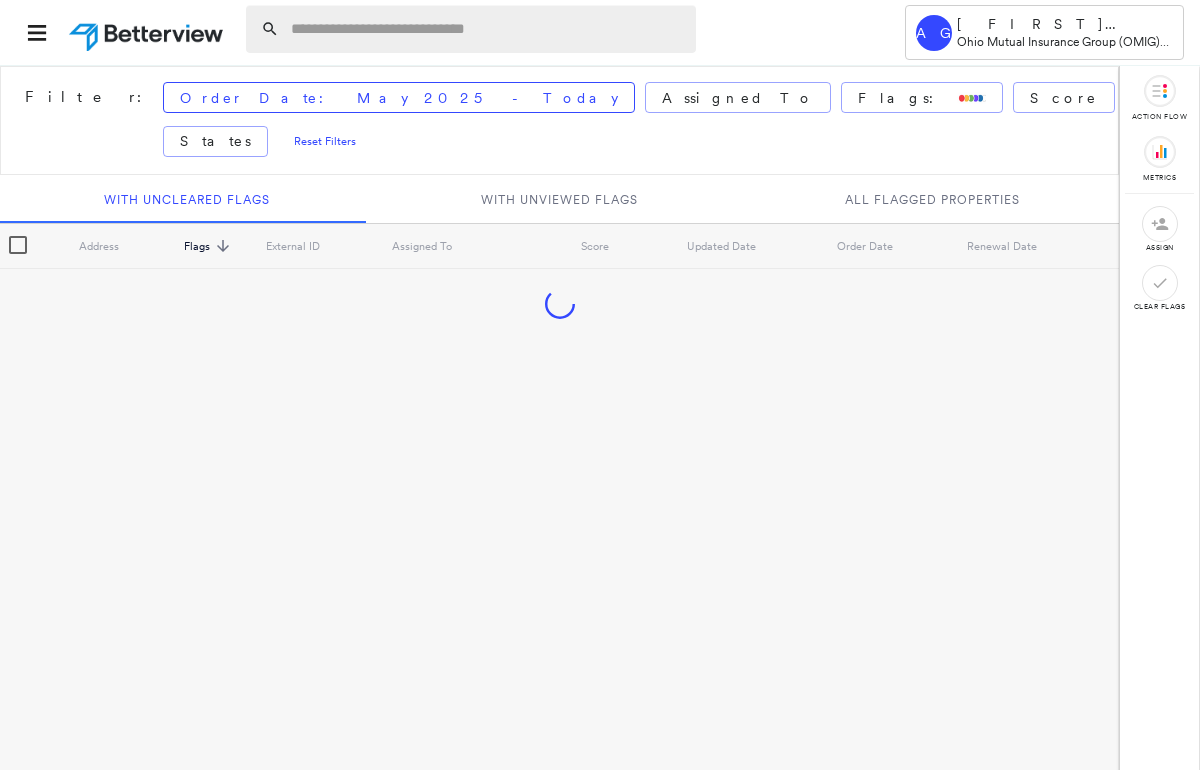 click at bounding box center [487, 29] 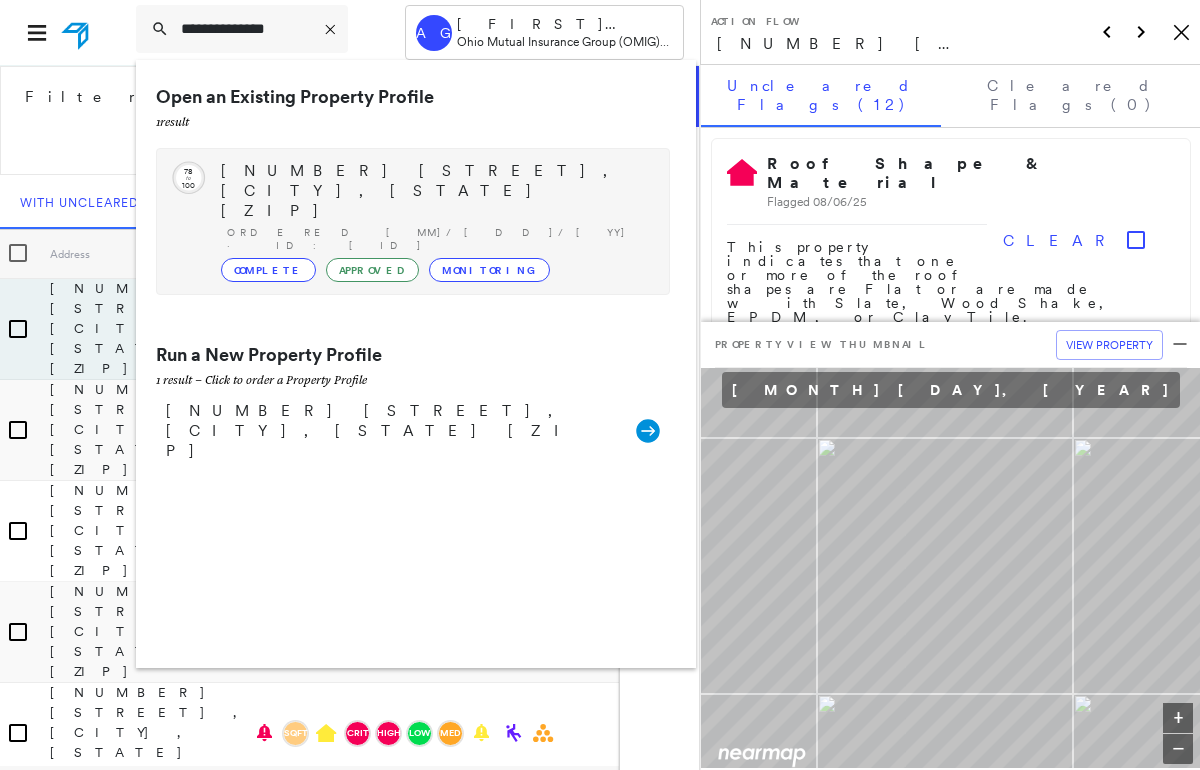 type on "**********" 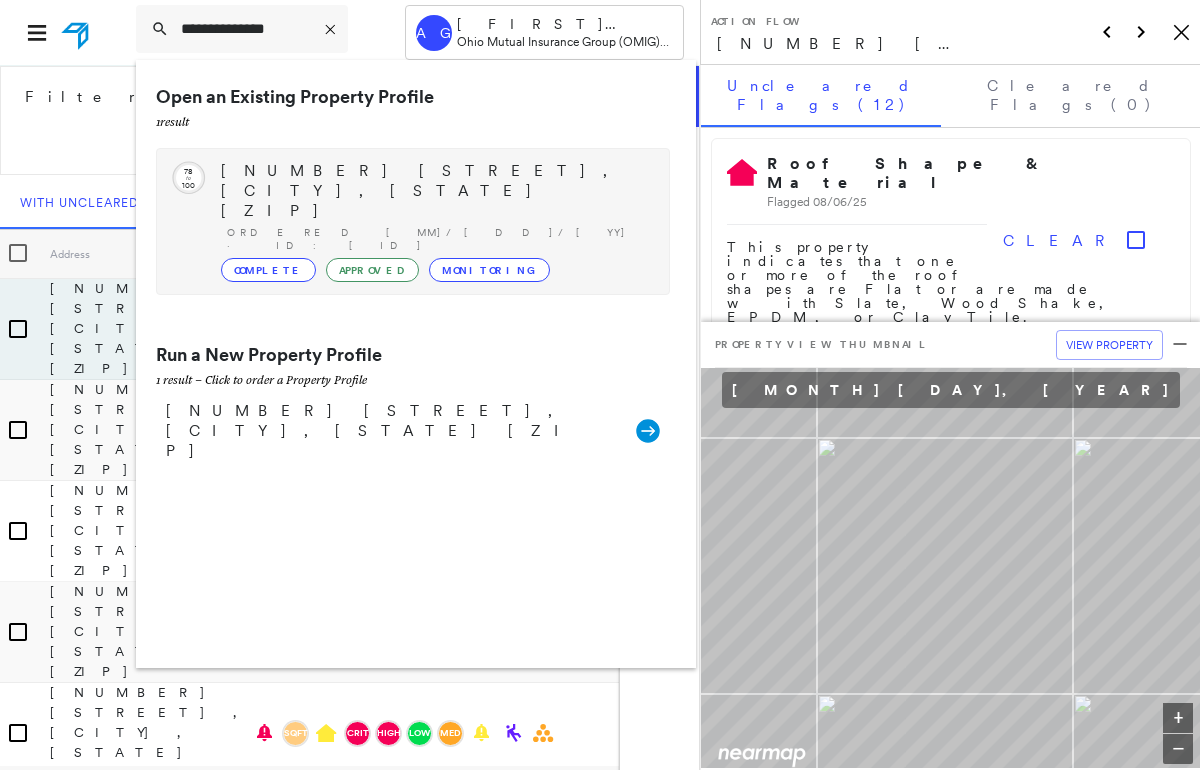 click on "Ordered [MM]/[DD]/[YY] · ID: [ID] [TEXT] [TEXT] [TEXT] [TEXT] [TEXT] [TEXT] [TEXT]" at bounding box center [413, 221] 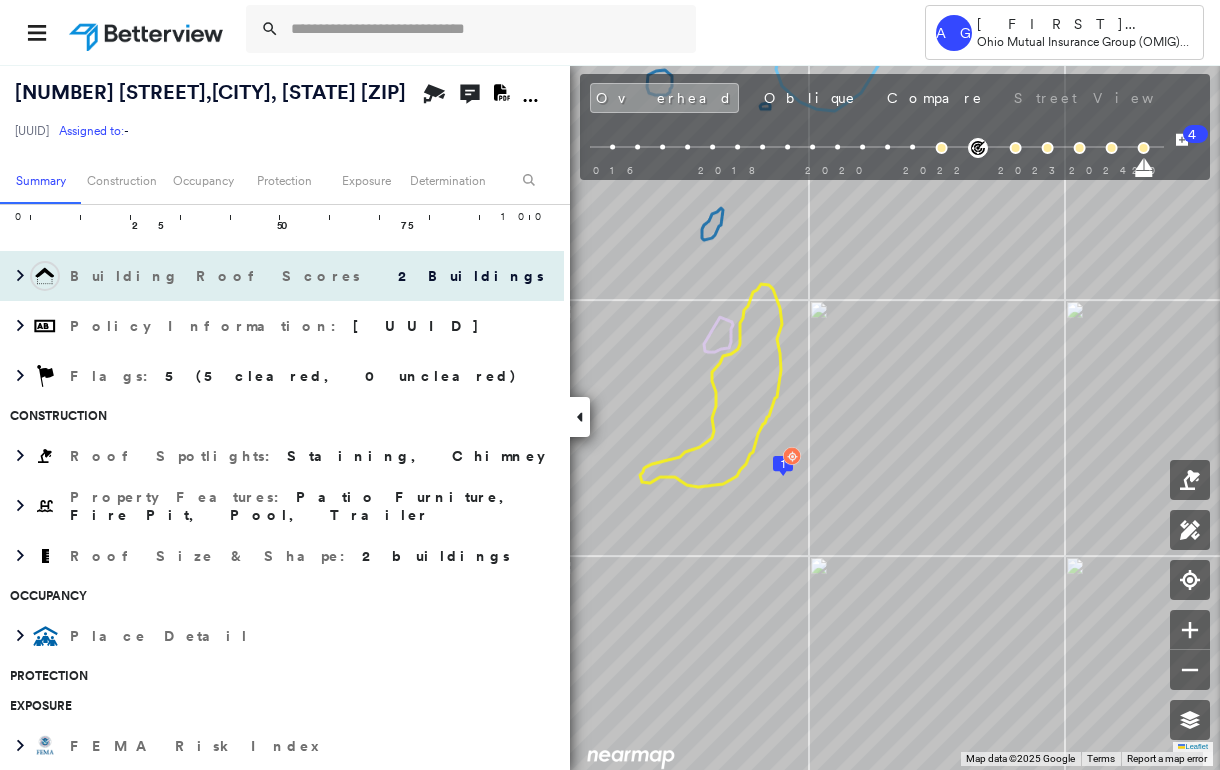 scroll, scrollTop: 266, scrollLeft: 0, axis: vertical 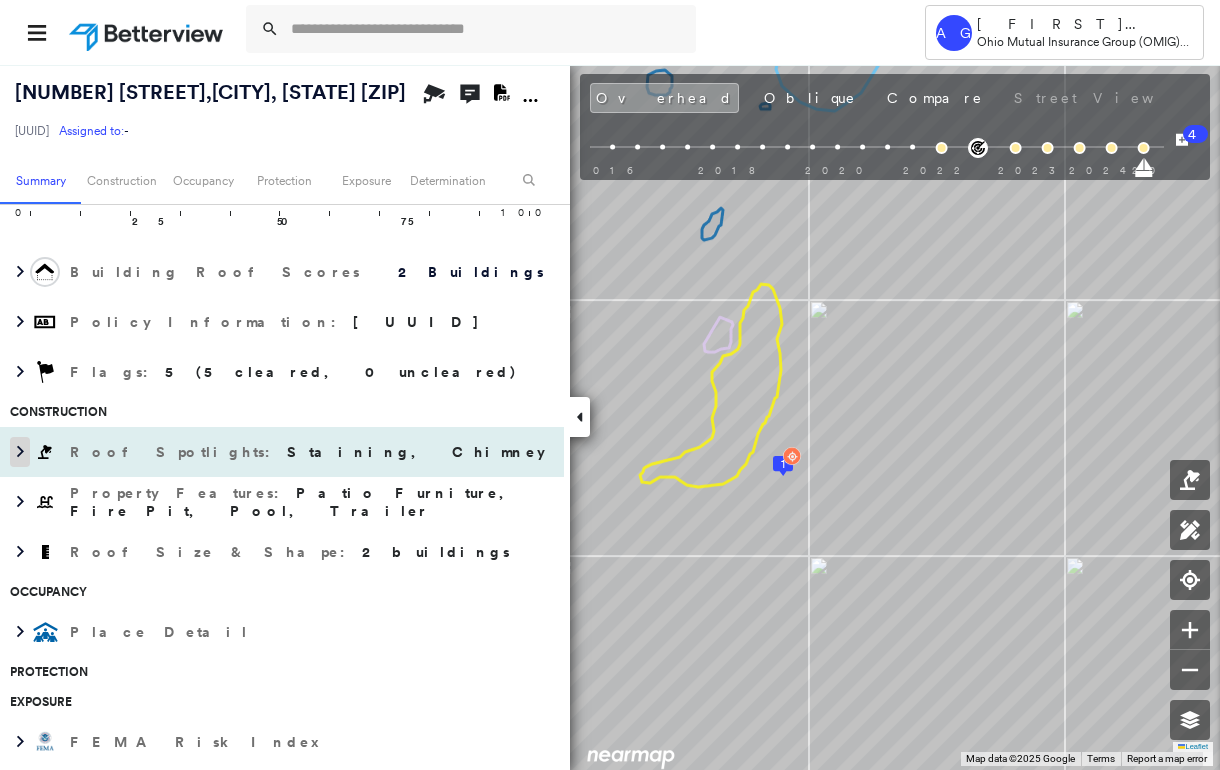 click at bounding box center [20, 452] 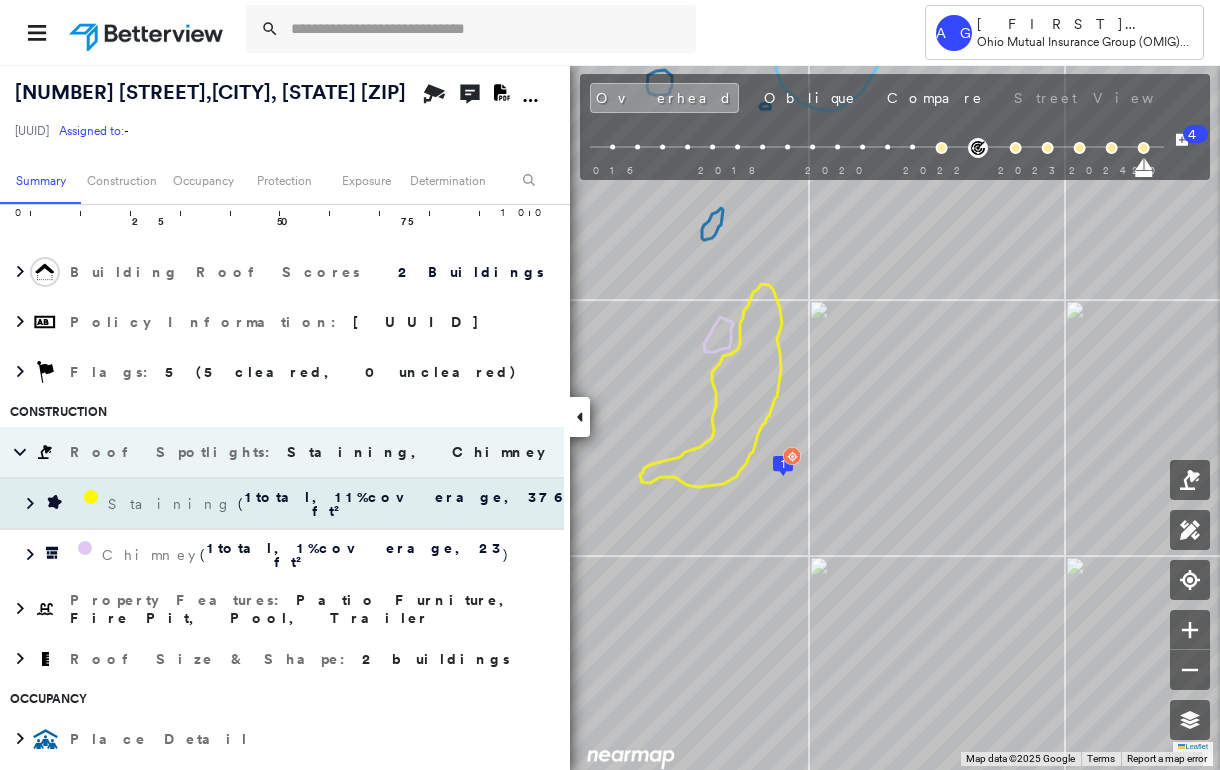 click on "1  total ,  11 %  coverage,  376 ft²" at bounding box center (411, 504) 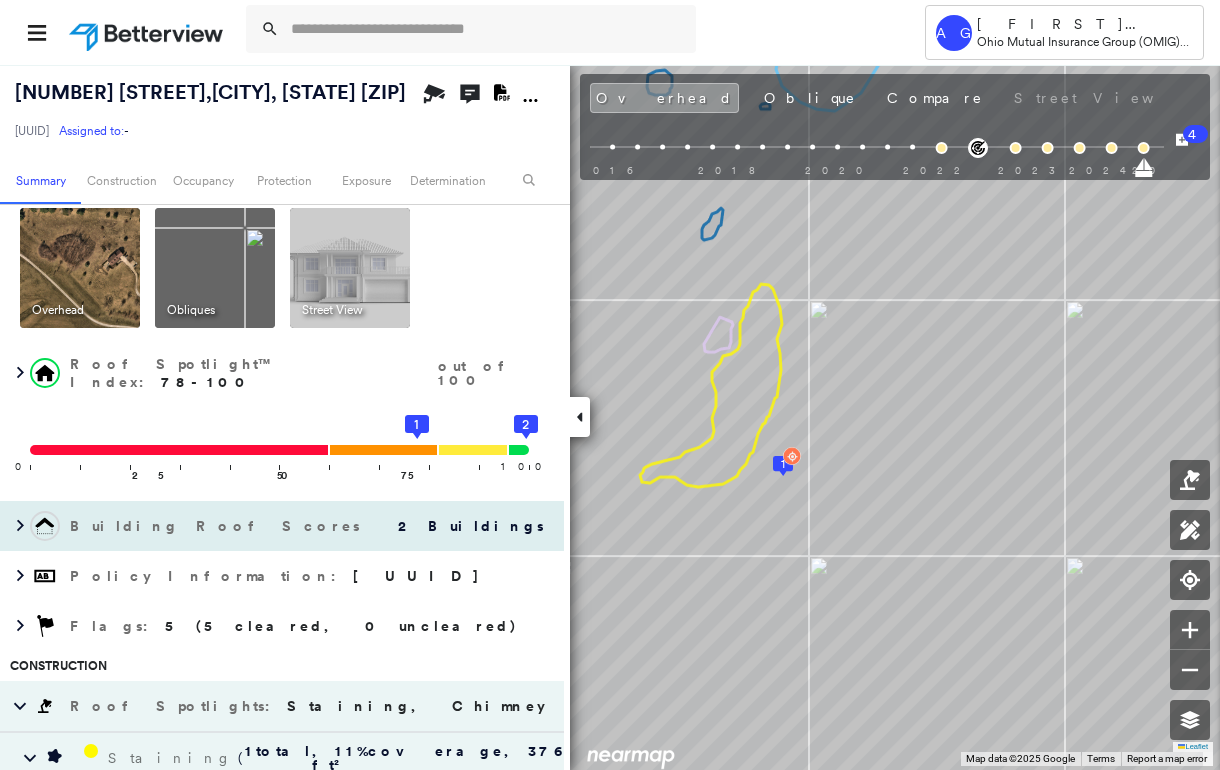 scroll, scrollTop: 0, scrollLeft: 0, axis: both 